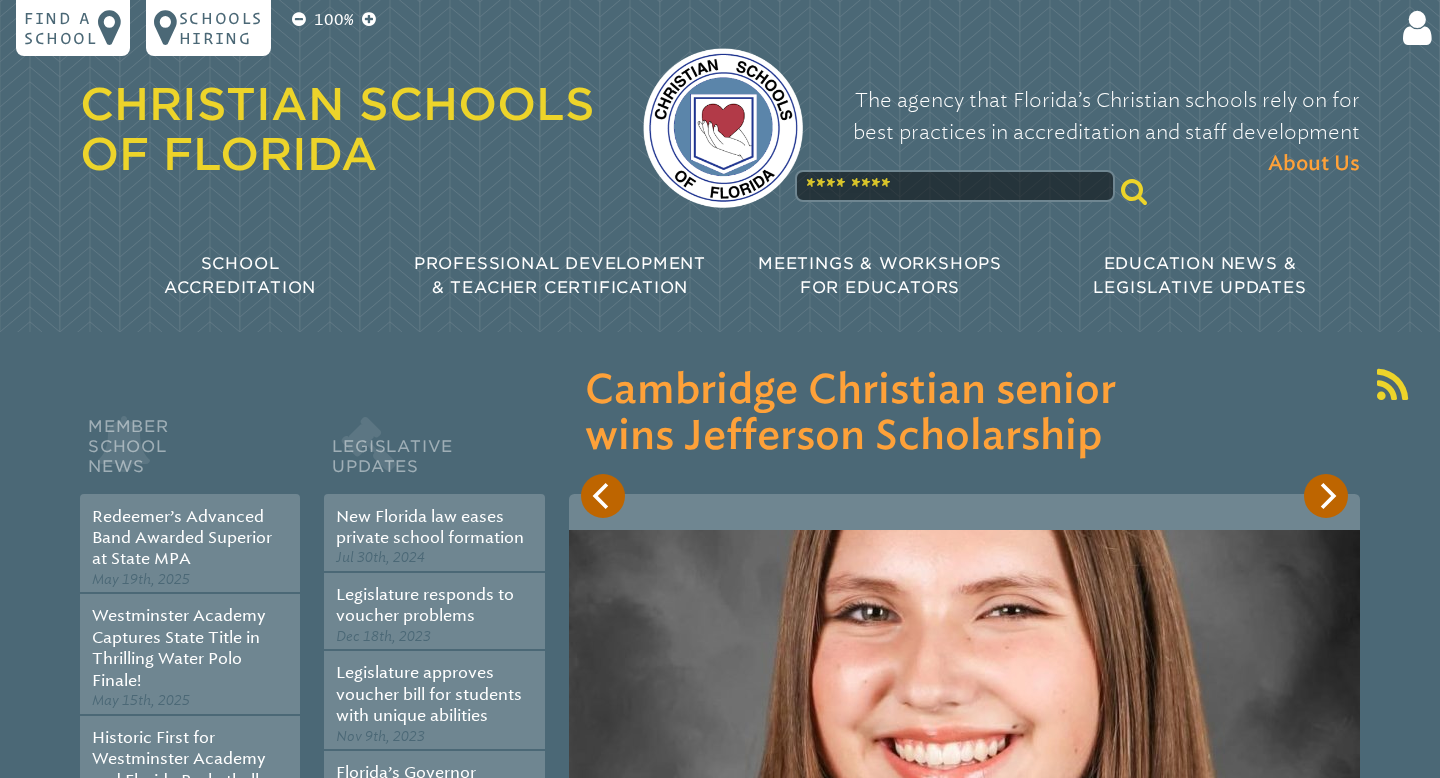 scroll, scrollTop: 0, scrollLeft: 0, axis: both 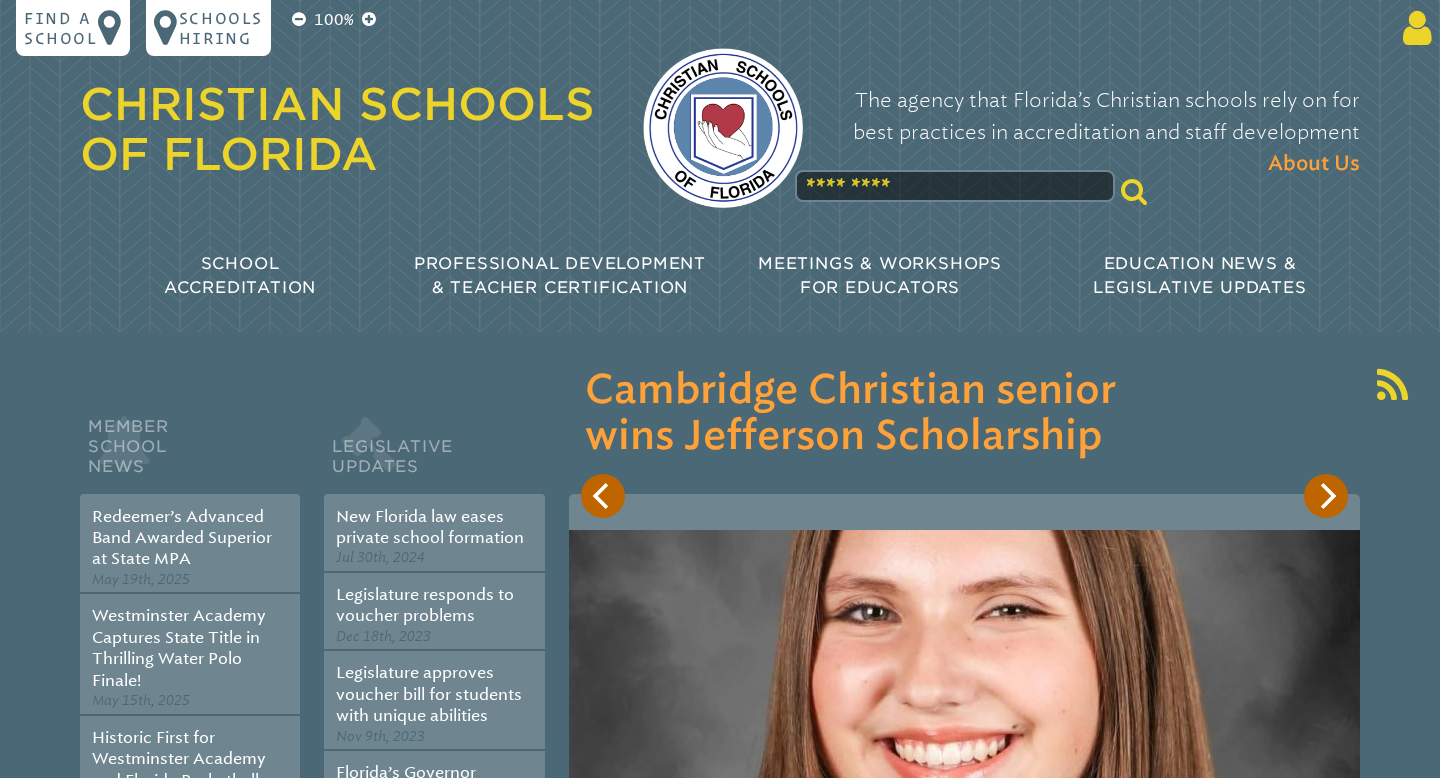 click at bounding box center [1413, 28] 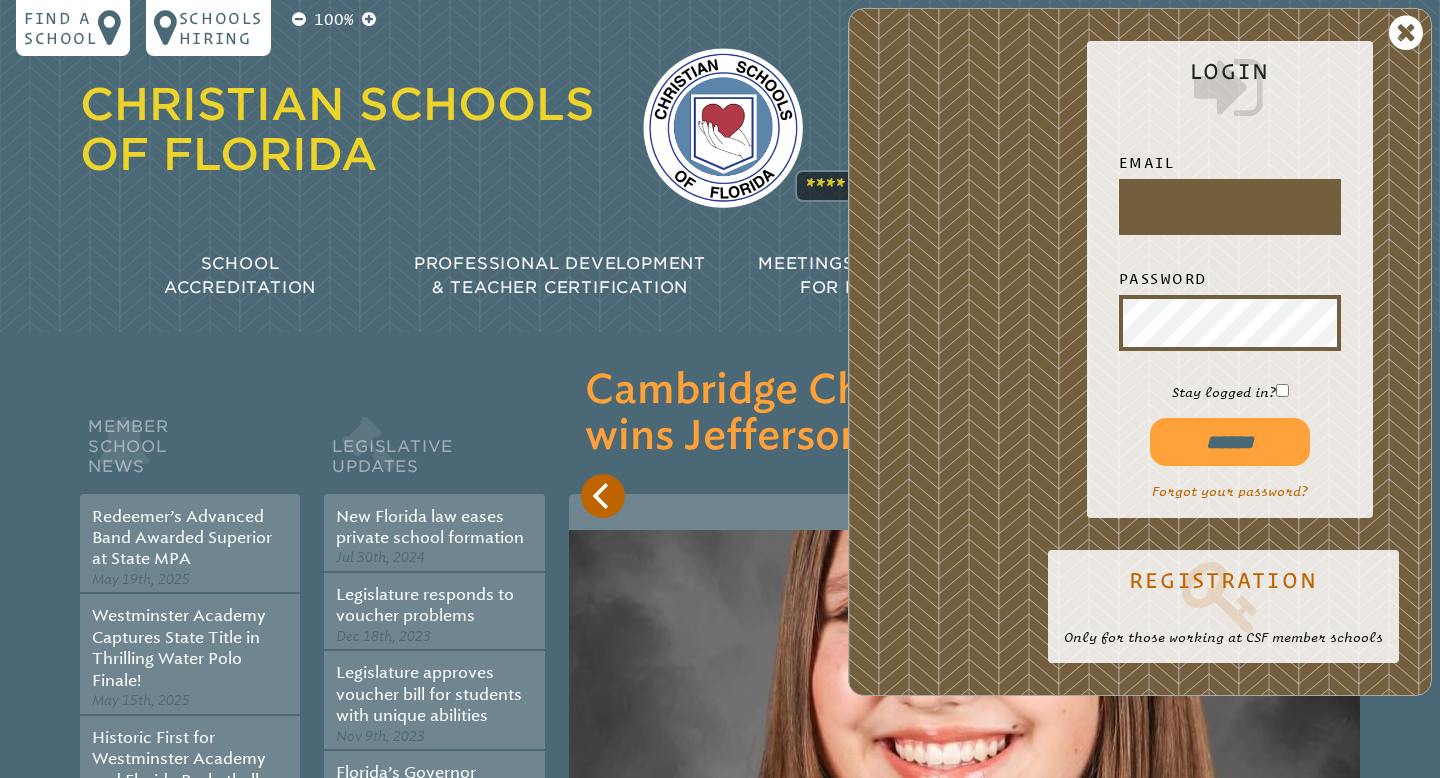 click at bounding box center [1230, 207] 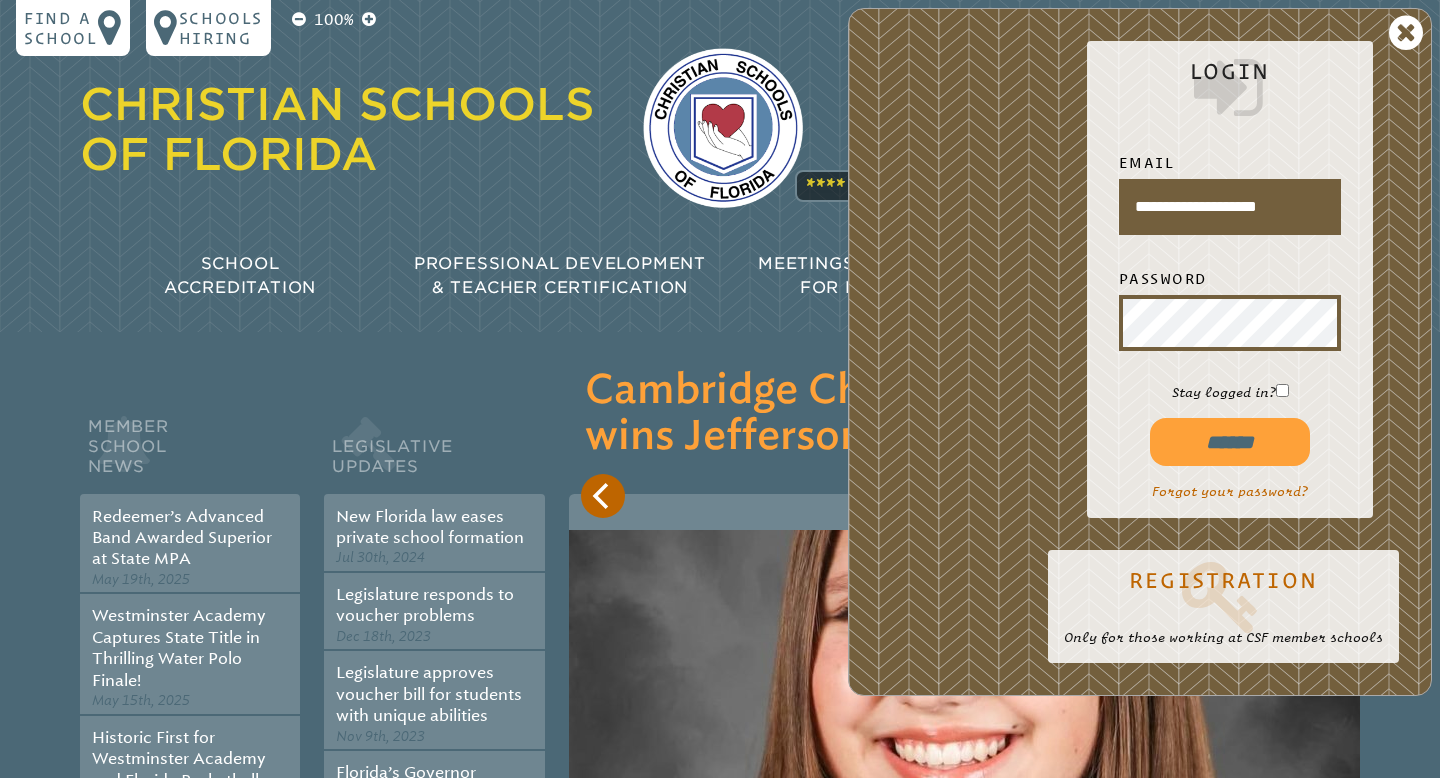 type on "**********" 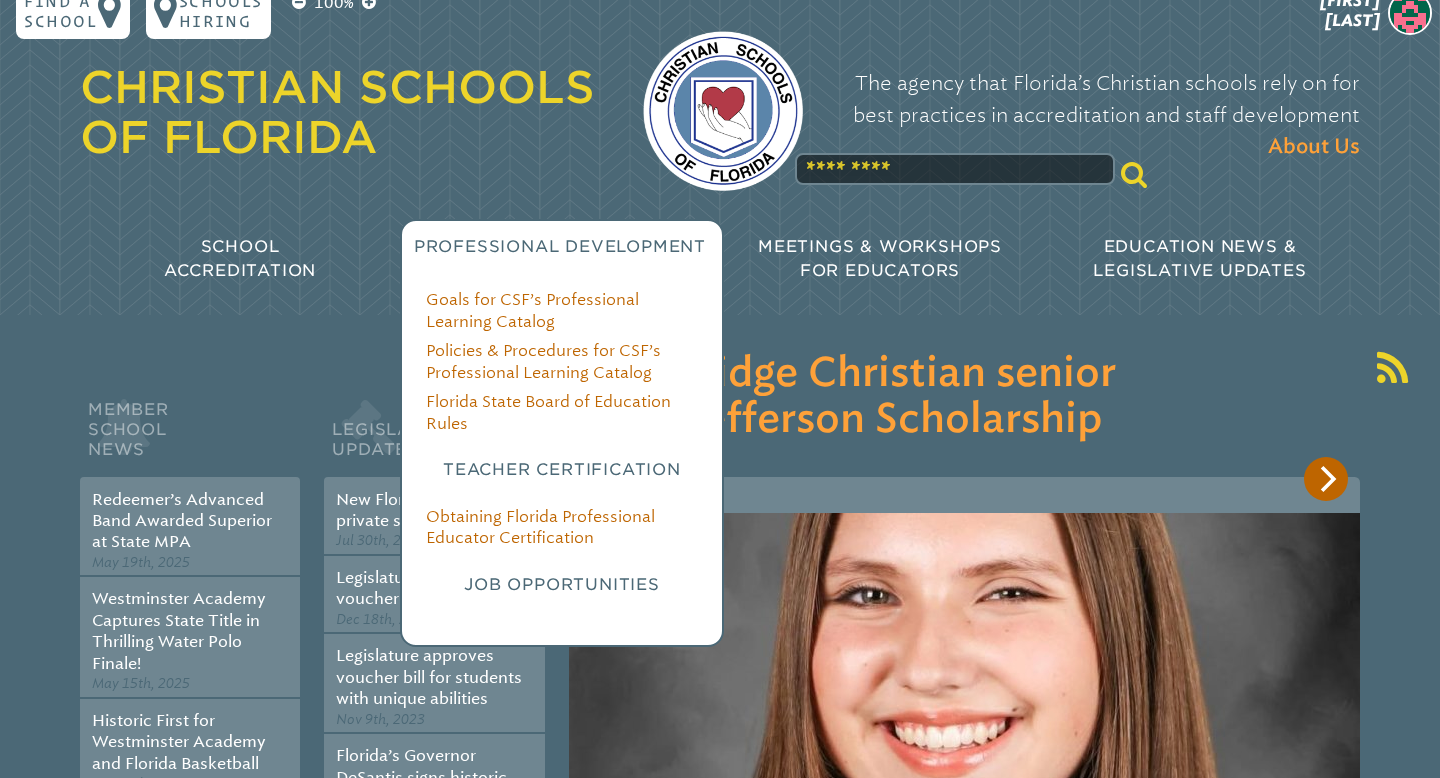 scroll, scrollTop: 13, scrollLeft: 0, axis: vertical 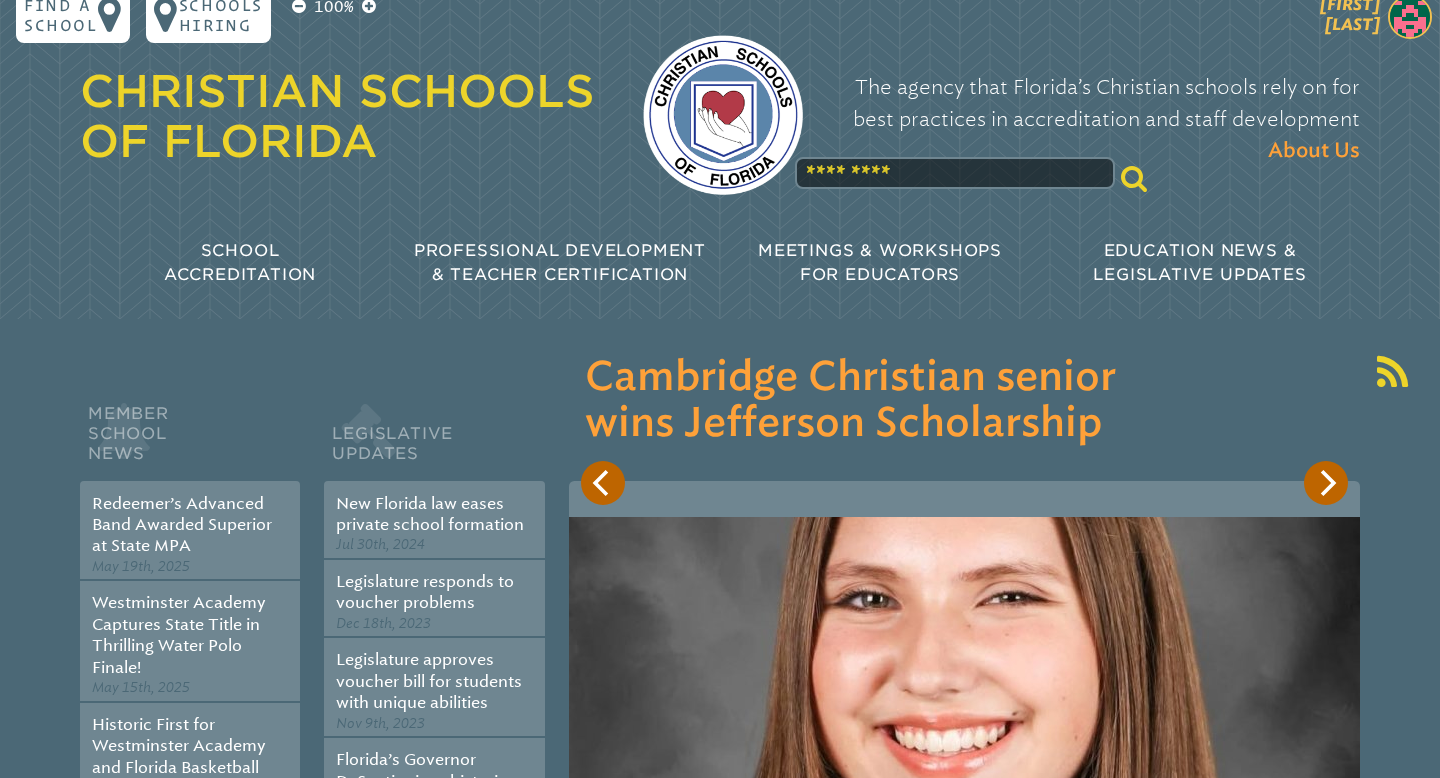 click on "Nicole  Decicco" at bounding box center (1276, 19) 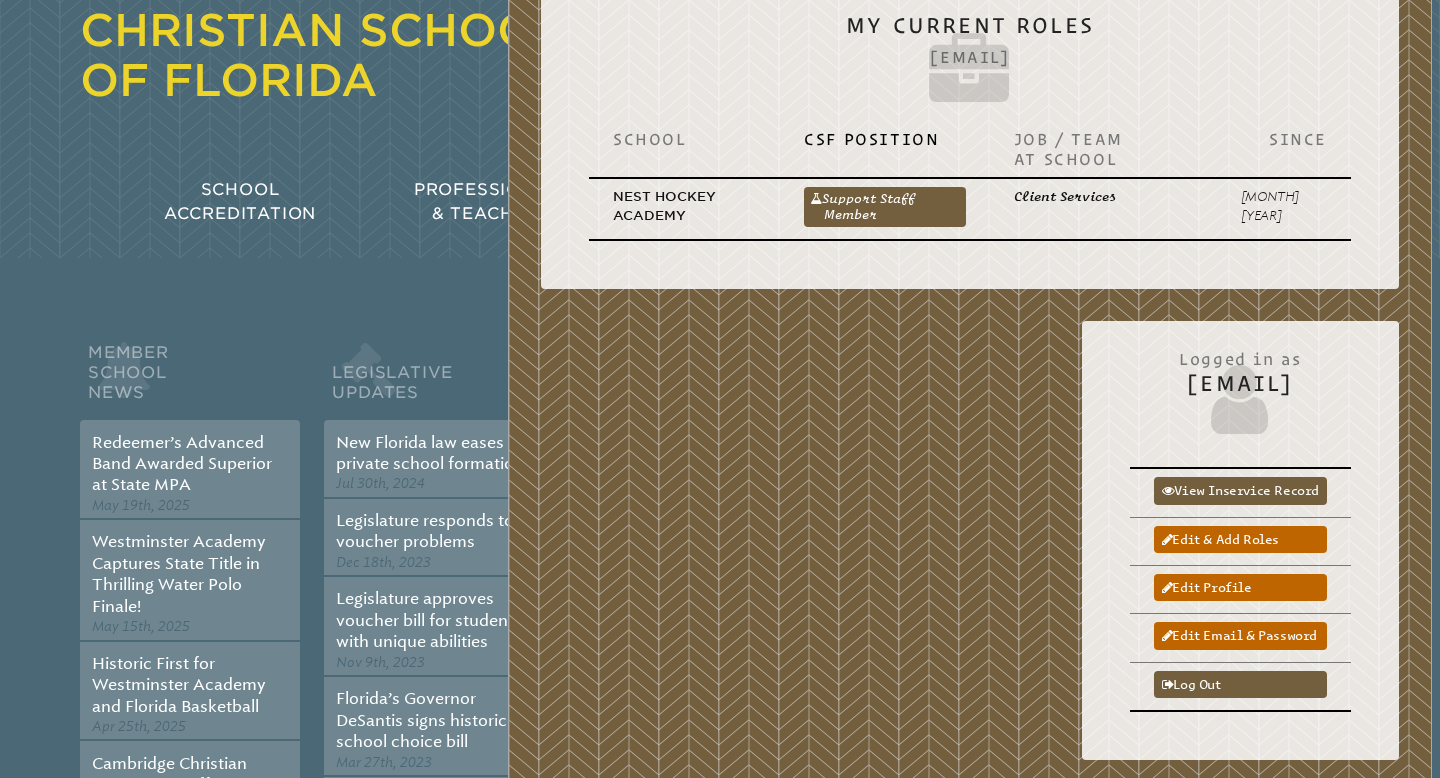 scroll, scrollTop: 77, scrollLeft: 0, axis: vertical 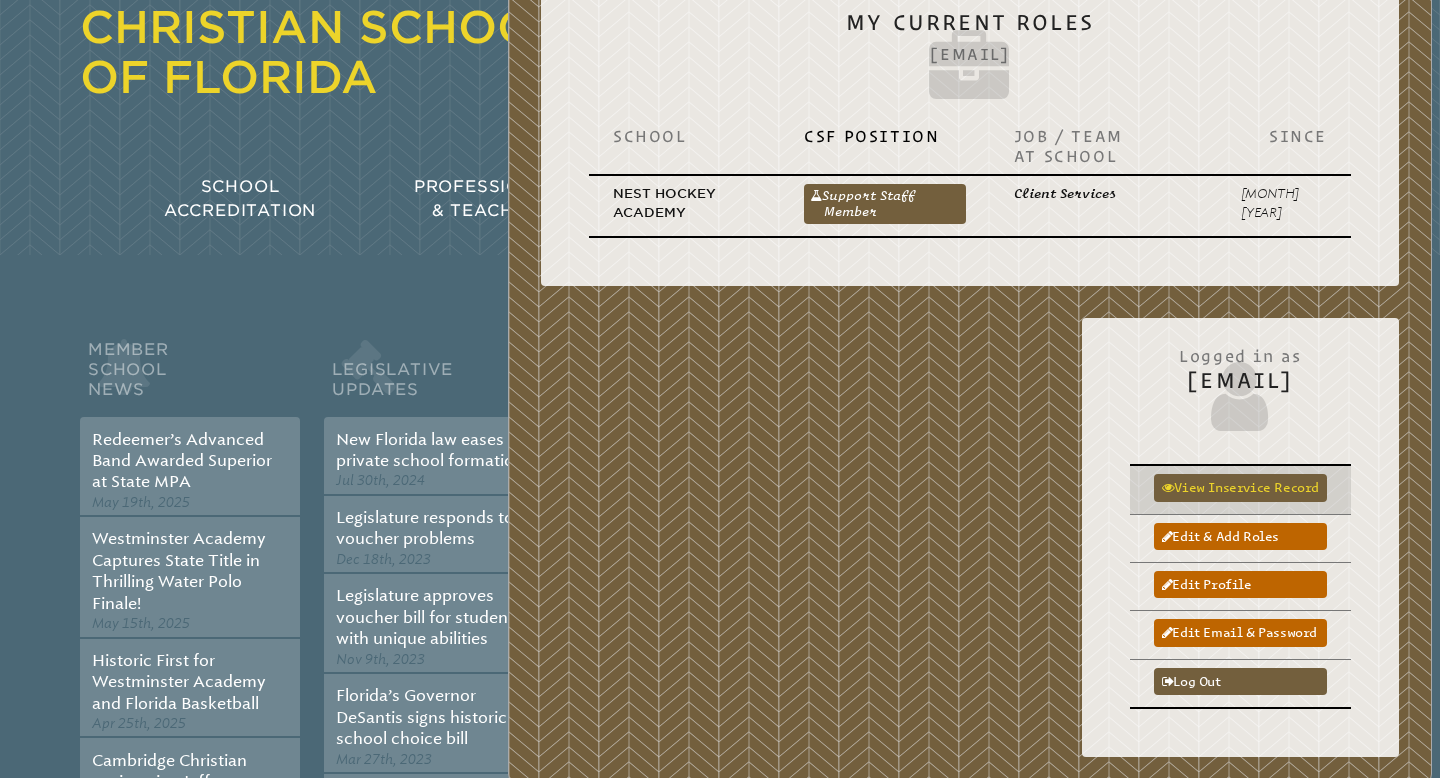 click on "View inservice record" at bounding box center (1240, 487) 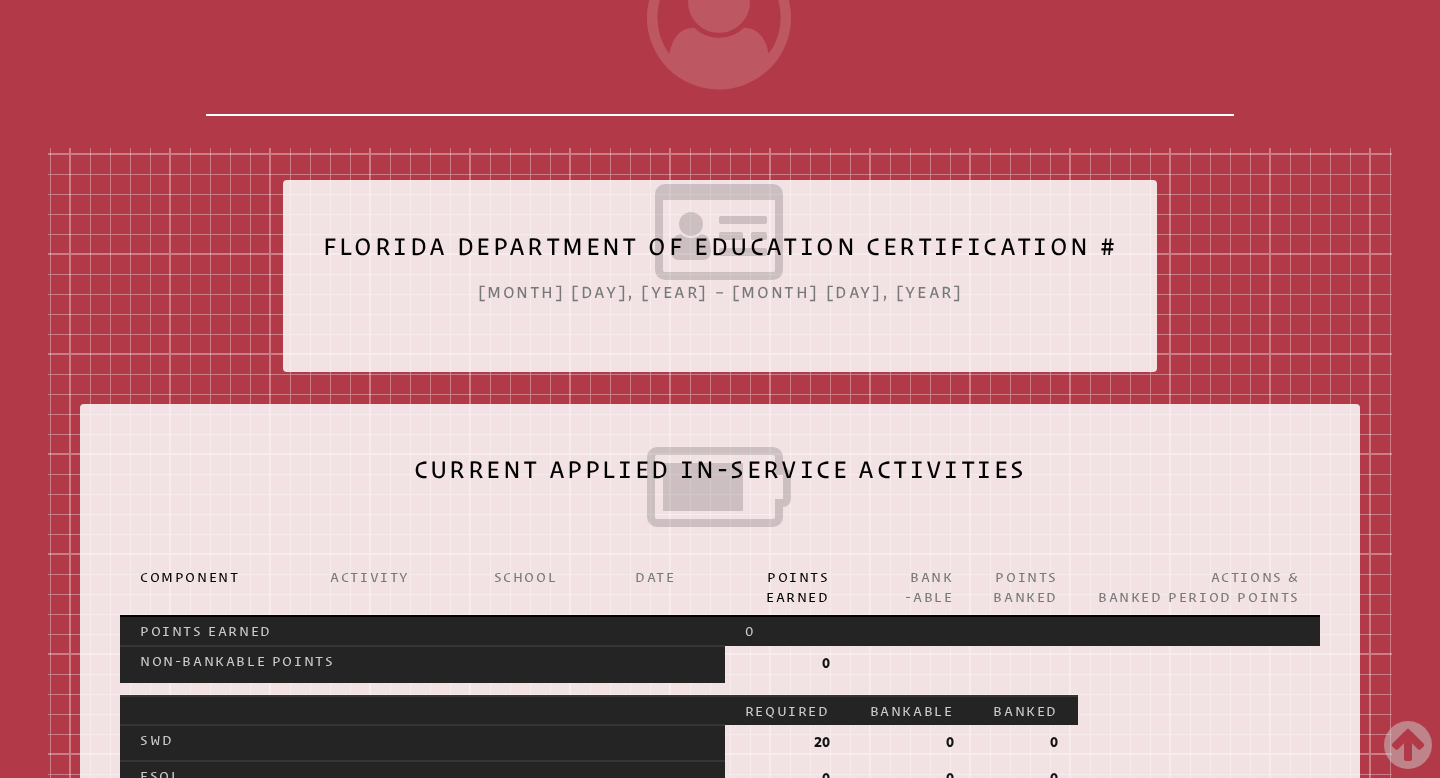 scroll, scrollTop: 0, scrollLeft: 0, axis: both 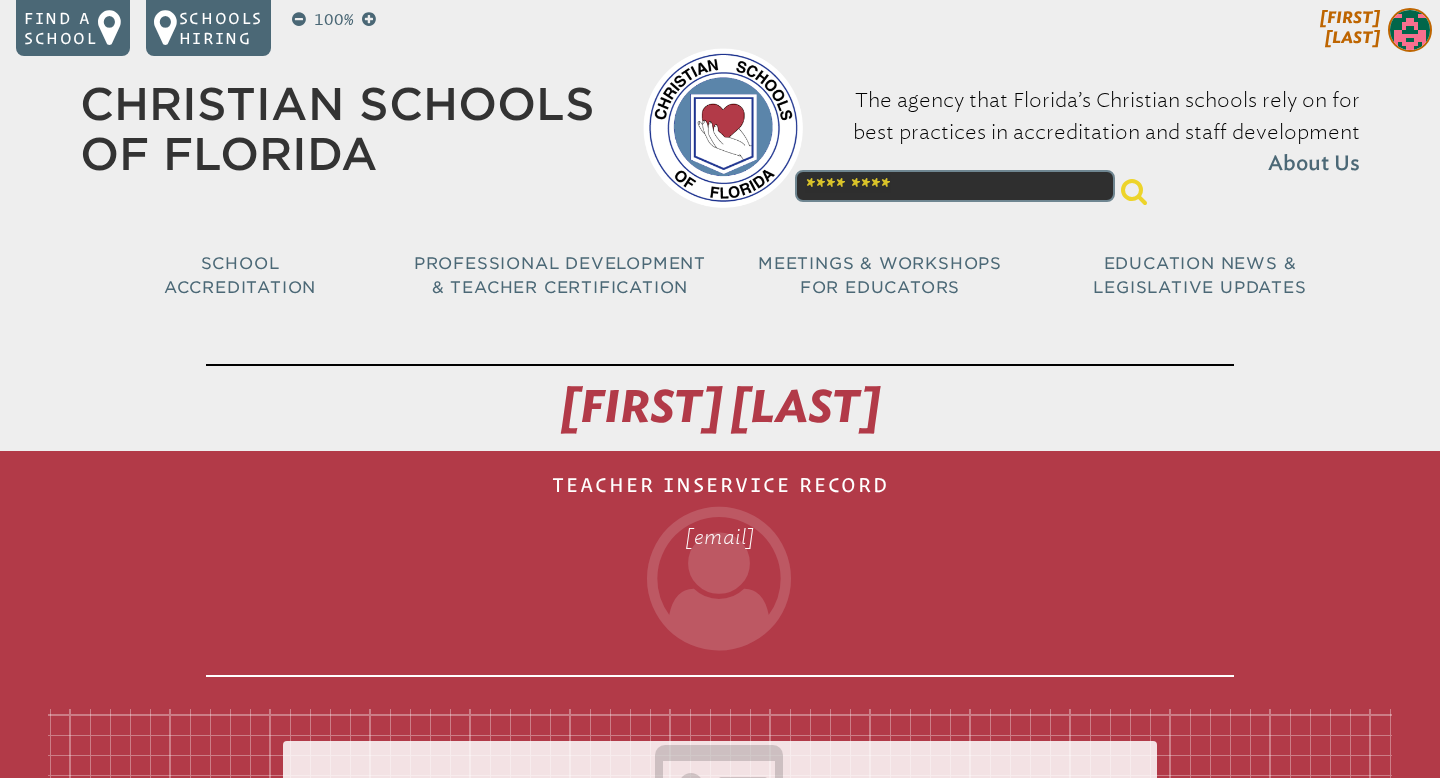 click at bounding box center (1410, 30) 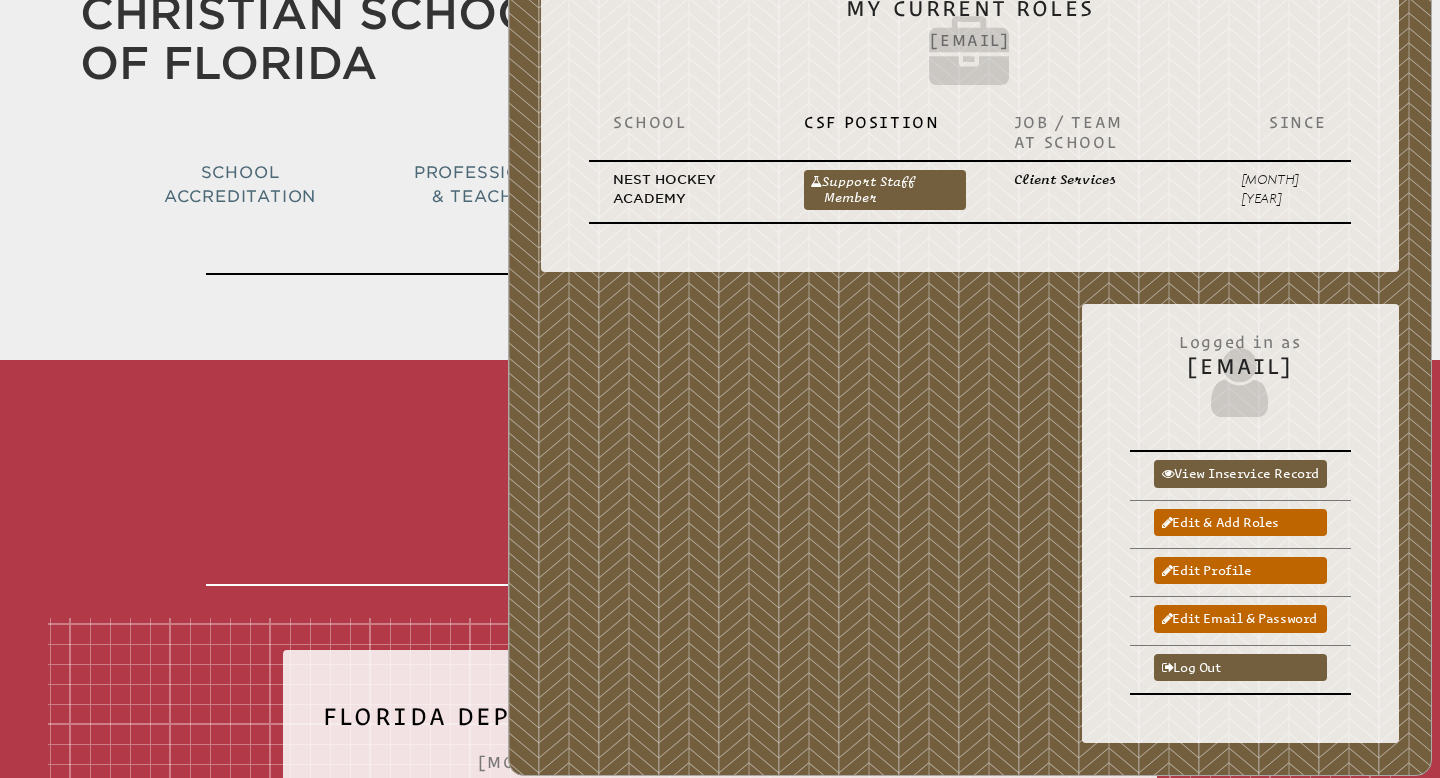 scroll, scrollTop: 89, scrollLeft: 0, axis: vertical 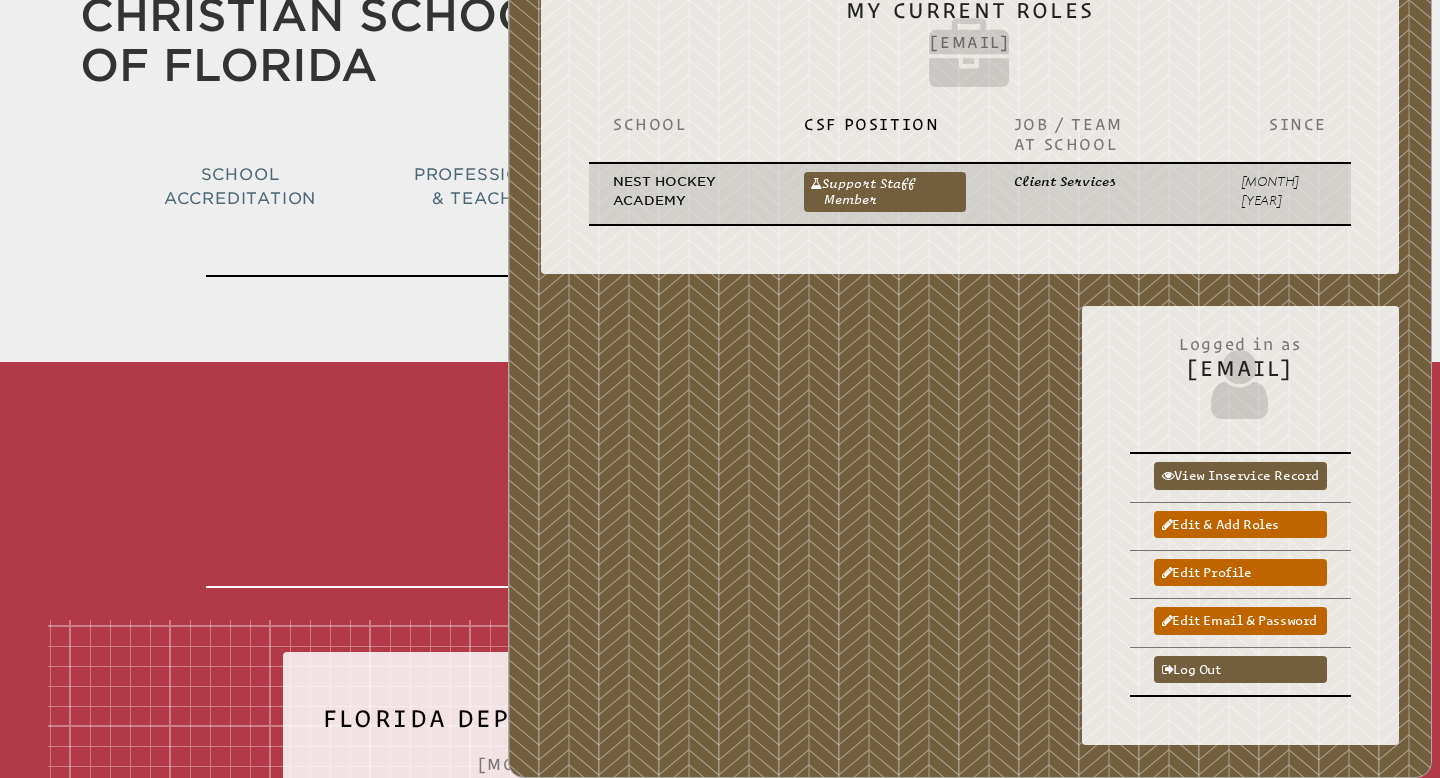 click on "Nest Hockey Academy" at bounding box center (684, 191) 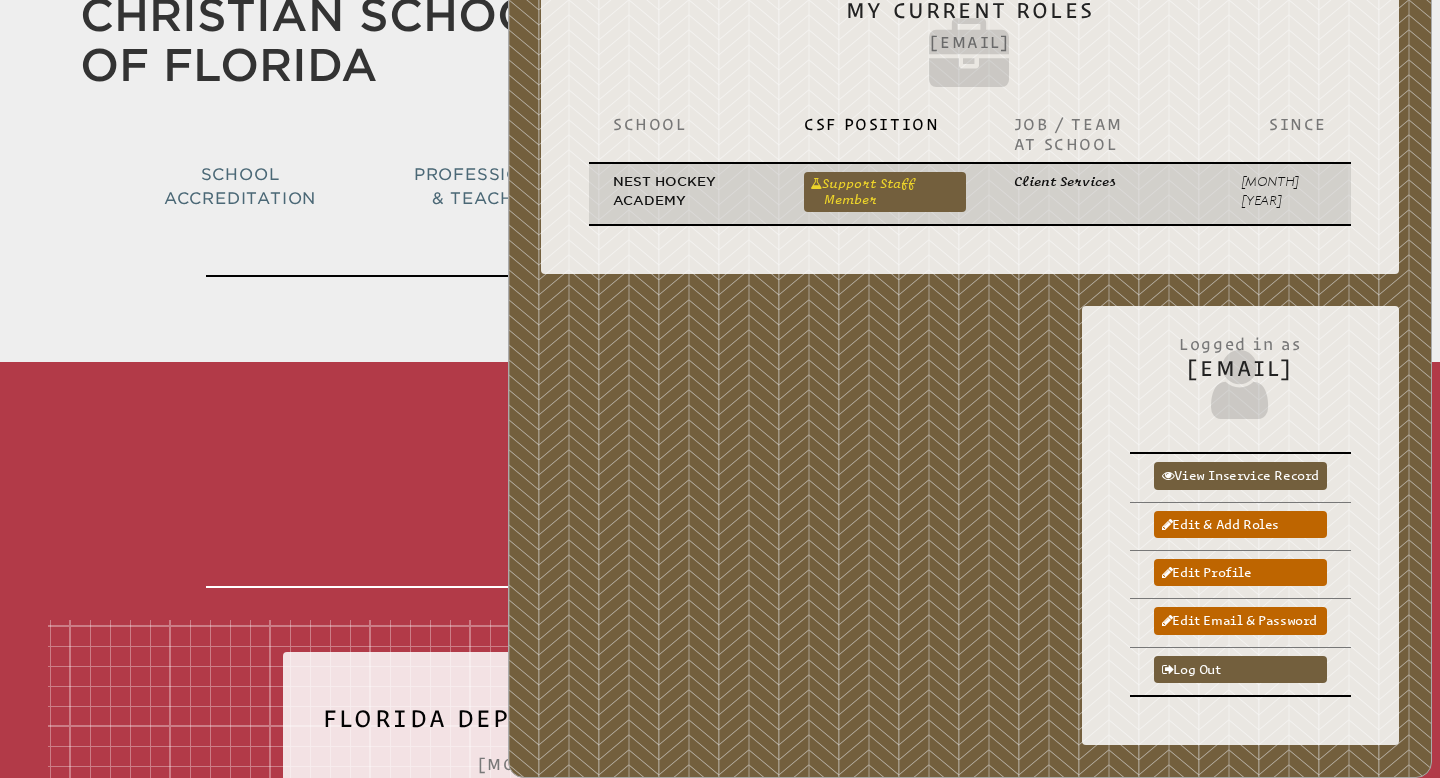 click on "Support Staff Member" at bounding box center (885, 192) 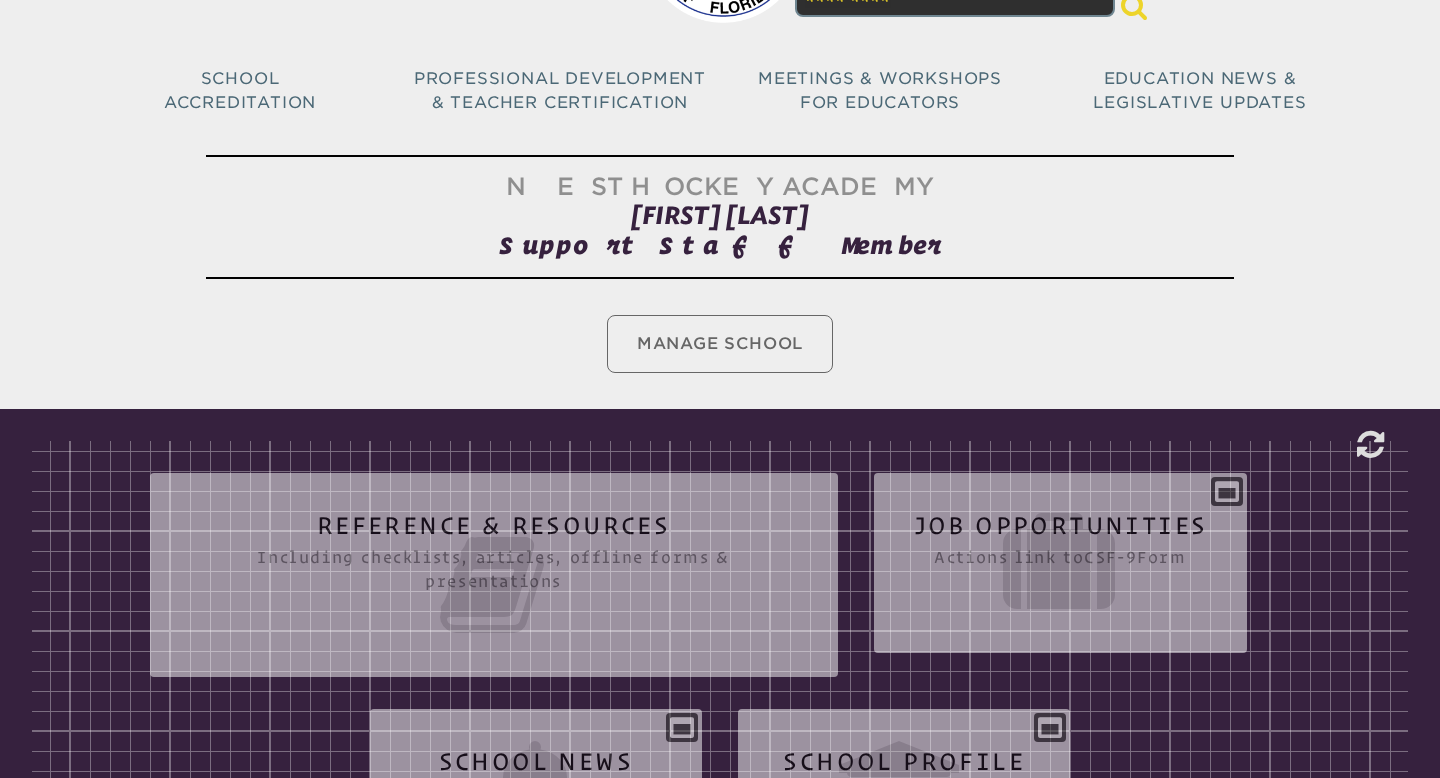 scroll, scrollTop: 0, scrollLeft: 0, axis: both 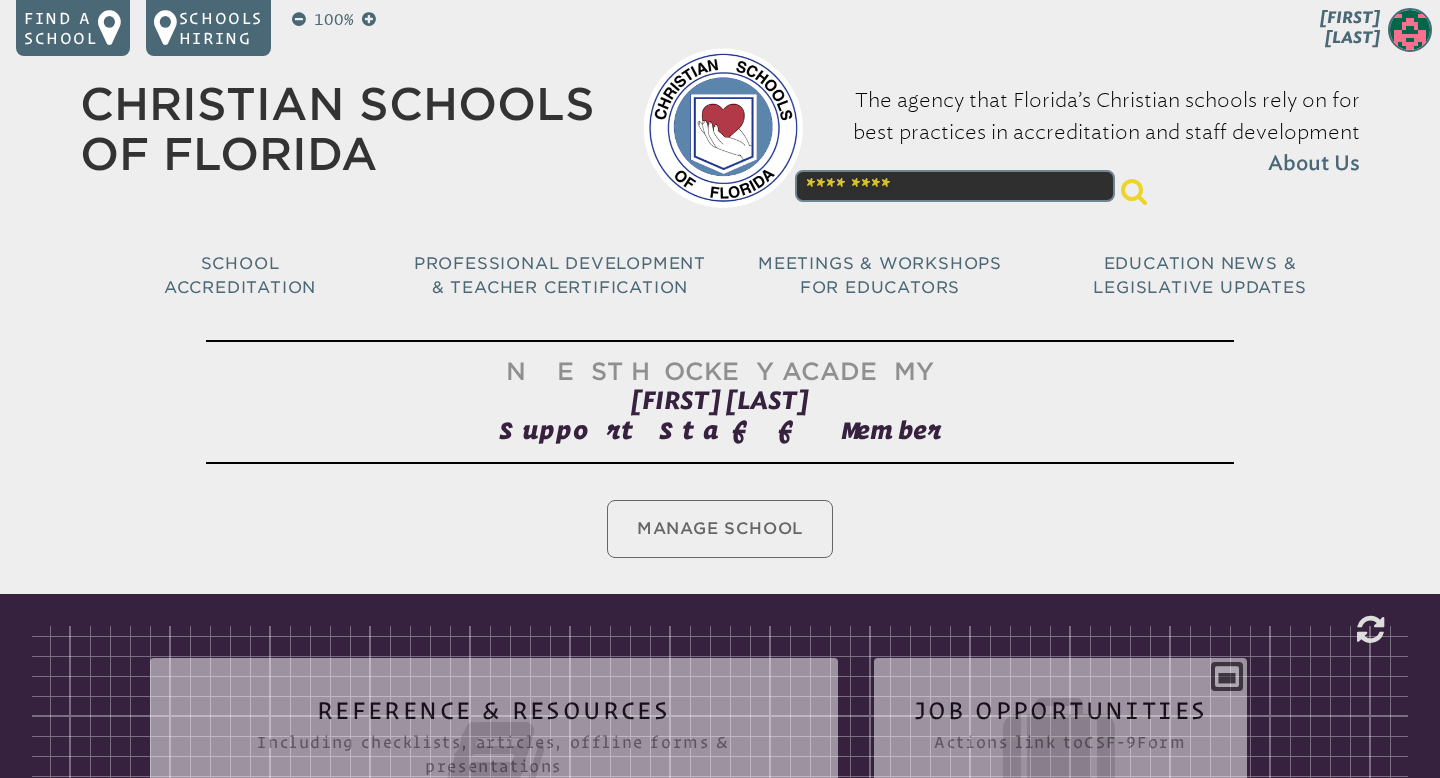 click on "Manage School" at bounding box center [720, 529] 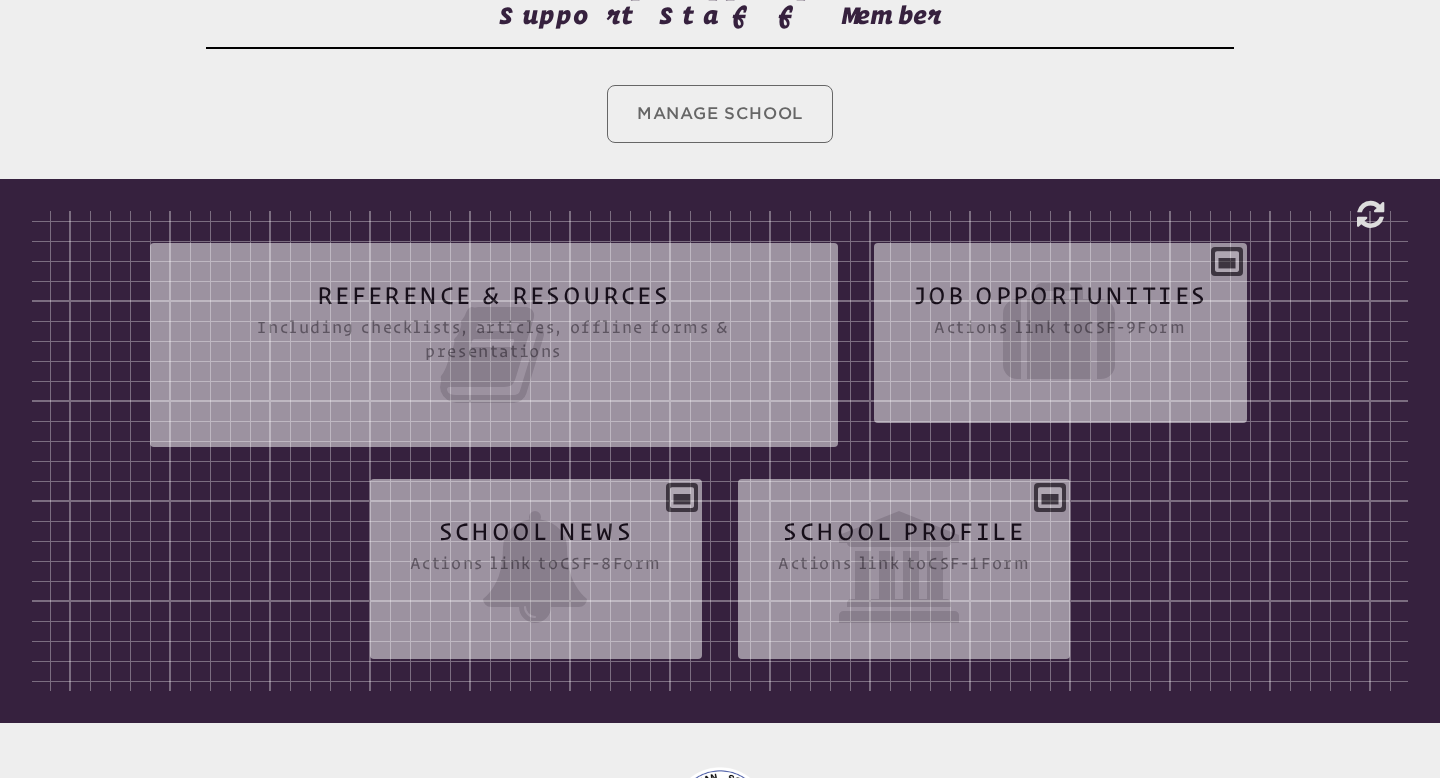 scroll, scrollTop: 0, scrollLeft: 0, axis: both 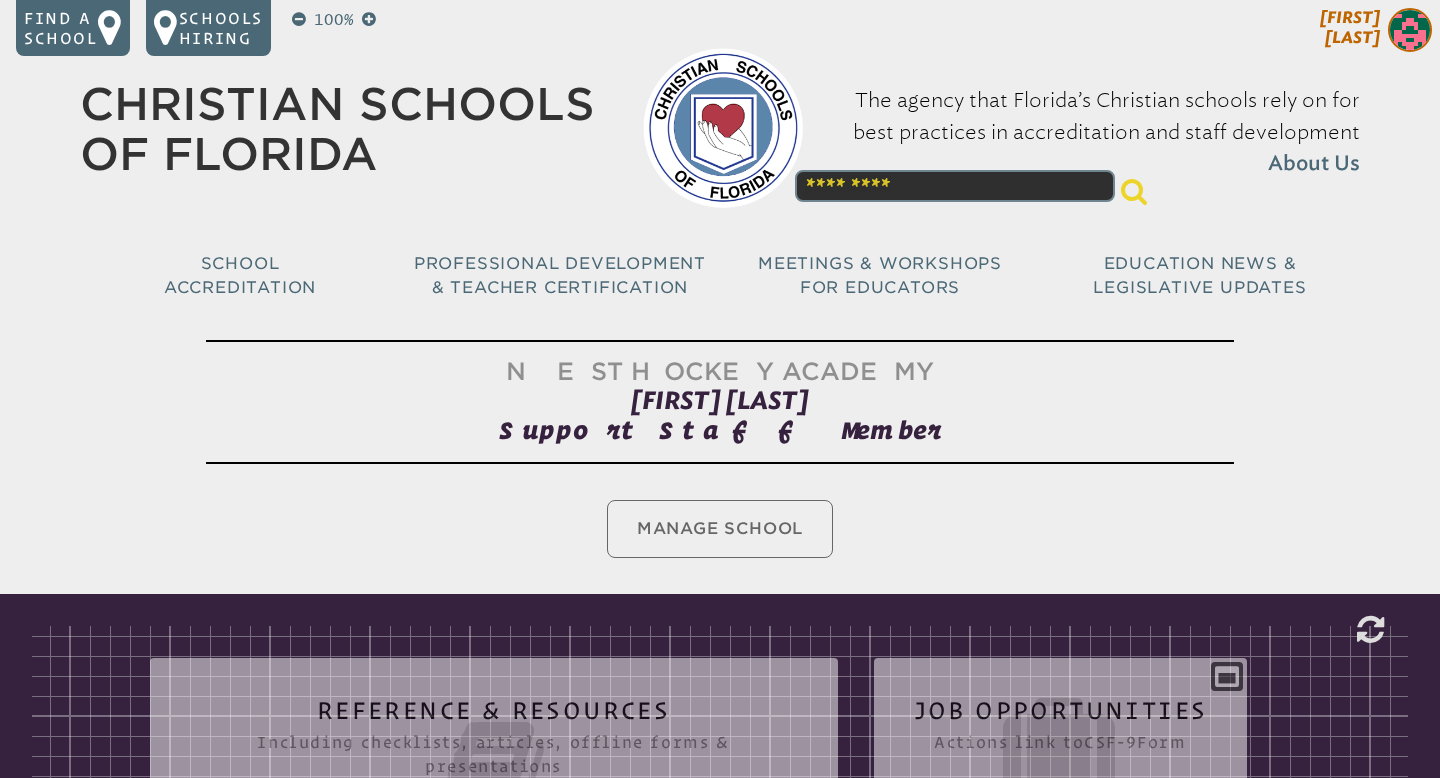 click at bounding box center (1410, 30) 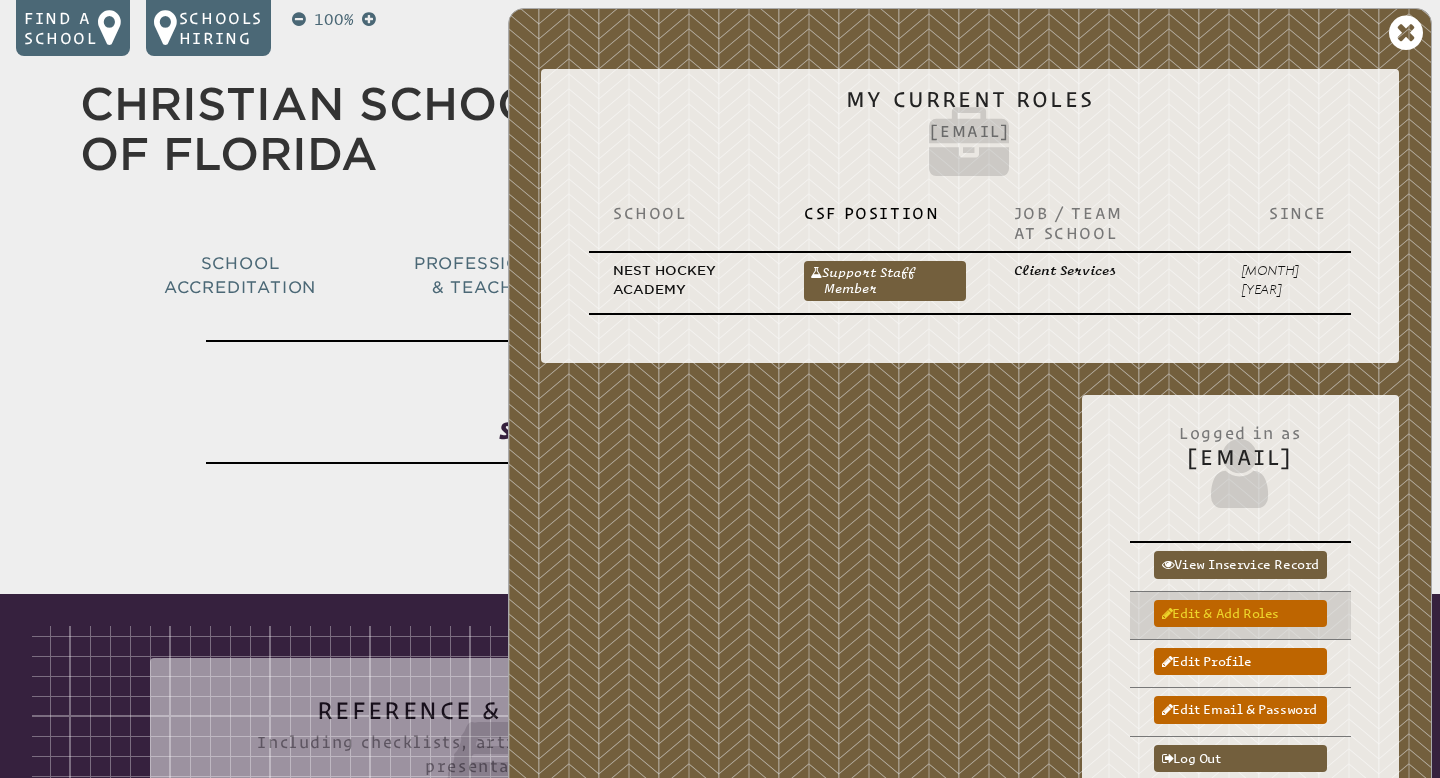 click on "Edit & add roles" at bounding box center (1240, 613) 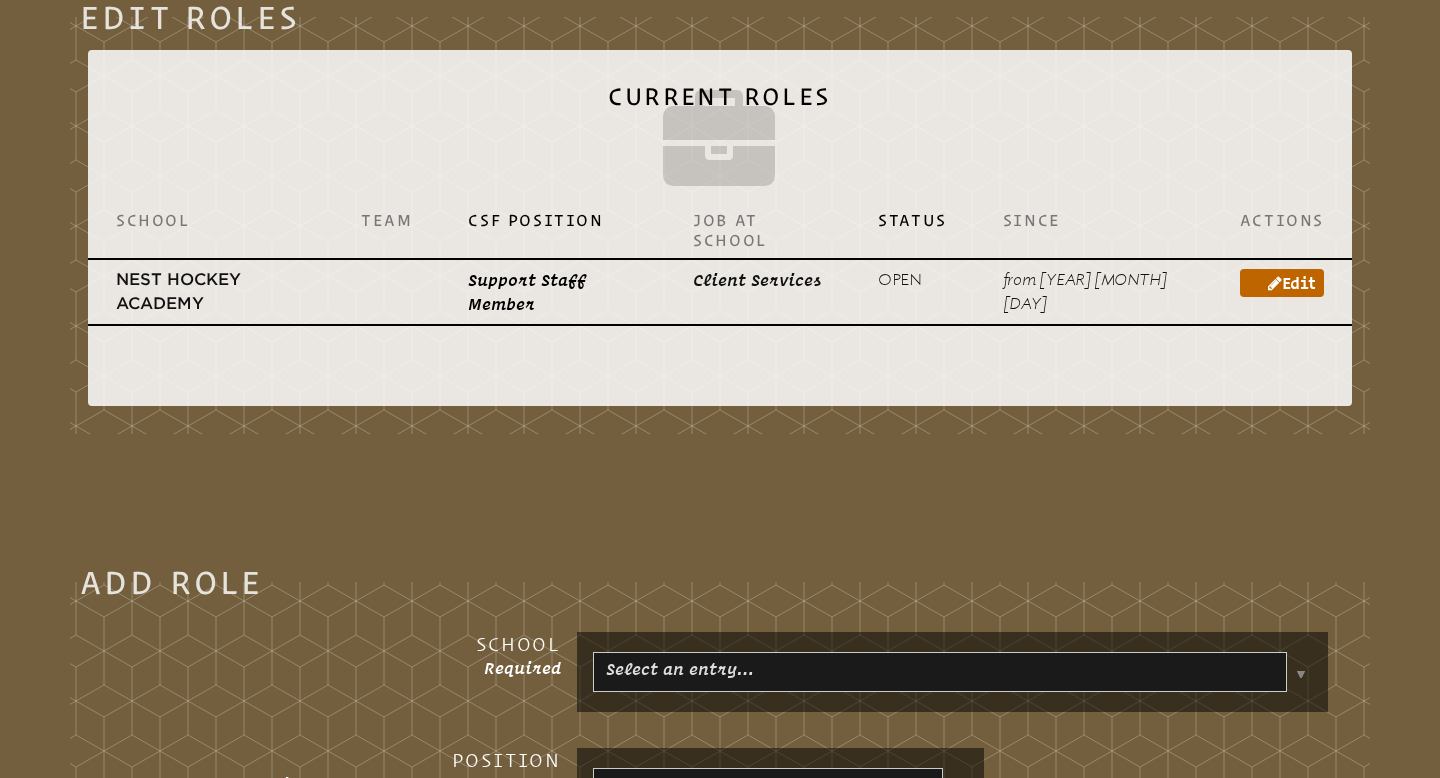 scroll, scrollTop: 689, scrollLeft: 0, axis: vertical 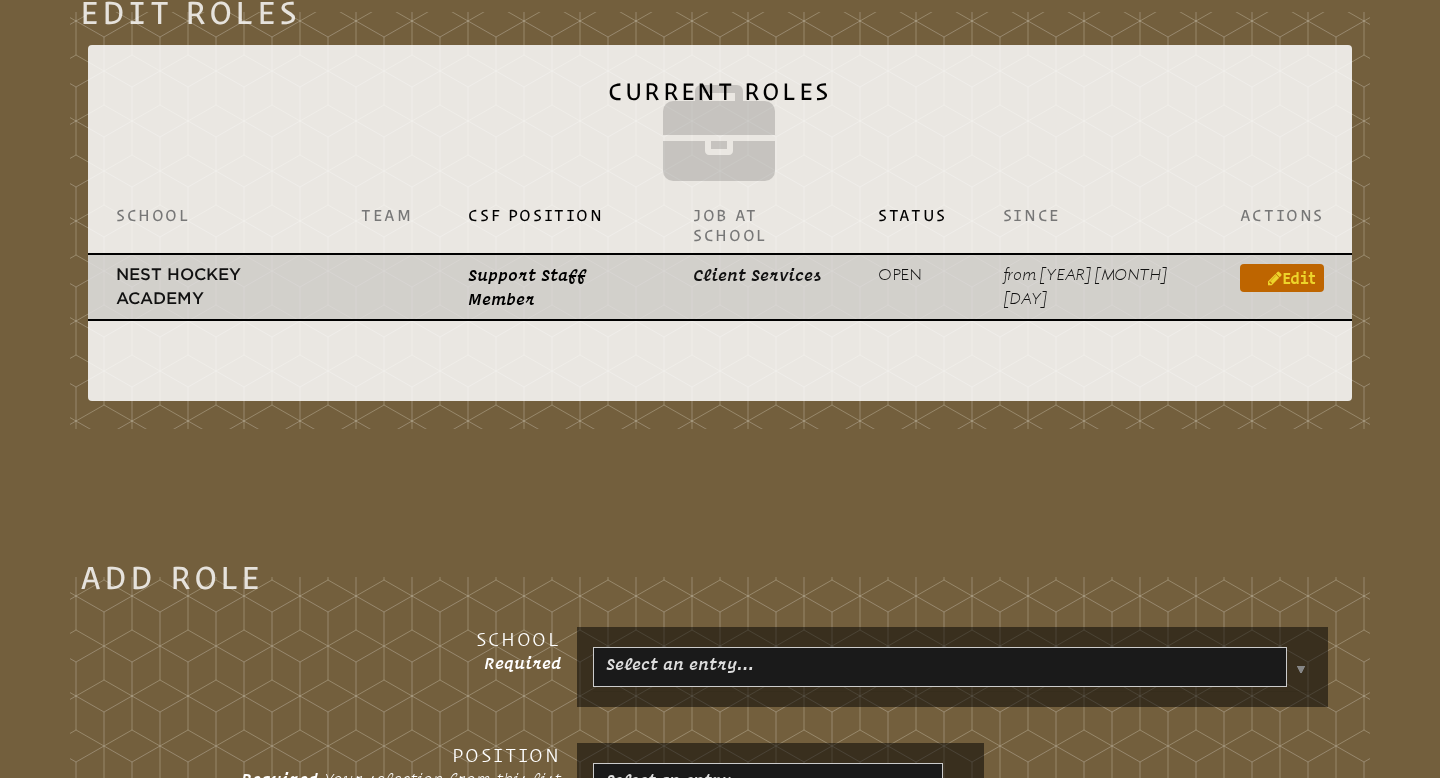 click on "Edit" at bounding box center (1282, 278) 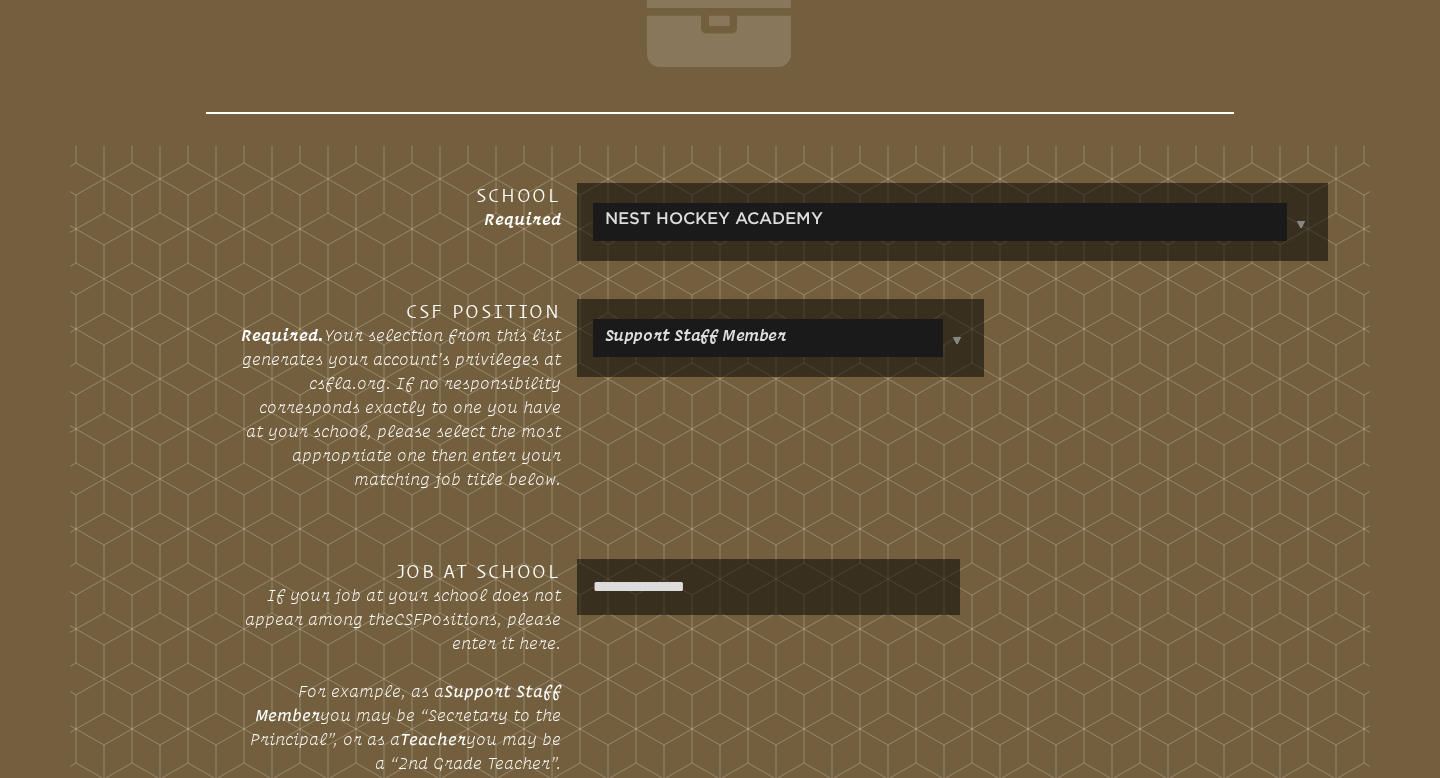 scroll, scrollTop: 623, scrollLeft: 0, axis: vertical 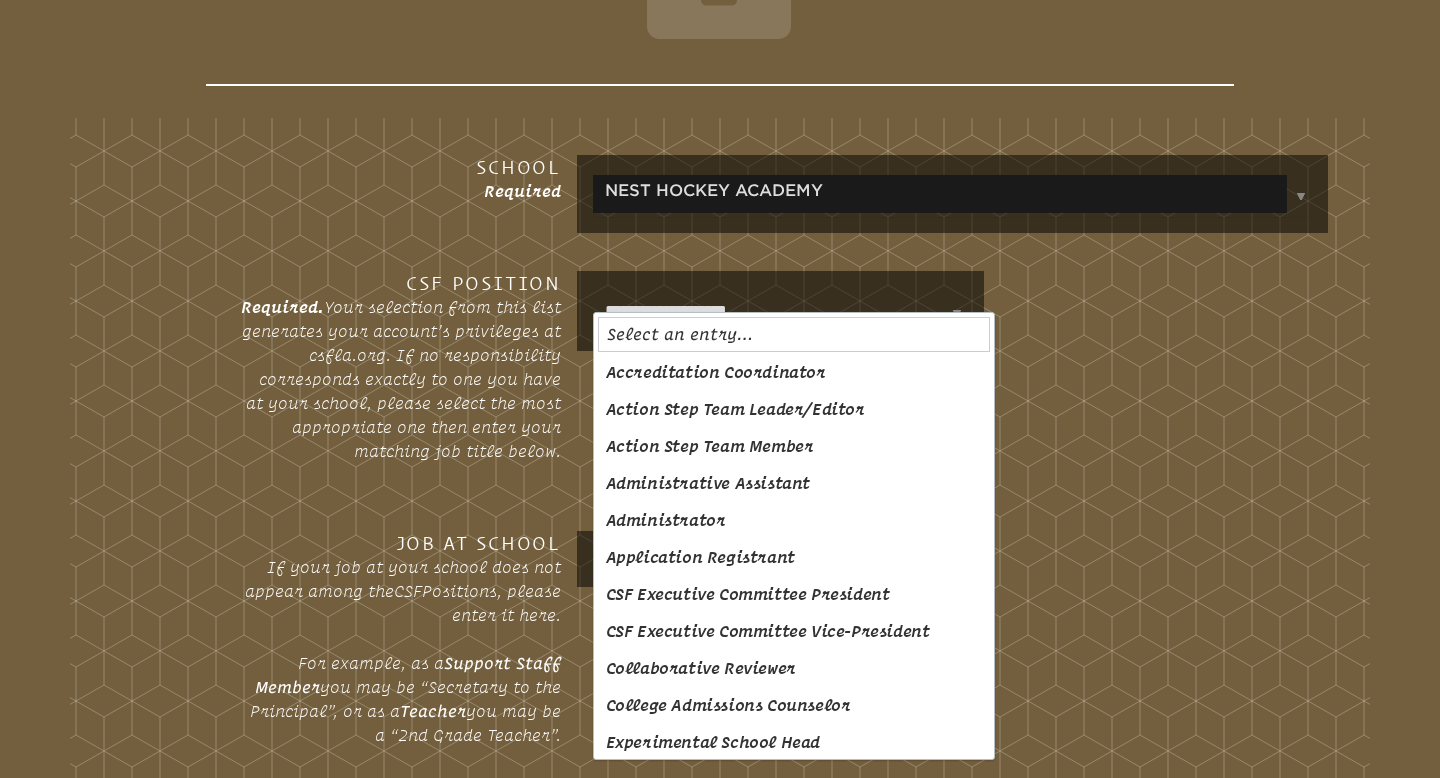 click on "Find a School
Key
Name
City
1 Bethany Christian School    Fort Lauderdale 33316 2 Bradenton Christian School    2   Main Campus Bradenton 34209 3 Preschool Bradenton 34209 4 Cambridge Christian School    5    1 Tampa 33614 5 Christ Church Academy     1 Vero Beach 32960 6 Christ Church Academy Vero Beach 32960 7 Church By the Sea School    Fort Lauderdale 33316 8 Cornerstone Academy    Cornerstone Academy: Gainesville 32606 9 Dunnellon Christian Academy    Dunnellon 34431 10 First Presbyterian Church of Orlando Weekday School    Orlando 32801 11 Geneva Classical Academy    Geneva Classical Academy: undefined Lakeland 33803 12 Grace Christian School of Ocala    Ocala 34480 13 Granada Presbyterian Day School    Granada Day School Miami 33134 14 Impact Christian Academy    32225 15" at bounding box center (720, 697) 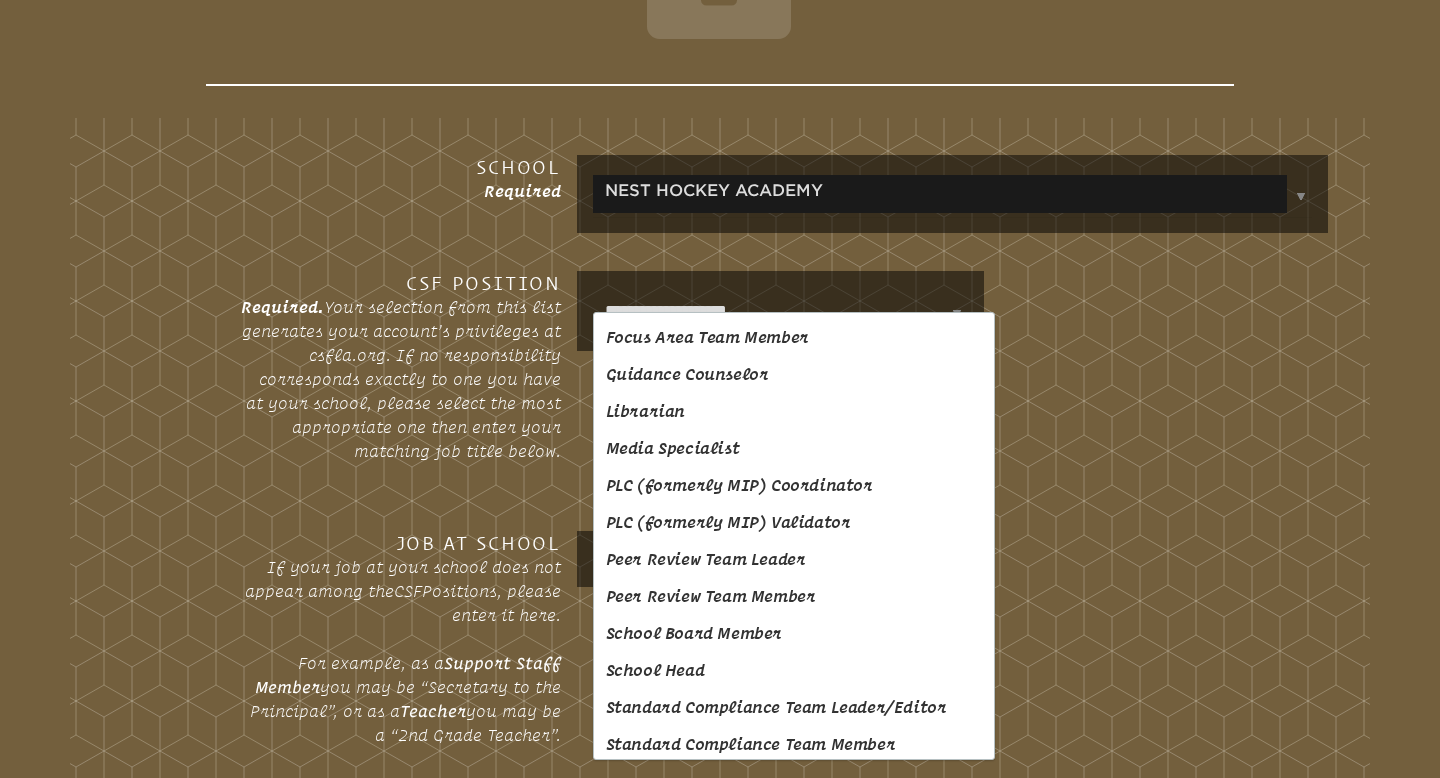 scroll, scrollTop: 475, scrollLeft: 0, axis: vertical 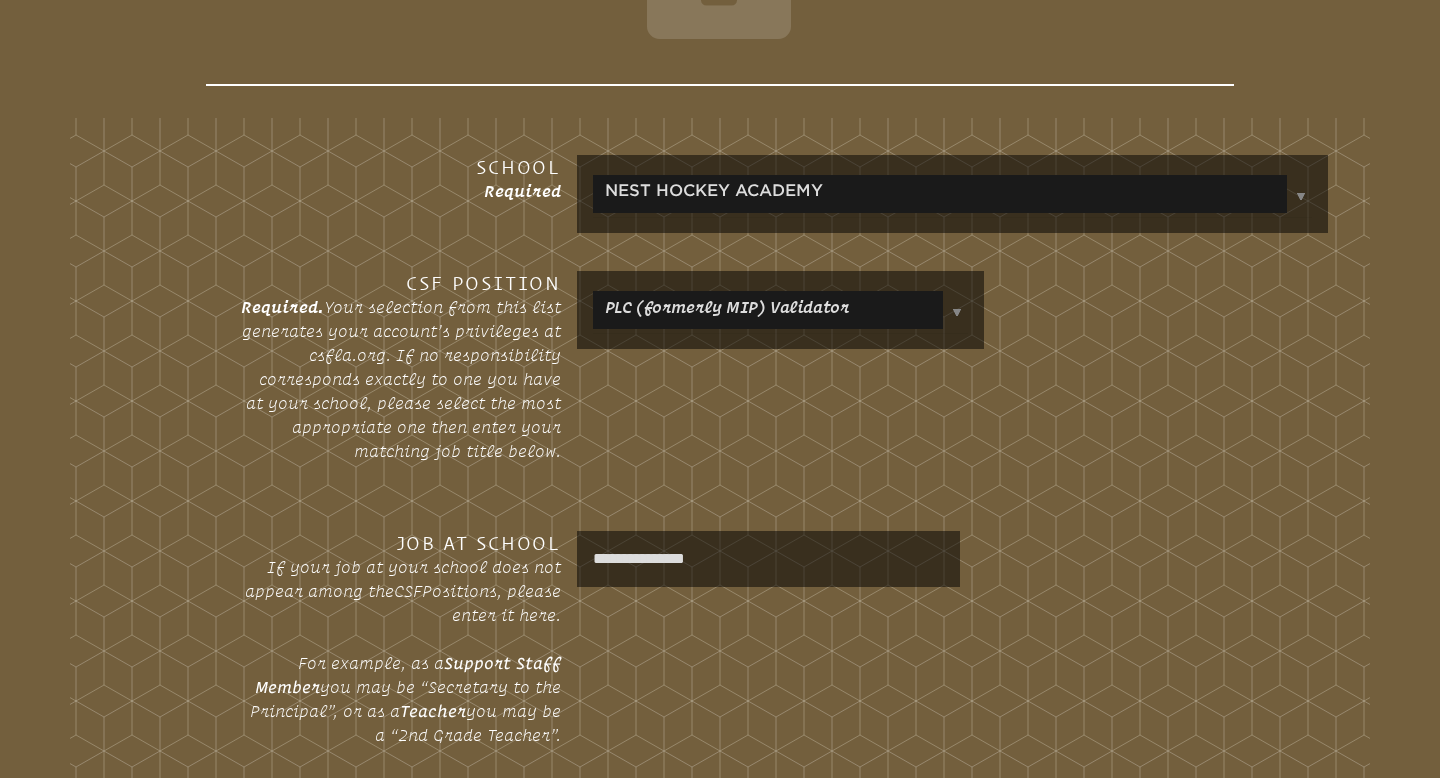 click on "Find a School
Key
Name
City
1 Bethany Christian School    Fort Lauderdale 33316 2 Bradenton Christian School    2   Main Campus Bradenton 34209 3 Preschool Bradenton 34209 4 Cambridge Christian School    5    1 Tampa 33614 5 Christ Church Academy     1 Vero Beach 32960 6 Christ Church Academy Vero Beach 32960 7 Church By the Sea School    Fort Lauderdale 33316 8 Cornerstone Academy    Cornerstone Academy: Gainesville 32606 9 Dunnellon Christian Academy    Dunnellon 34431 10 First Presbyterian Church of Orlando Weekday School    Orlando 32801 11 Geneva Classical Academy    Geneva Classical Academy: undefined Lakeland 33803 12 Grace Christian School of Ocala    Ocala 34480 13 Granada Presbyterian Day School    Granada Day School Miami 33134 14 Impact Christian Academy    32225 15" at bounding box center [720, 697] 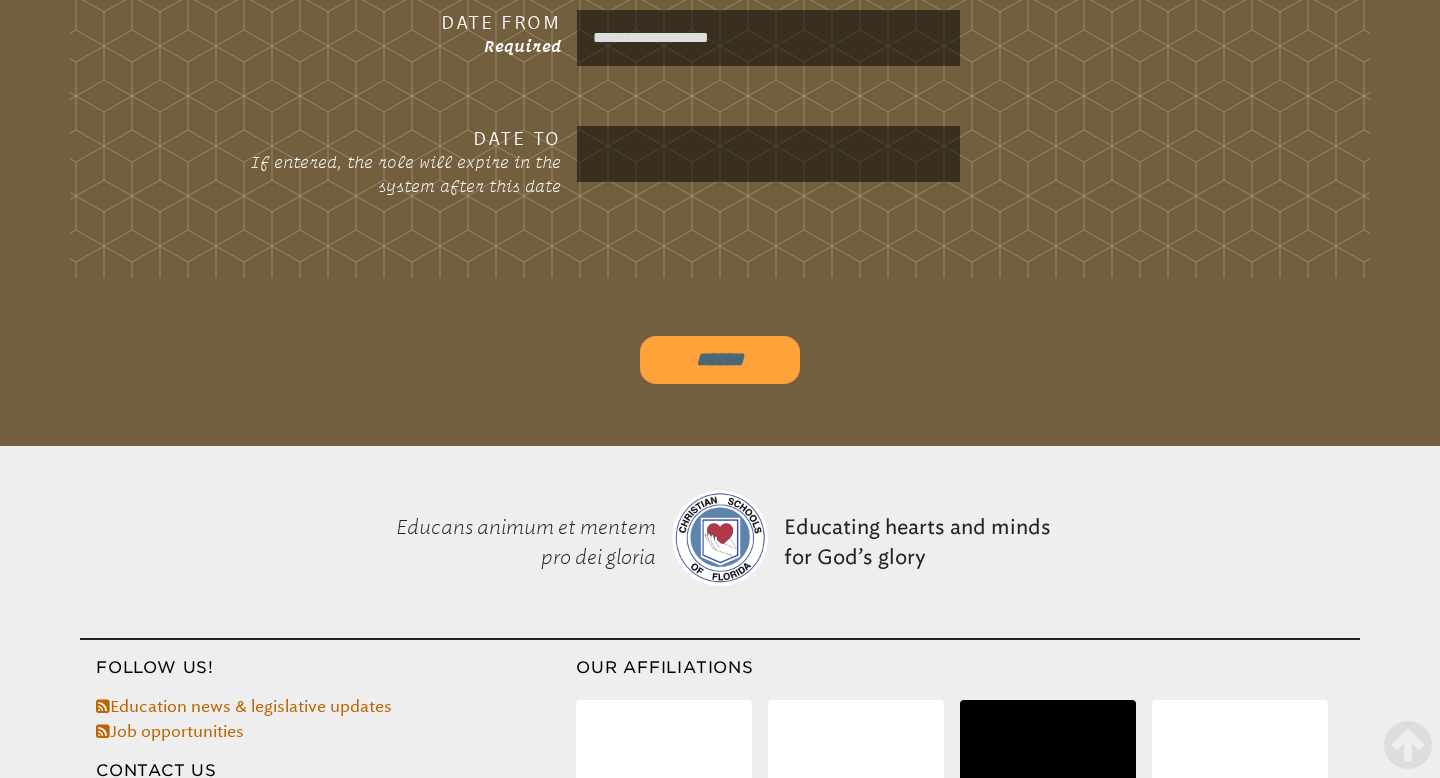 scroll, scrollTop: 1472, scrollLeft: 0, axis: vertical 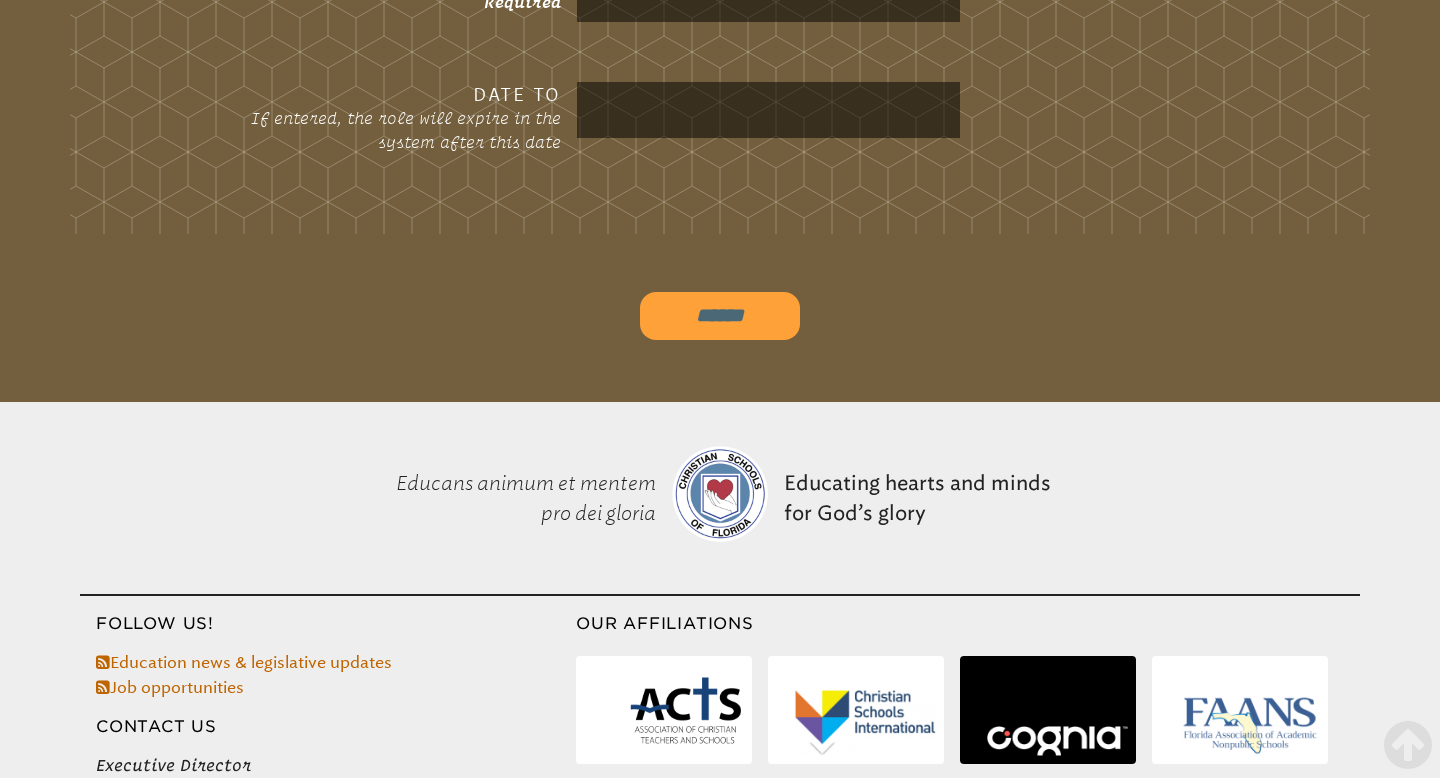 click on "******" at bounding box center (720, 316) 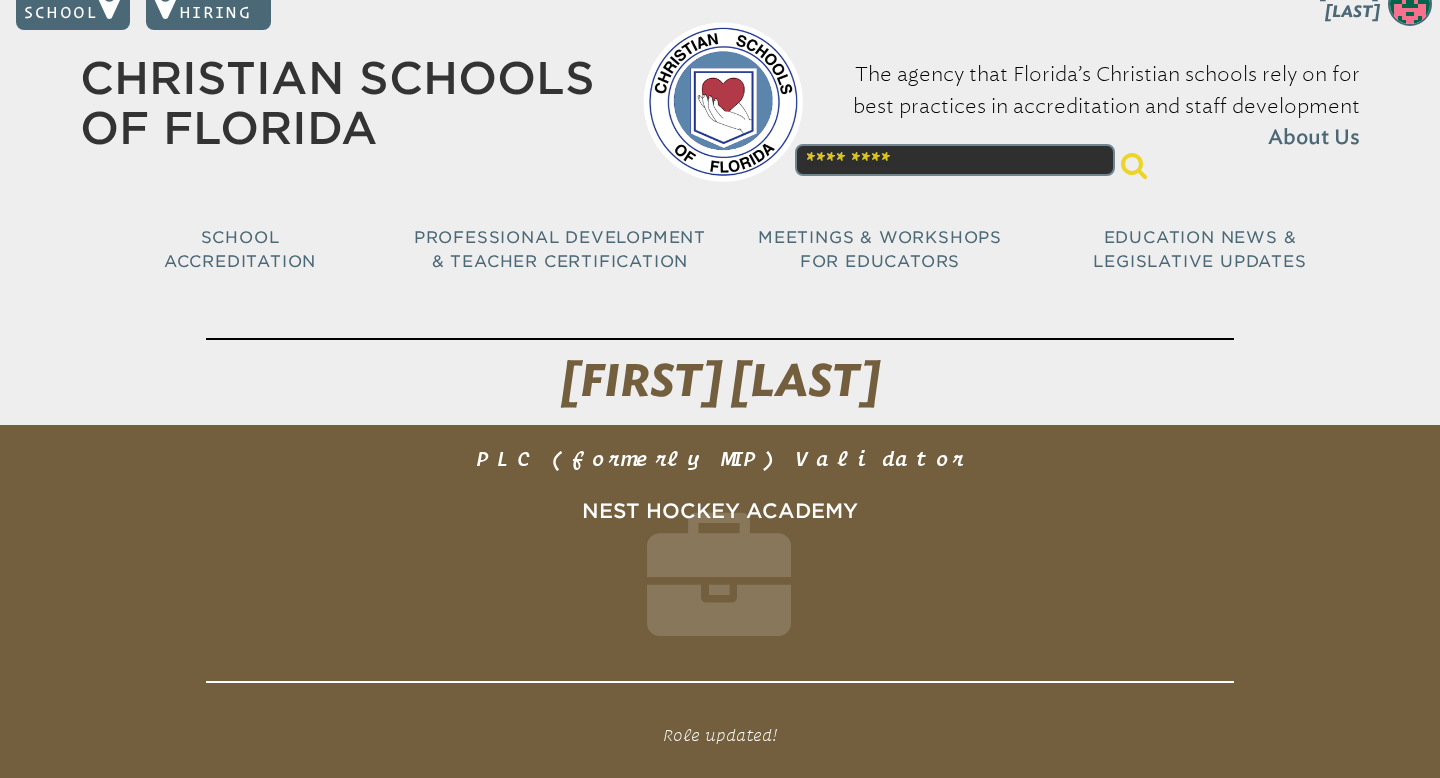 scroll, scrollTop: 0, scrollLeft: 0, axis: both 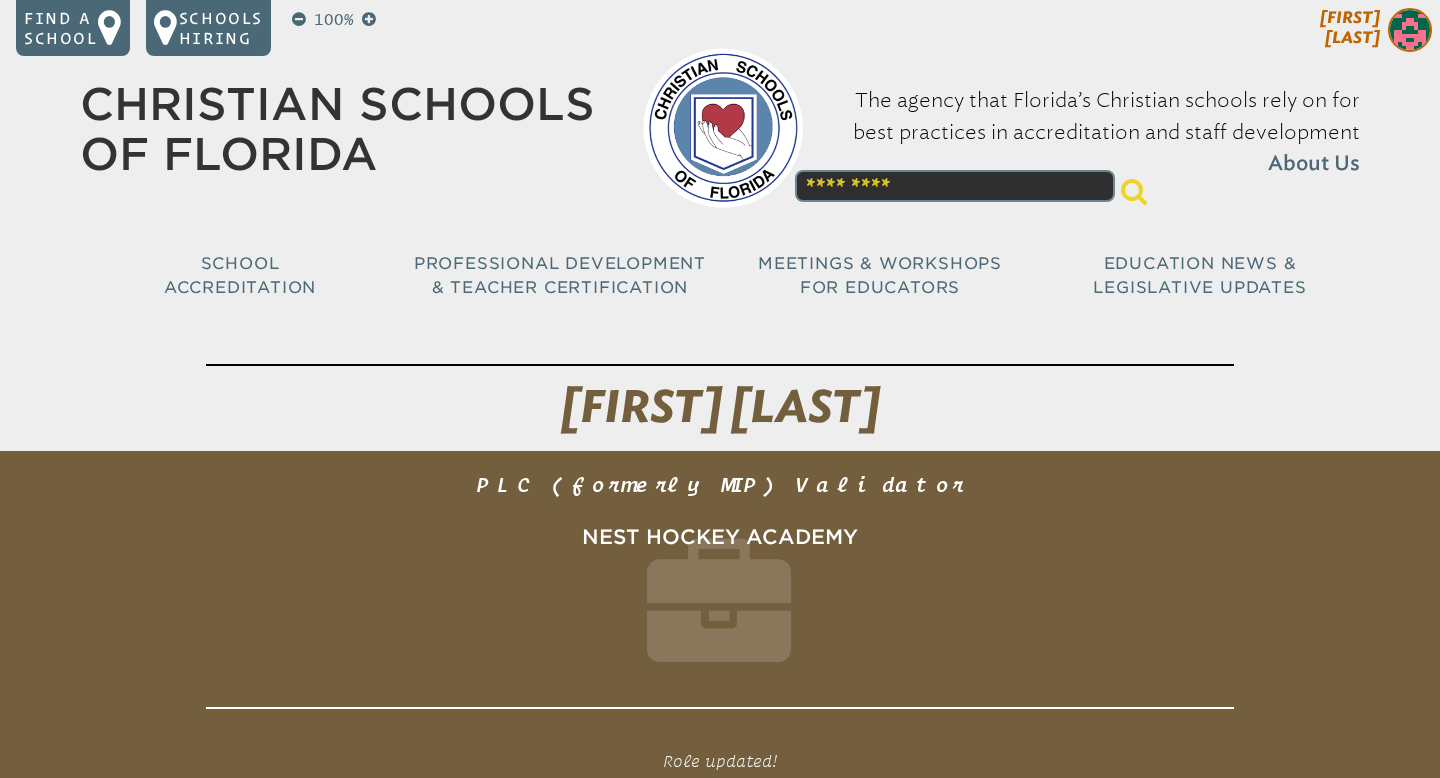 click on "[FIRST] [LAST]" at bounding box center (1276, 32) 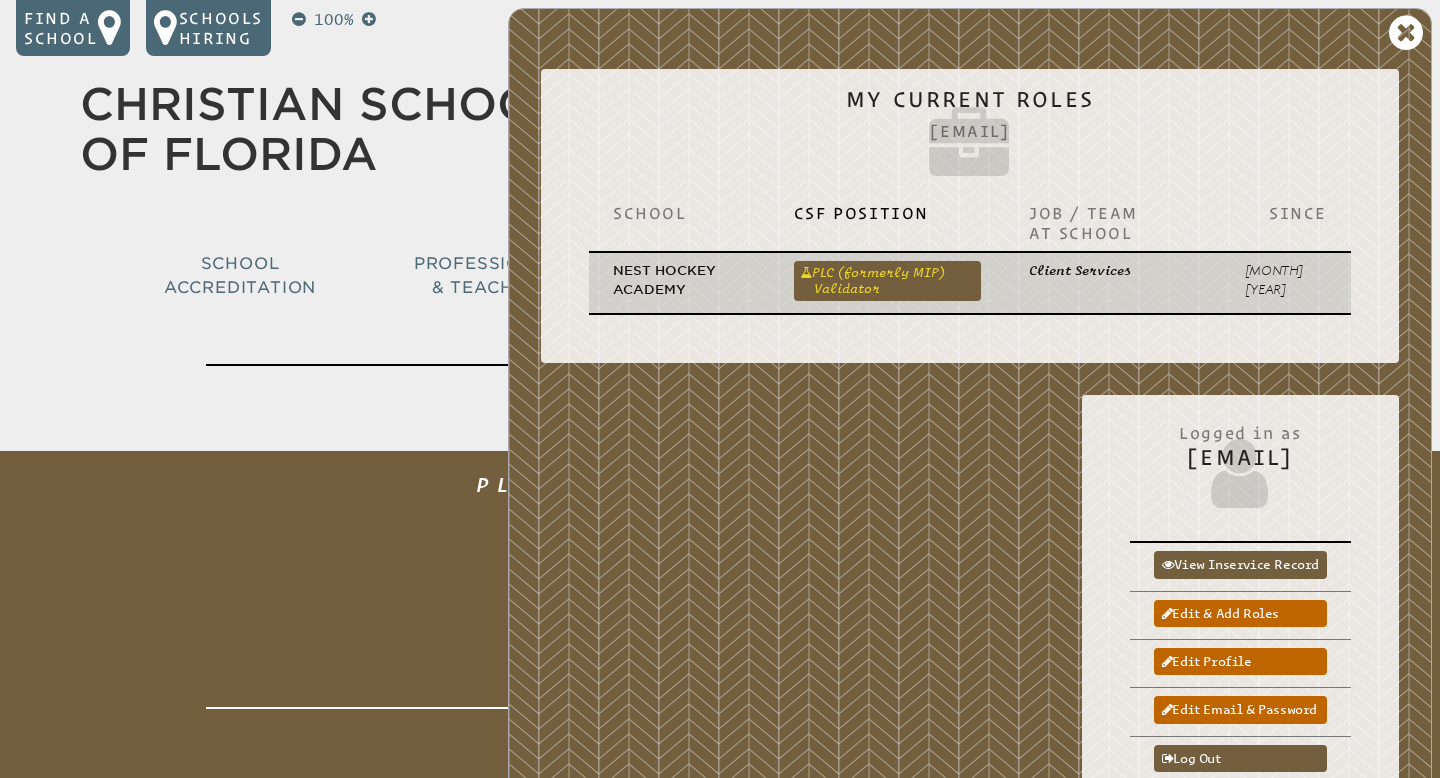 click on "PLC (formerly MIP) Validator" at bounding box center (887, 281) 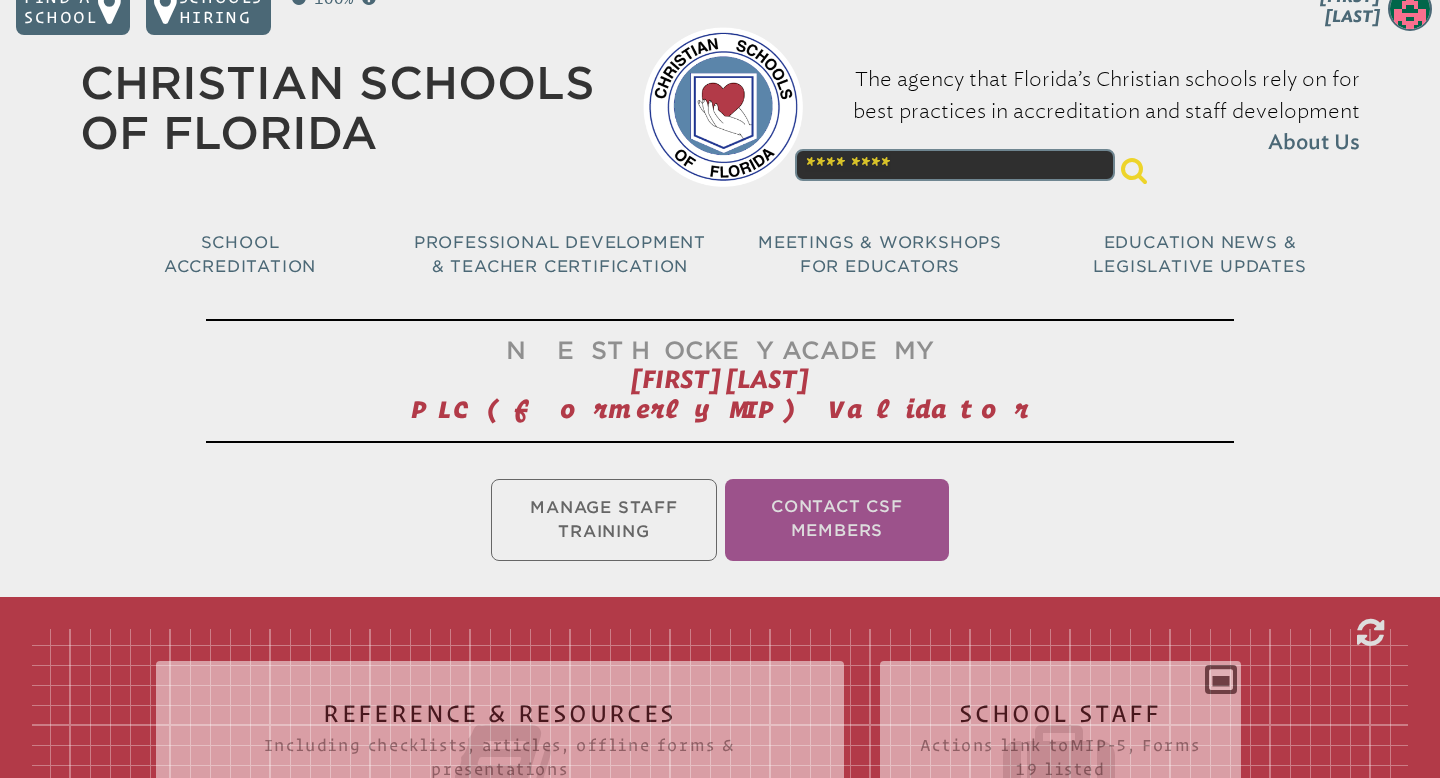 scroll, scrollTop: 23, scrollLeft: 0, axis: vertical 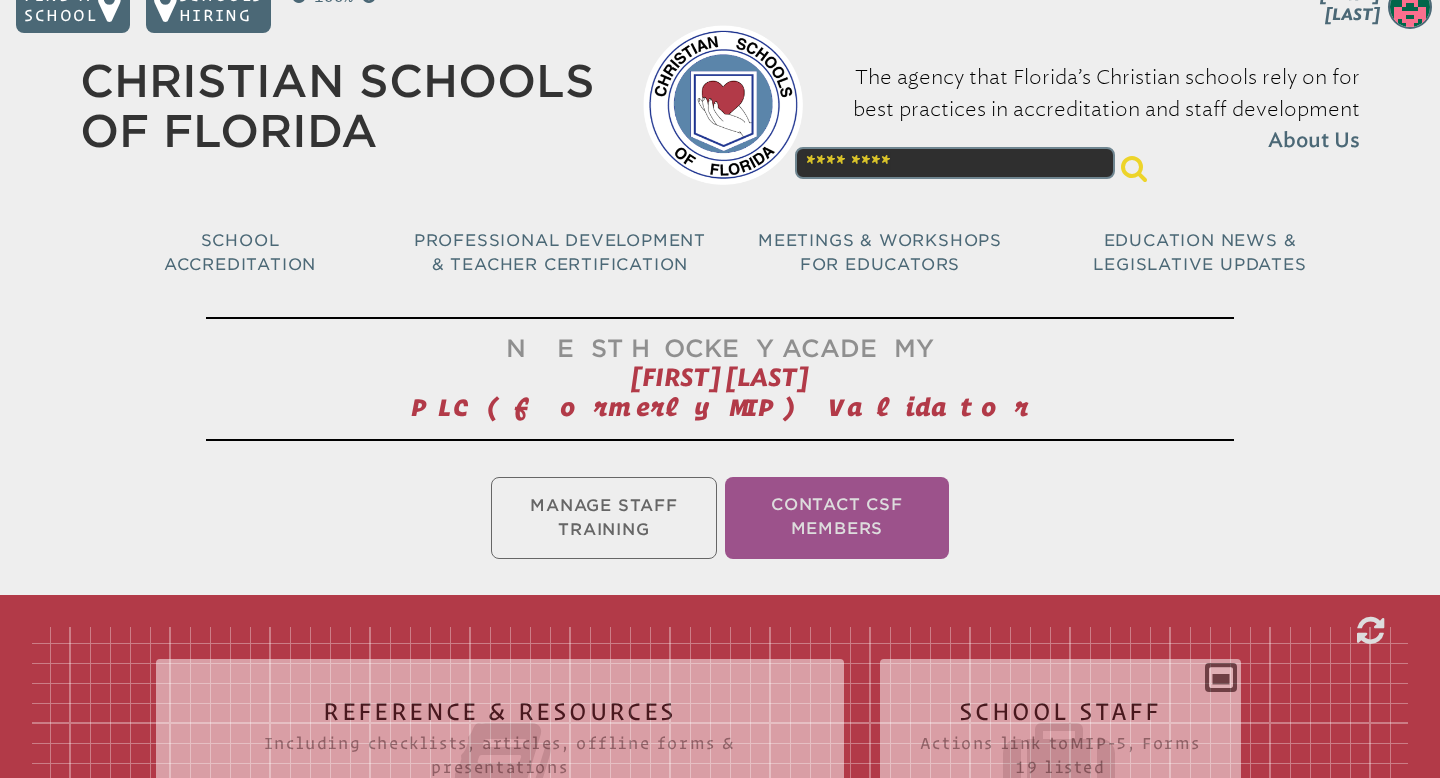 click on "Manage Staff Training
Contact CSF Members" at bounding box center [720, 518] 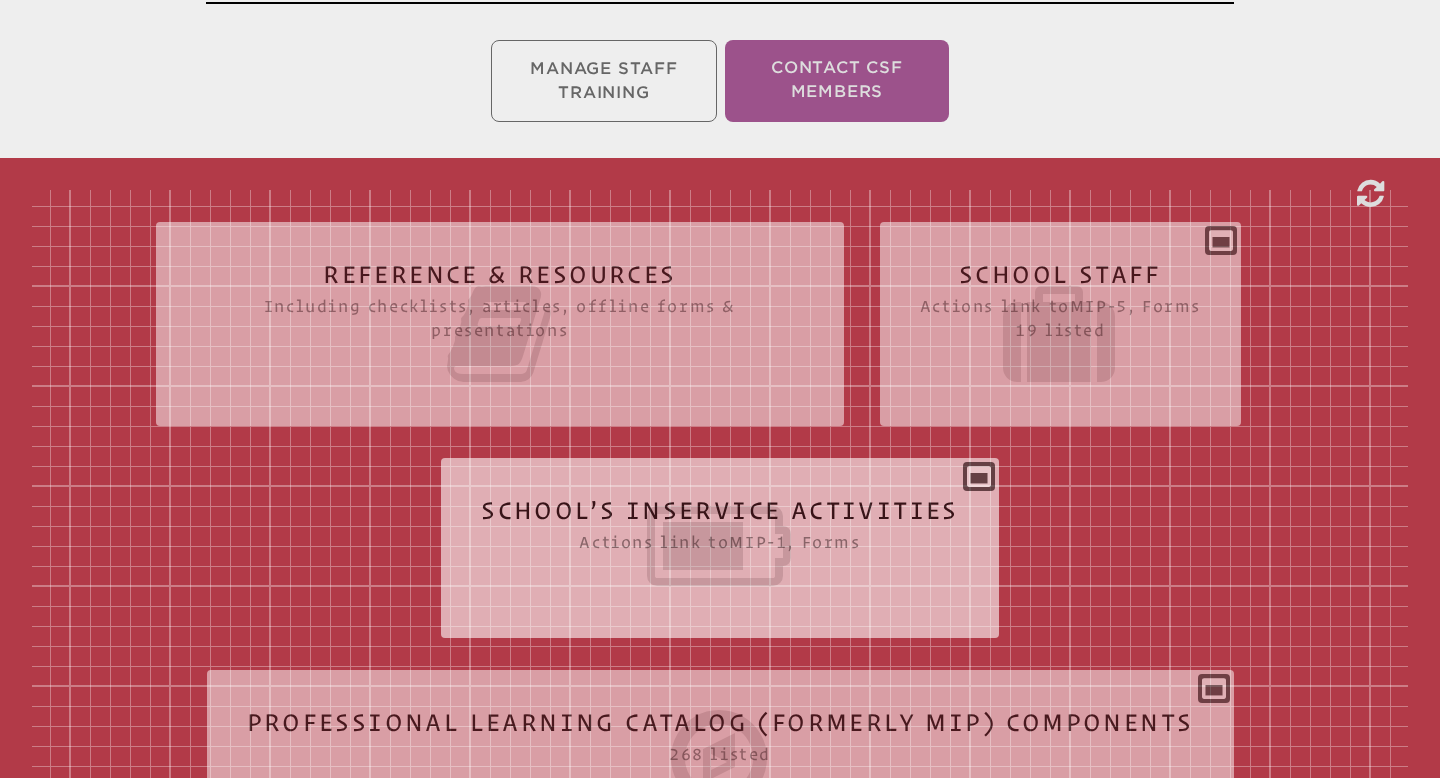 scroll, scrollTop: 468, scrollLeft: 0, axis: vertical 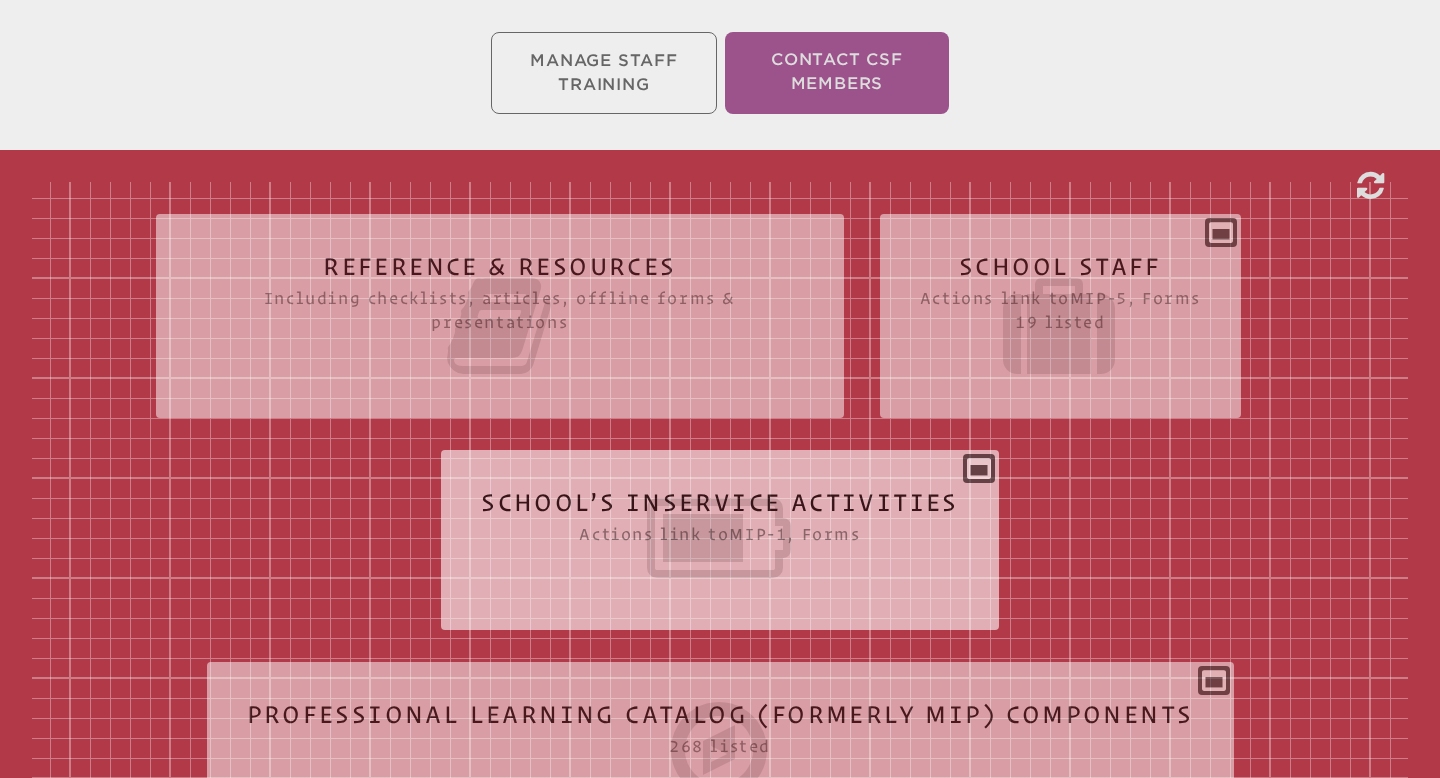 click at bounding box center [720, 538] 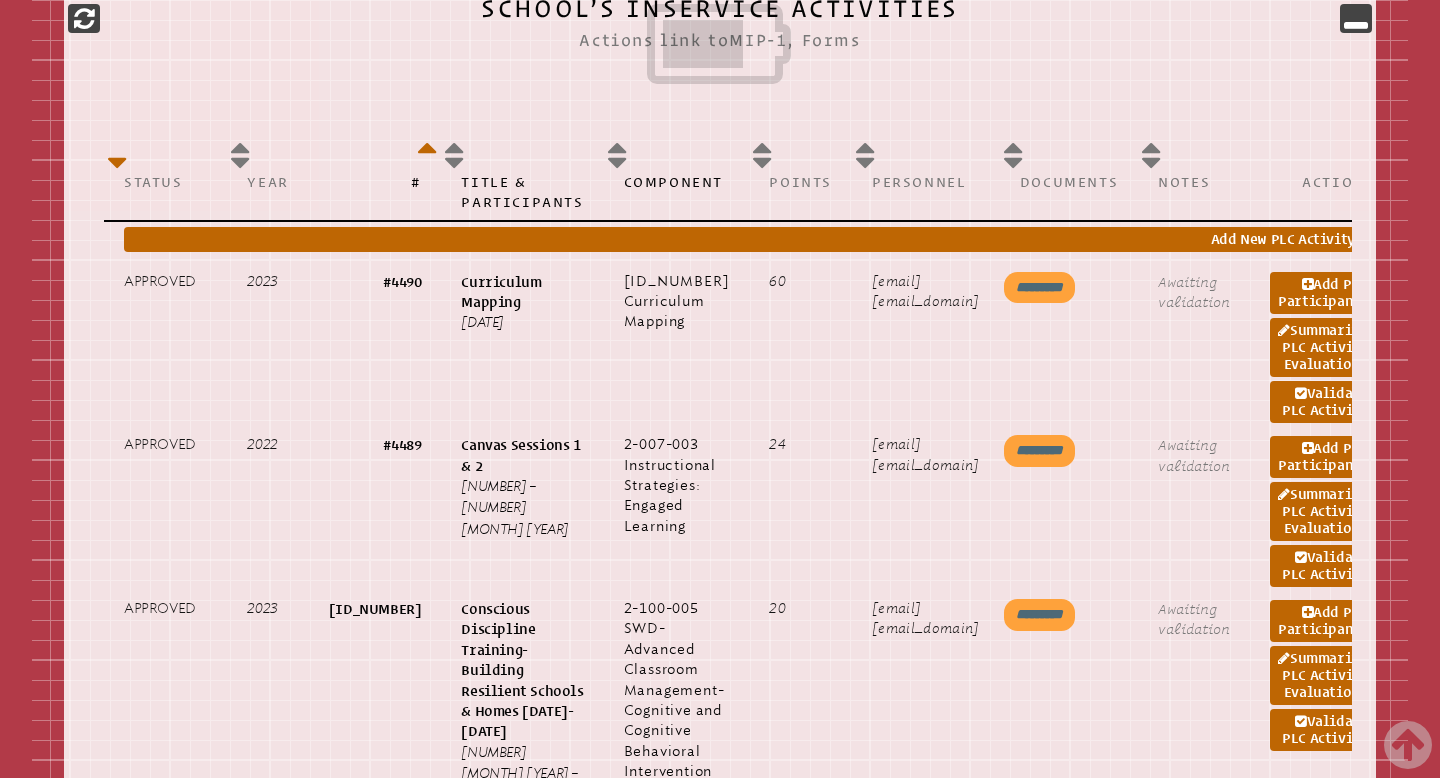 scroll, scrollTop: 984, scrollLeft: 0, axis: vertical 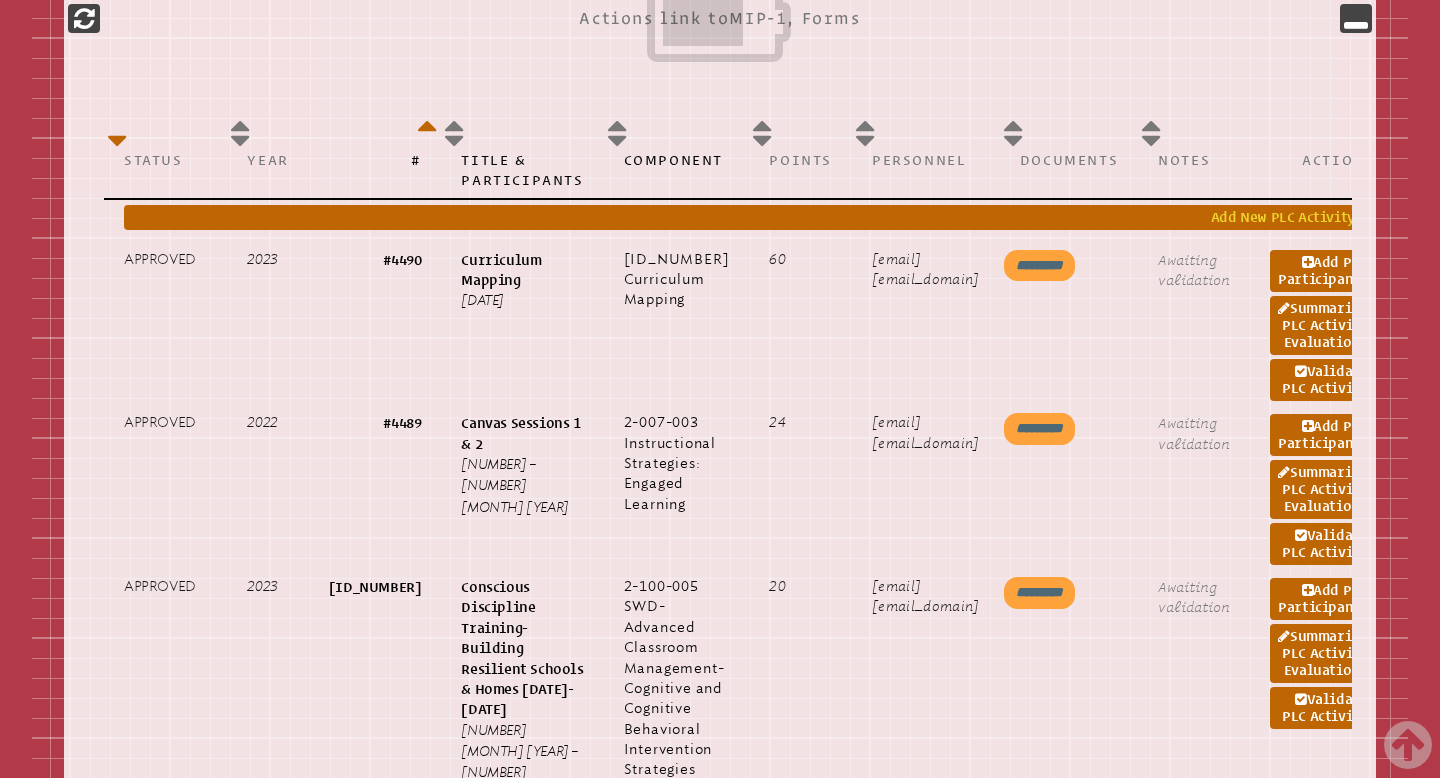 click on "Add New PLC Activity" at bounding box center (749, 217) 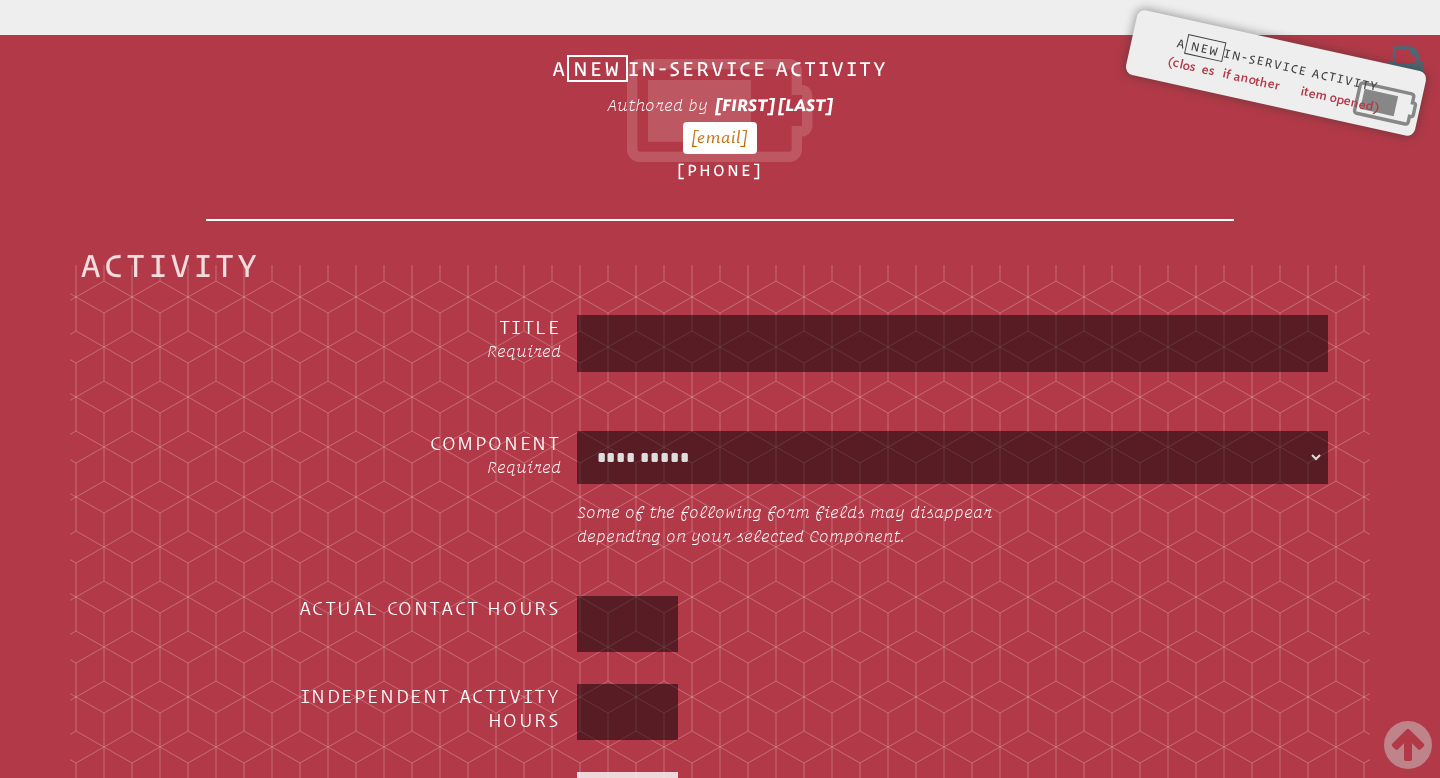 scroll, scrollTop: 332, scrollLeft: 0, axis: vertical 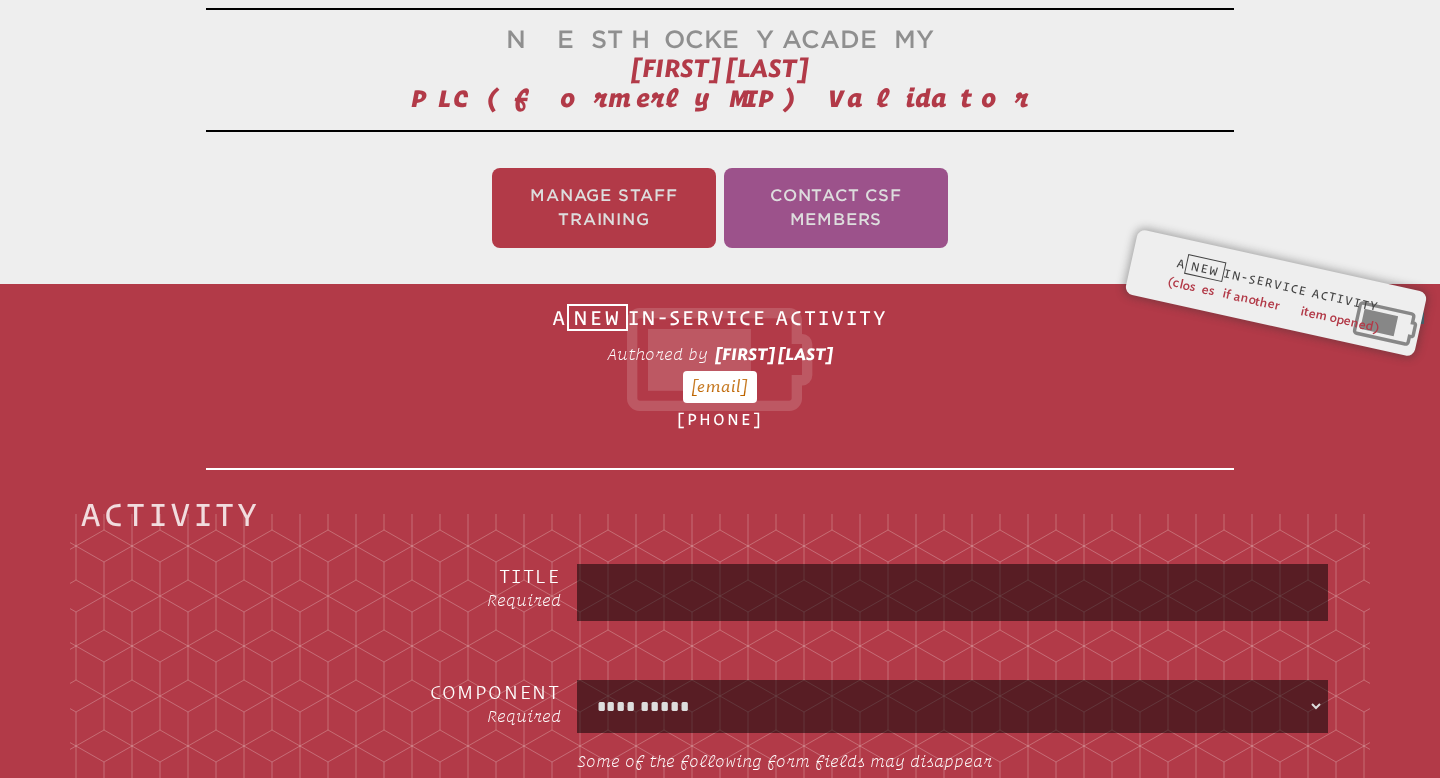 click at bounding box center [952, 592] 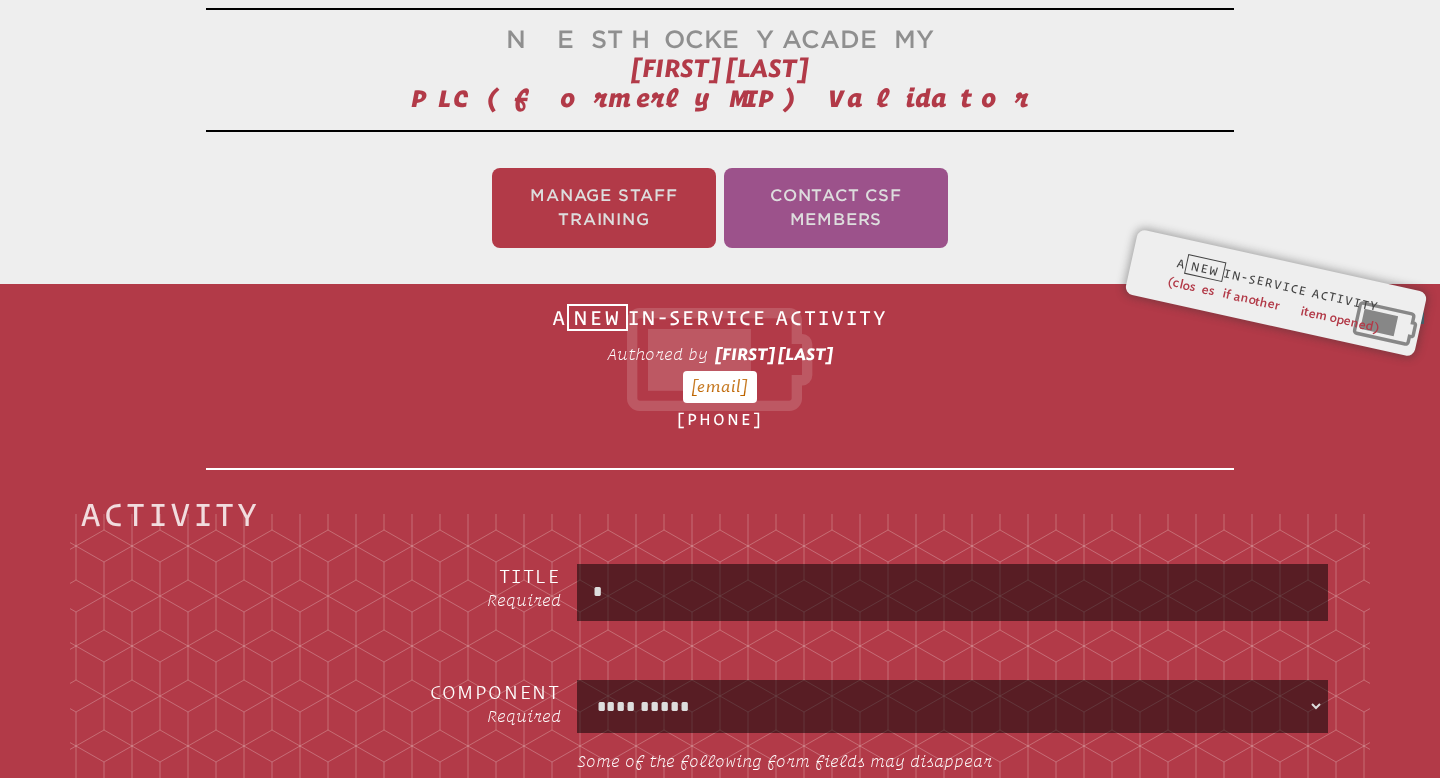 type on "*****" 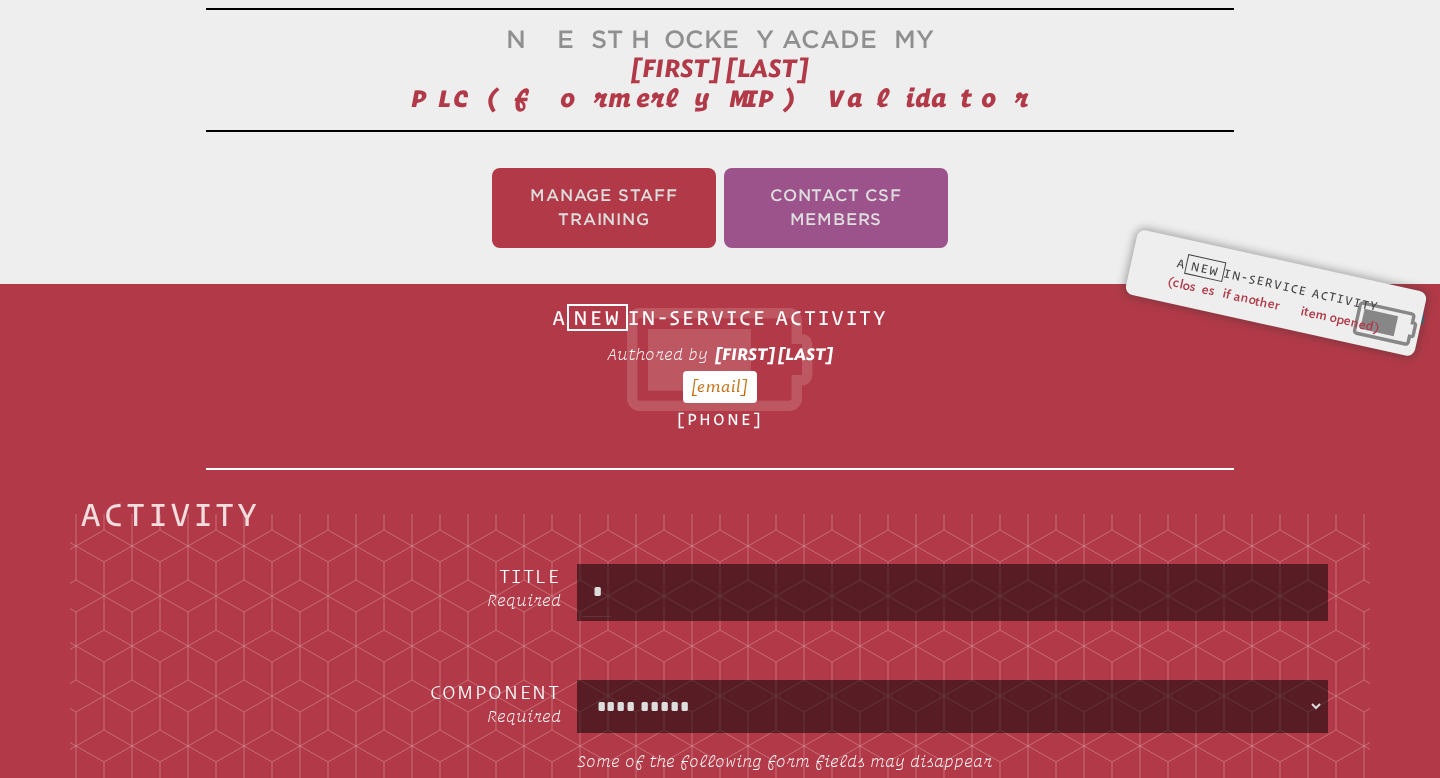 type on "**" 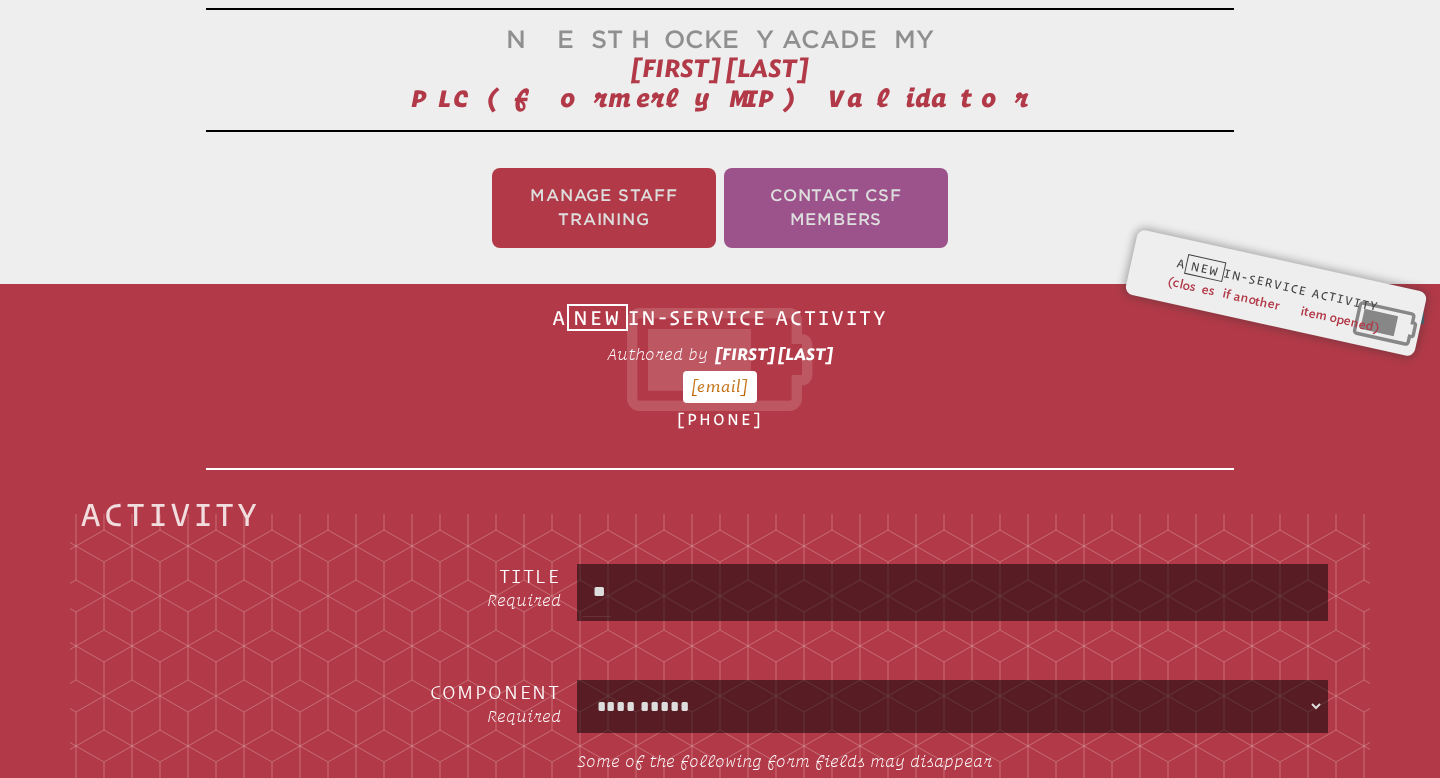 type on "******" 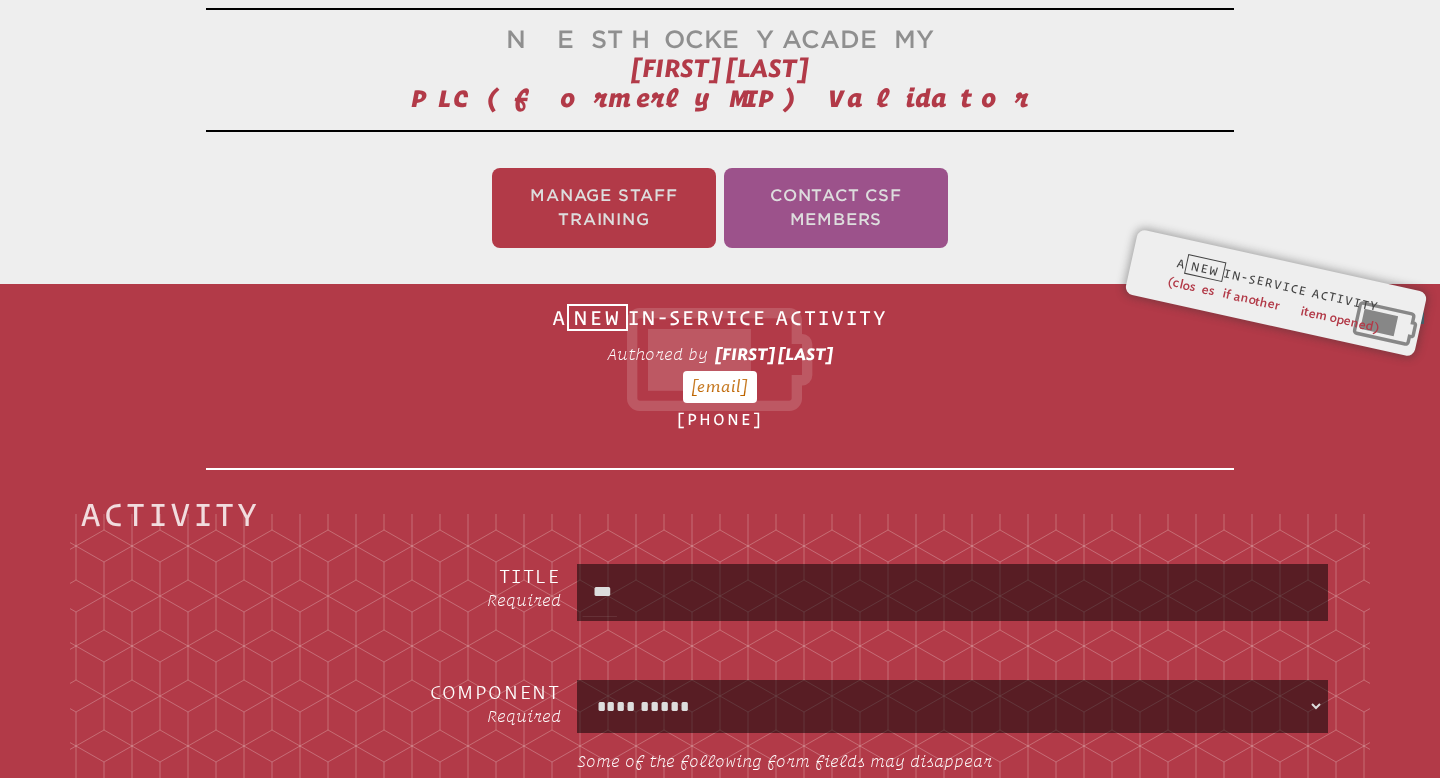 type on "****" 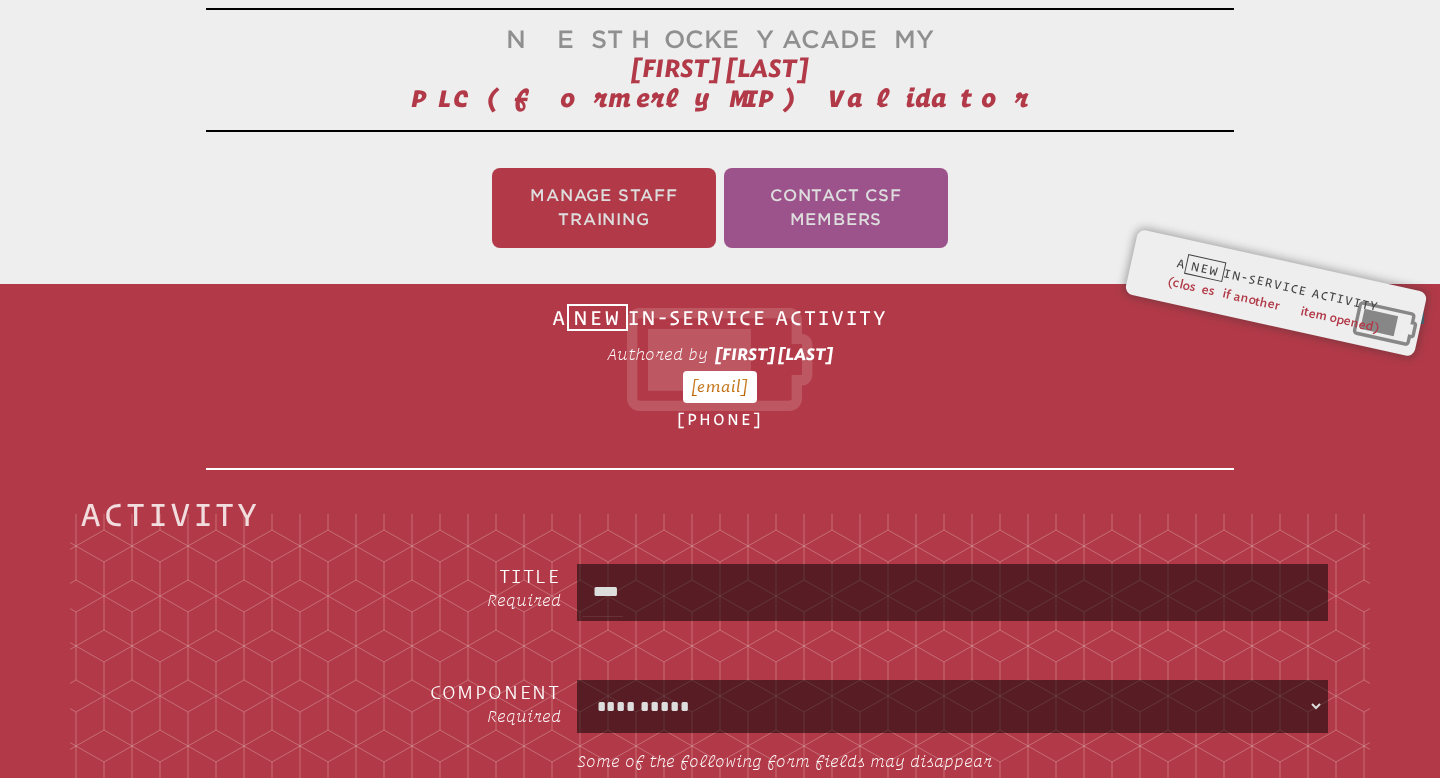 type on "****" 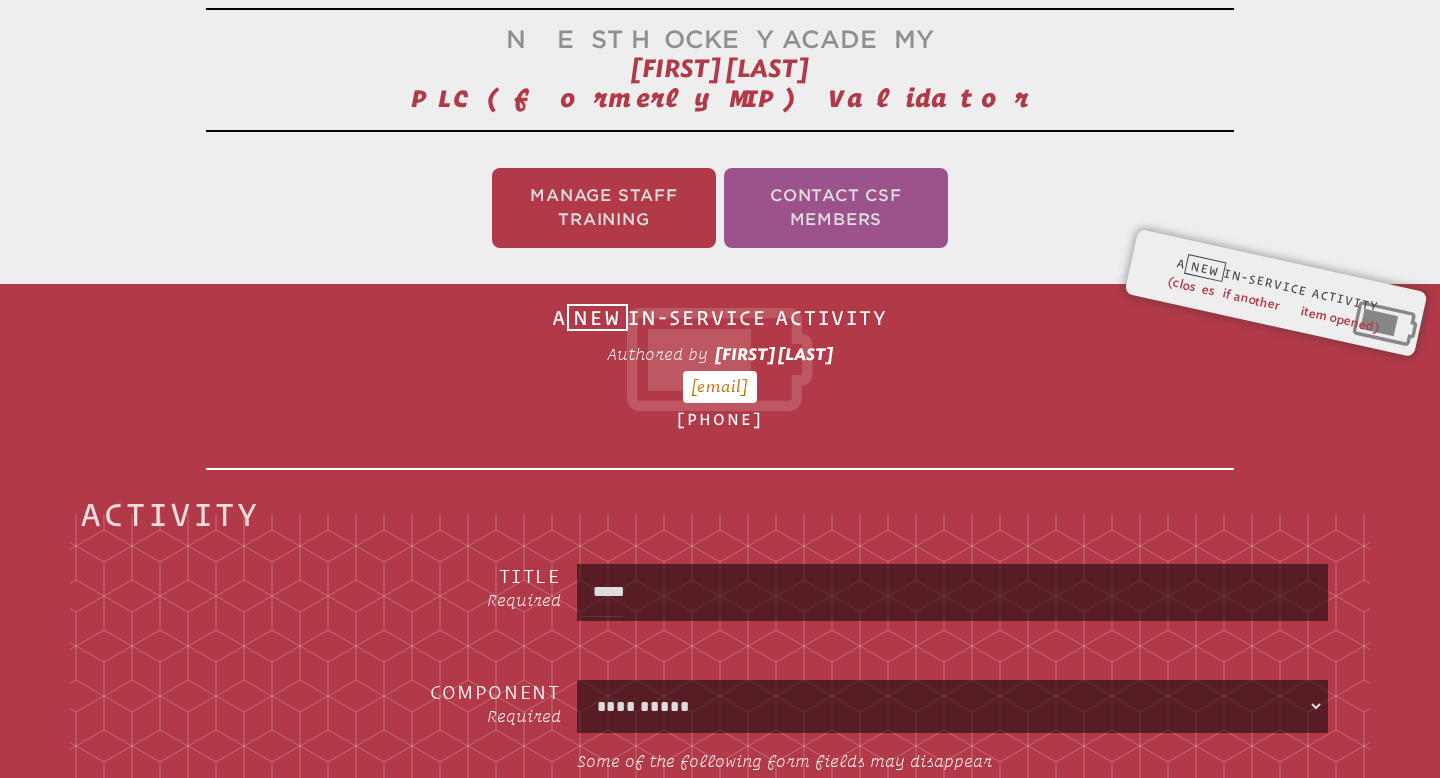 type on "*********" 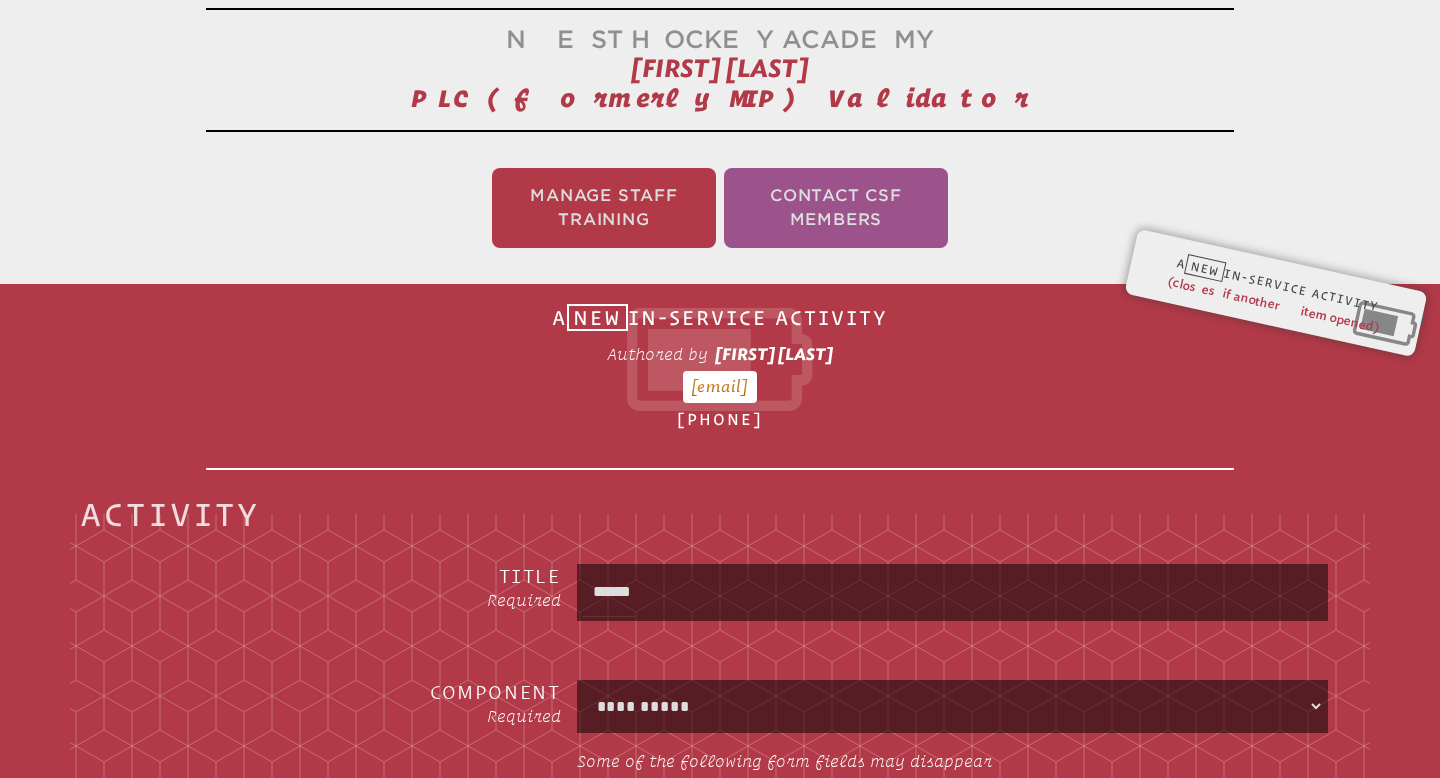type on "*******" 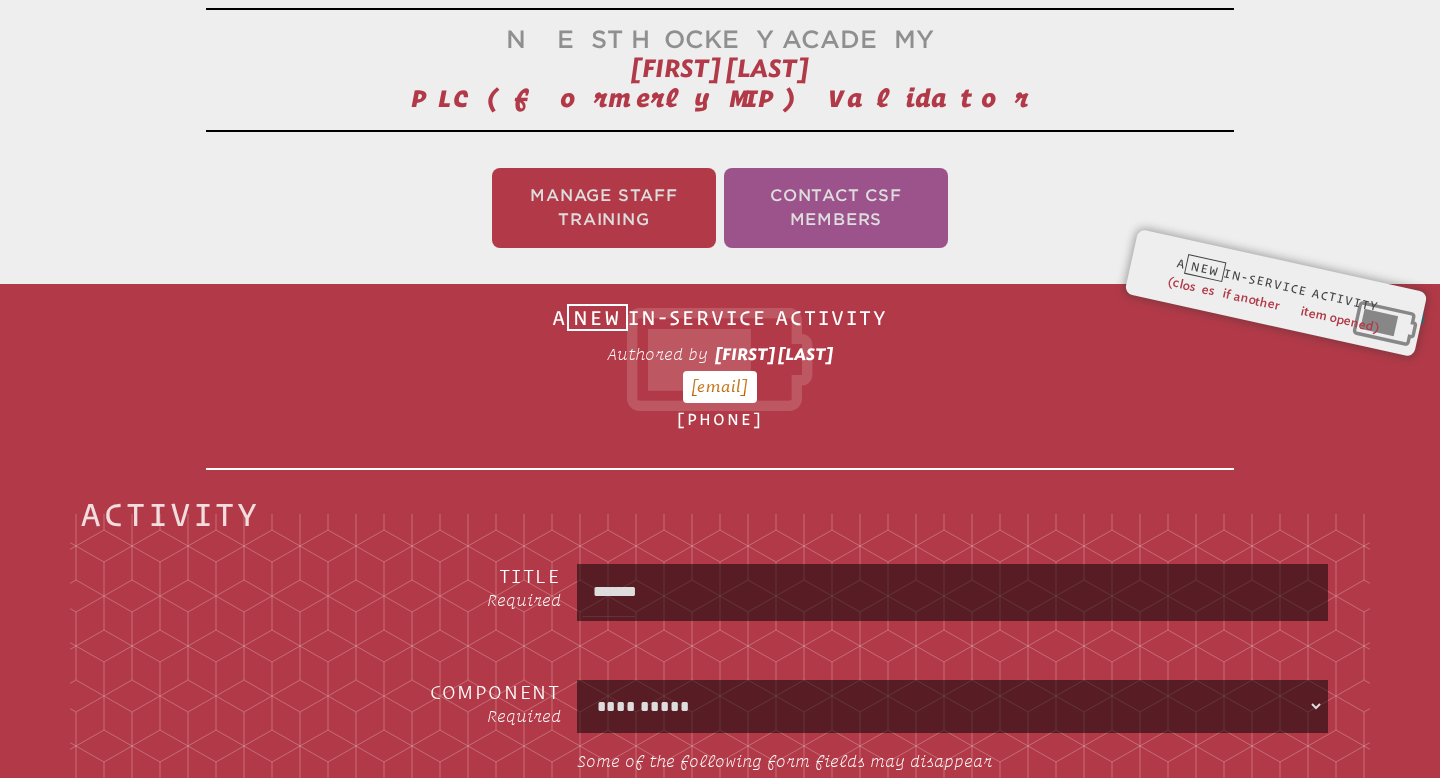 type on "**********" 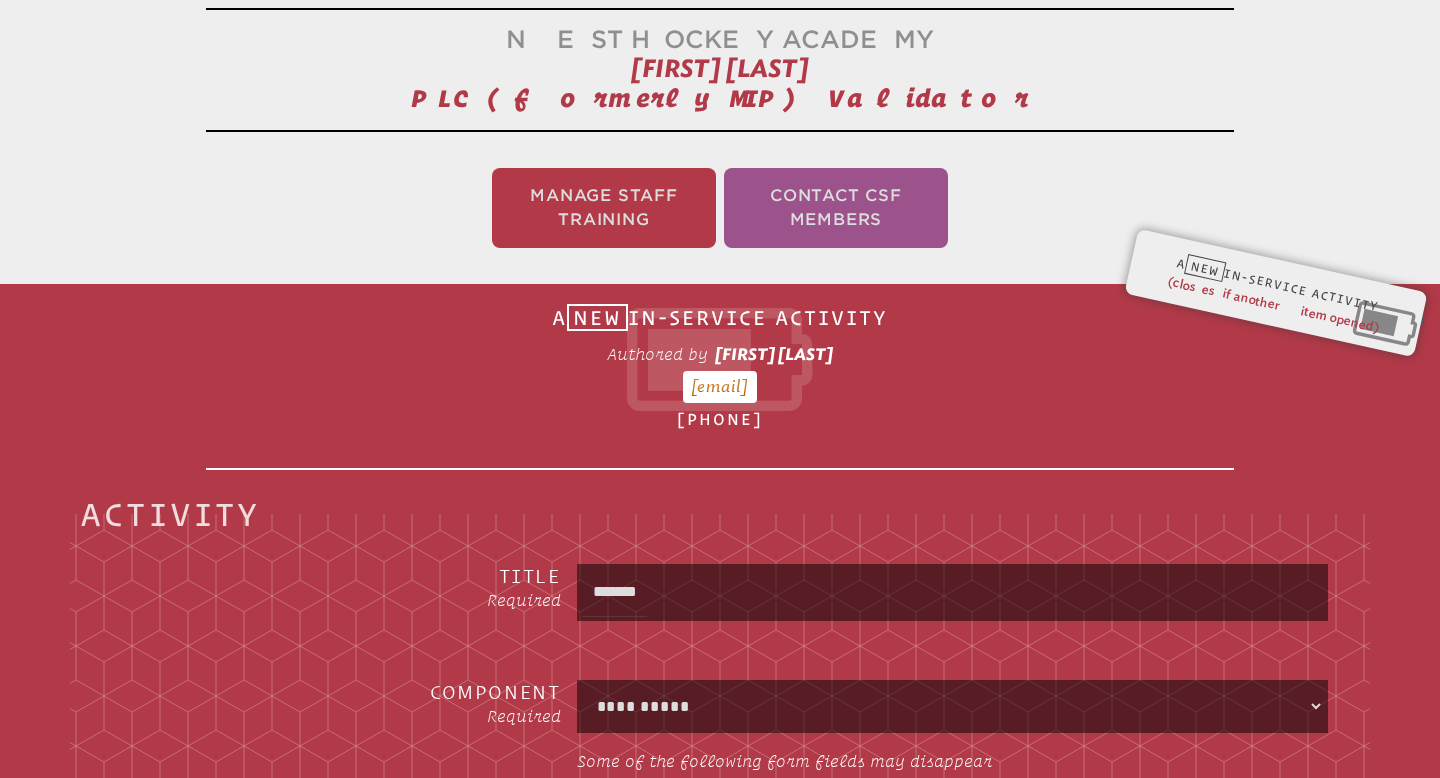 type on "*******" 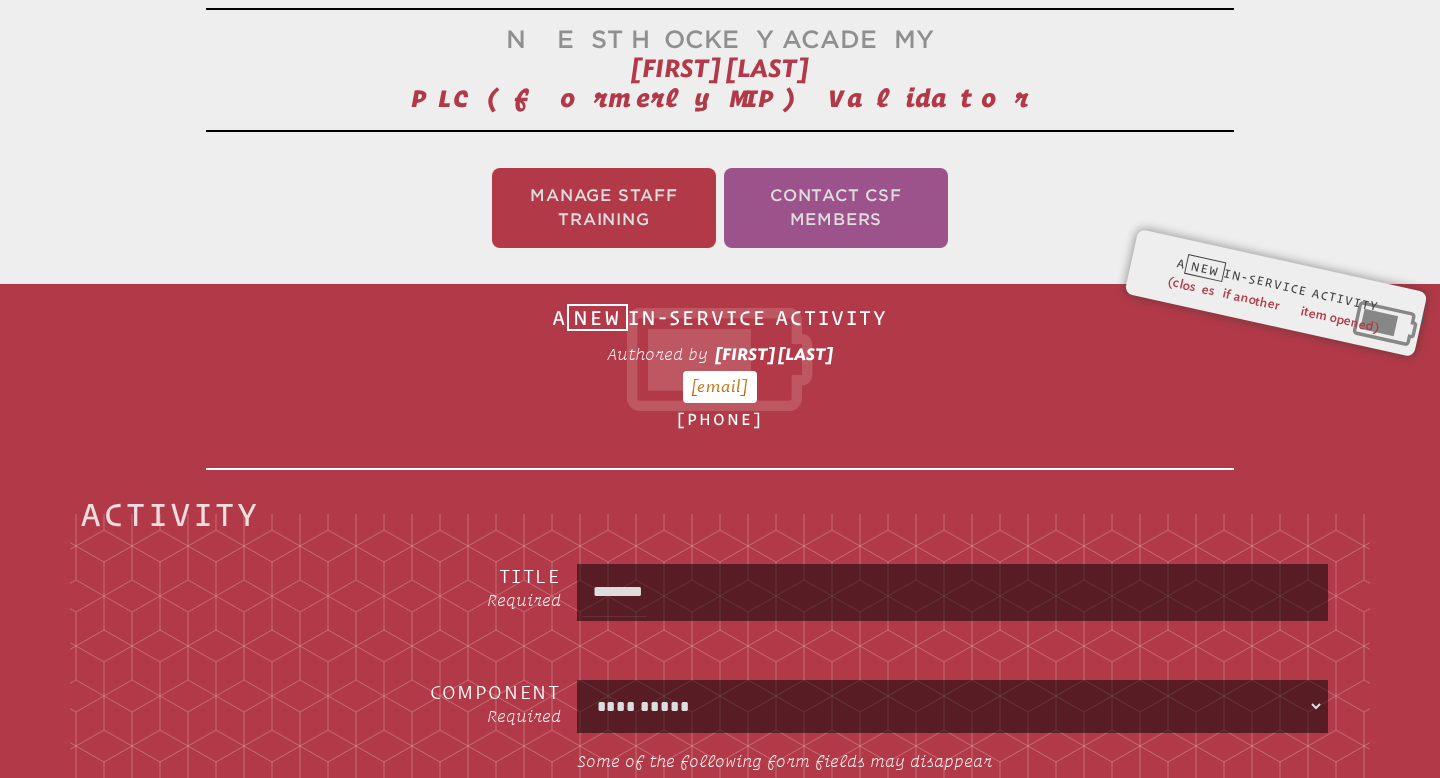 type on "**********" 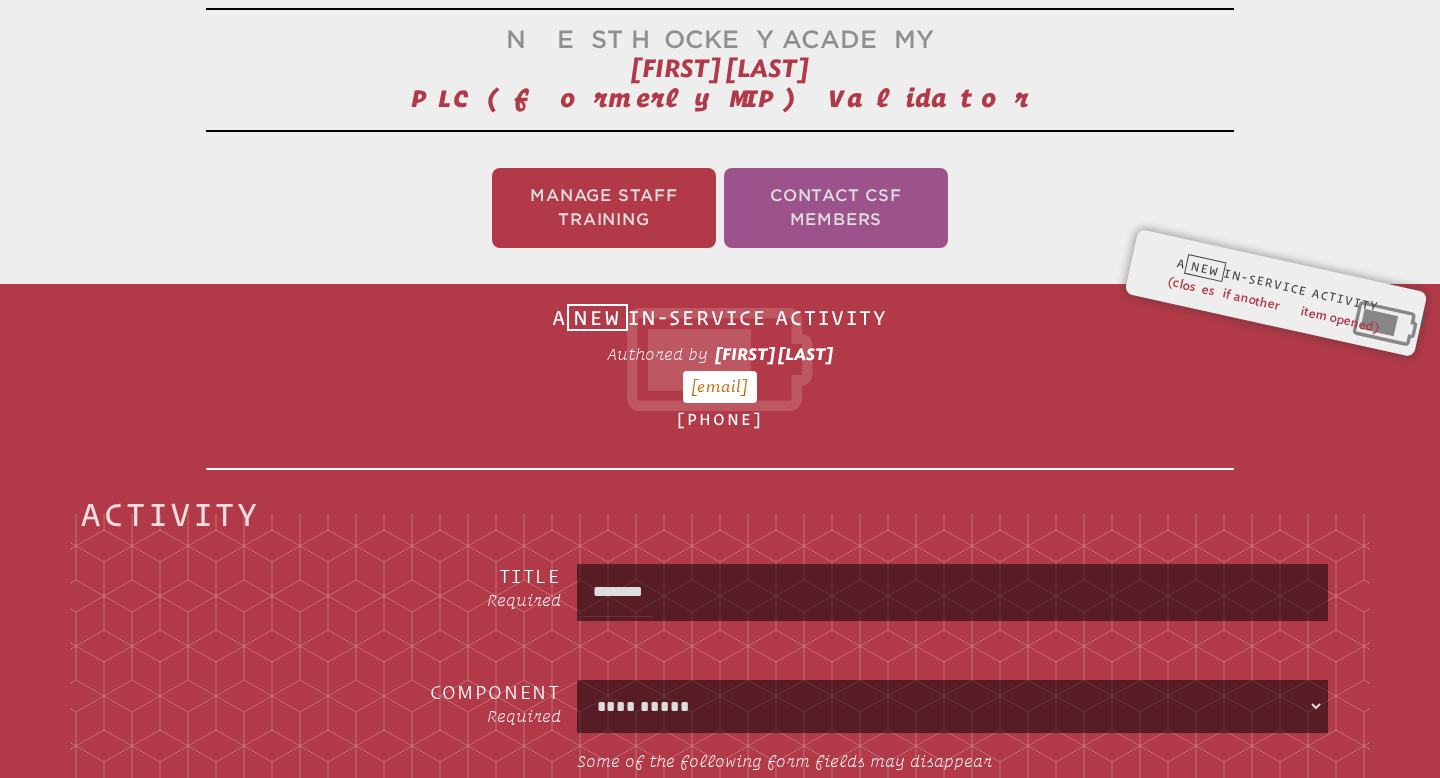 type on "*********" 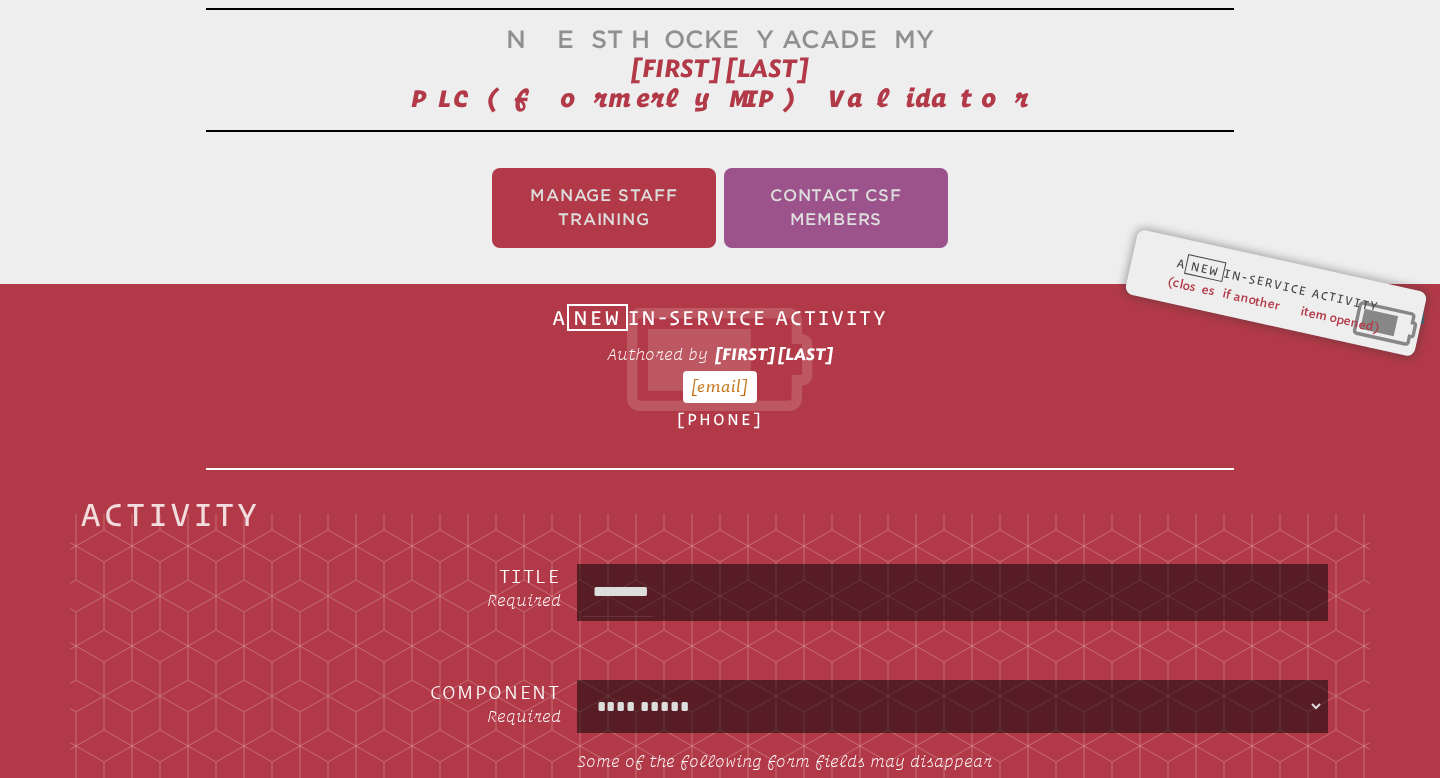 type on "**********" 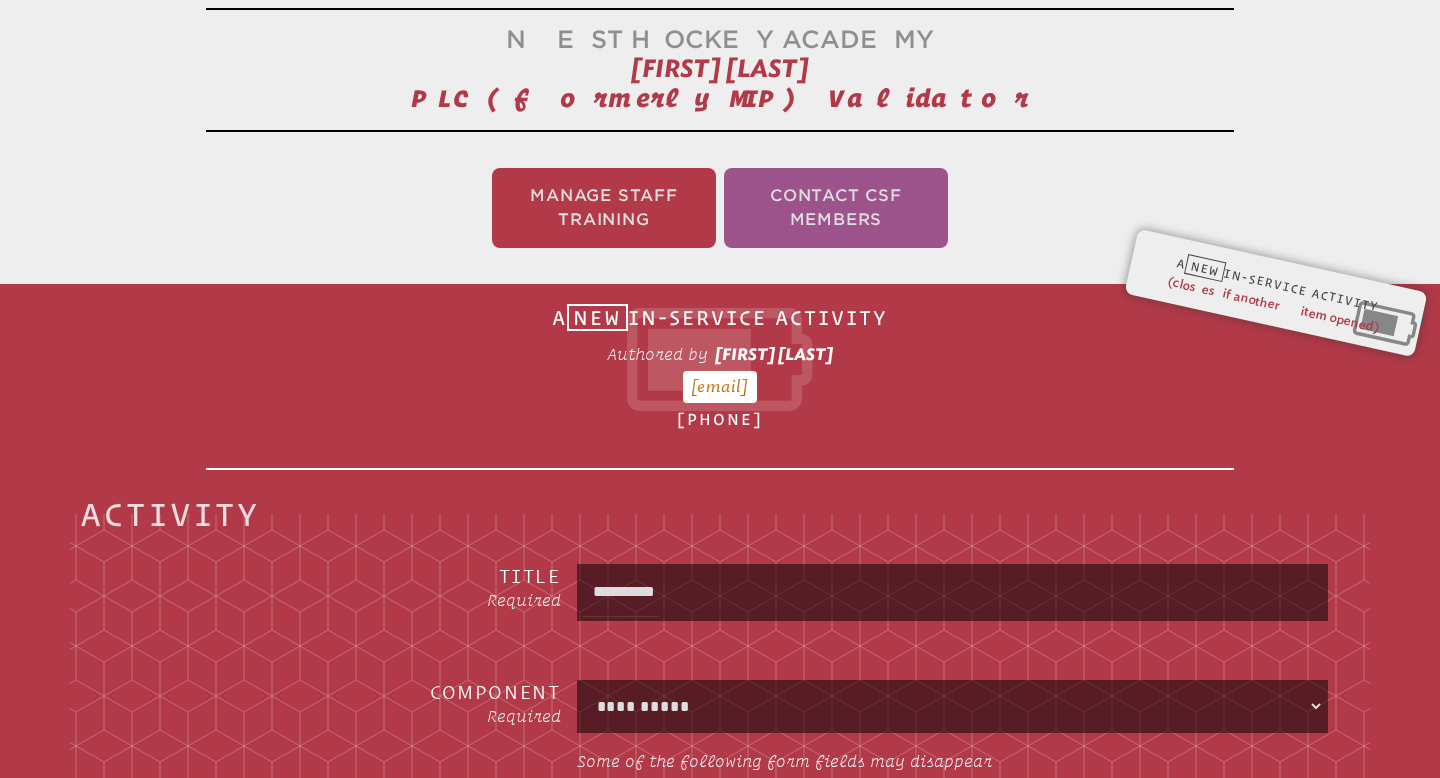 type on "**********" 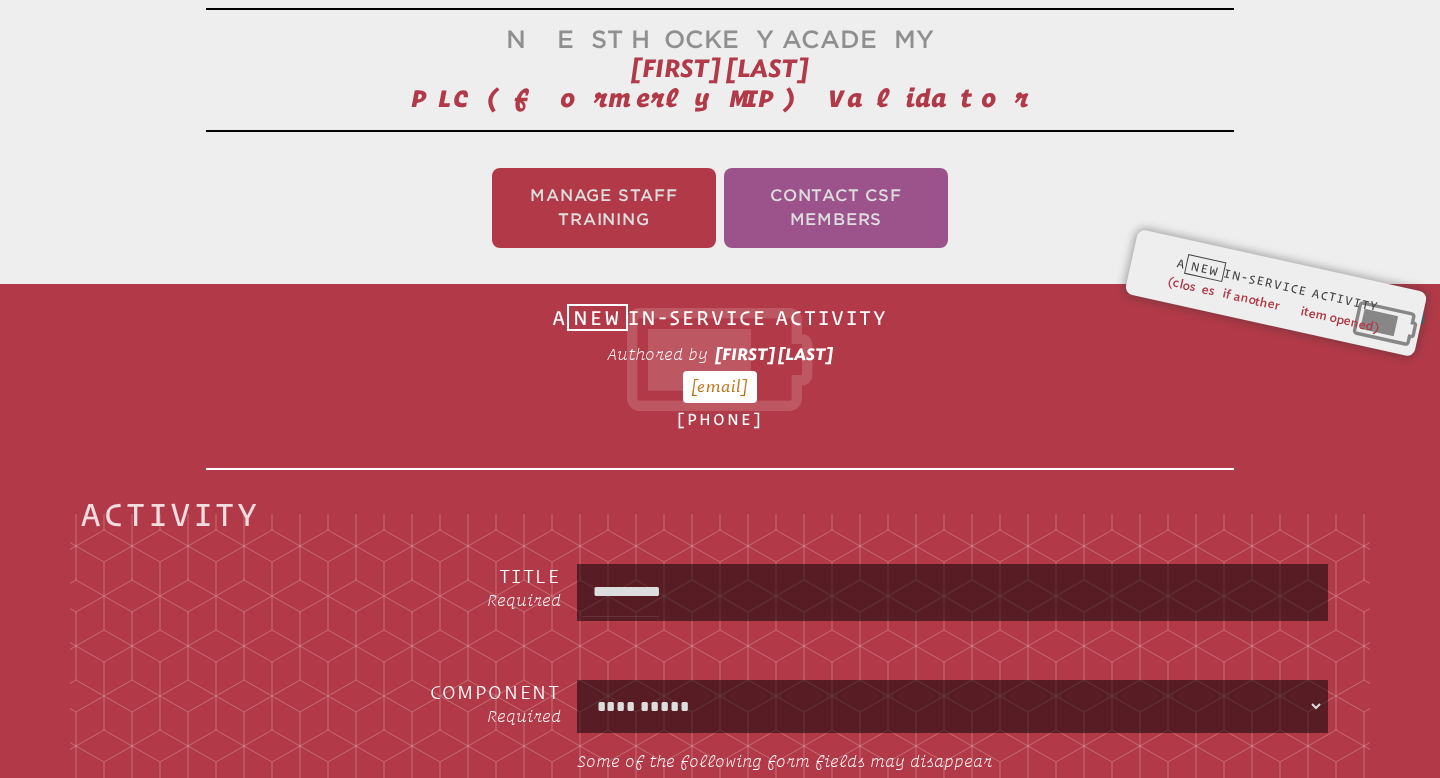 type on "**********" 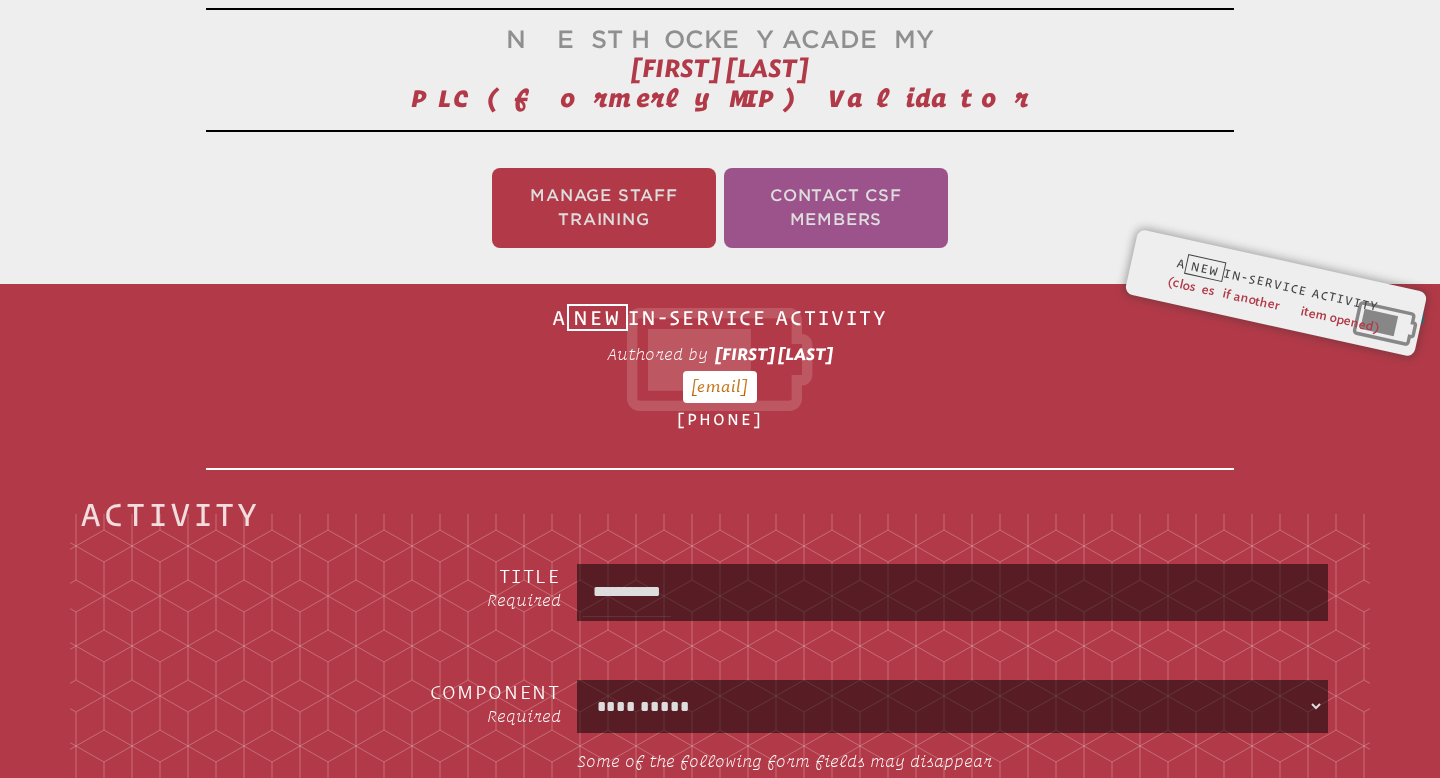 type on "**********" 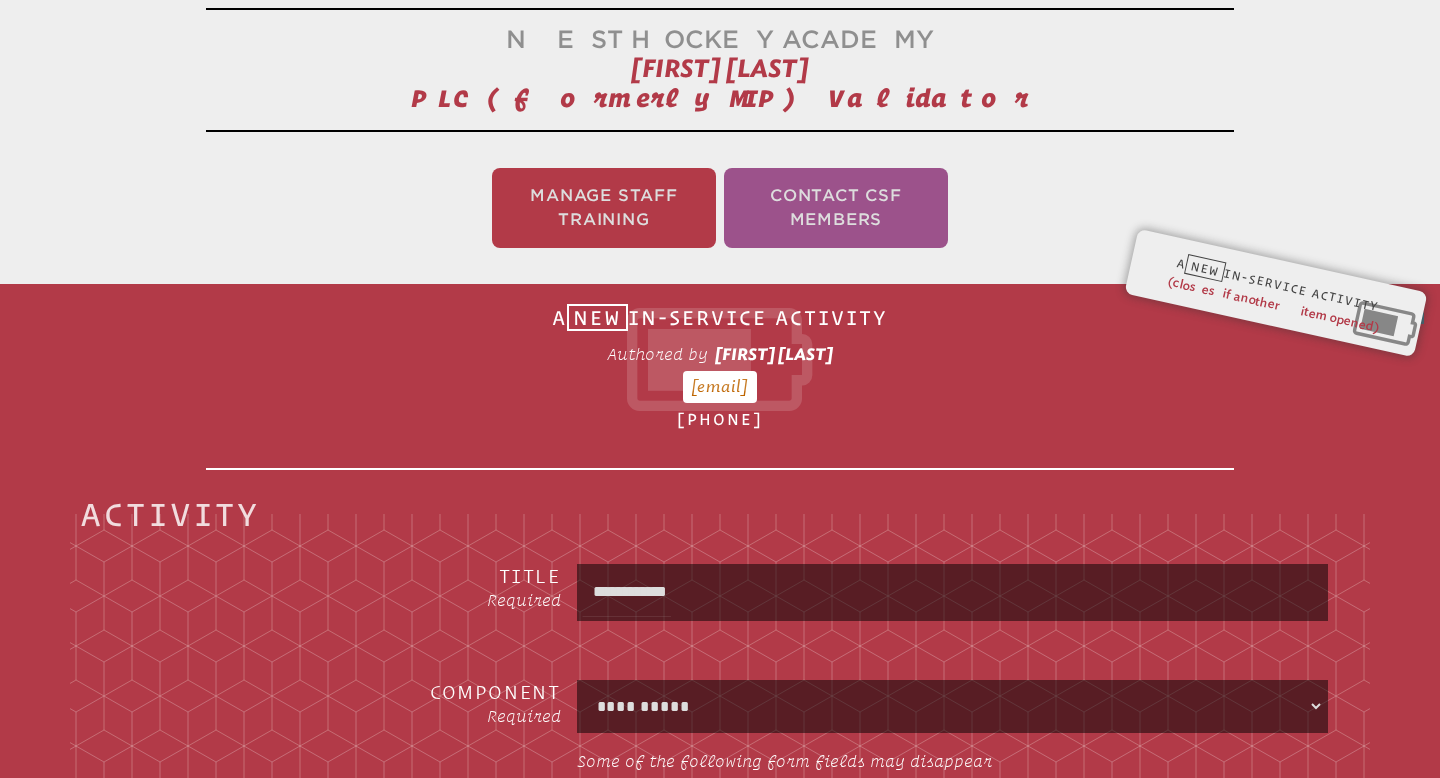 type on "**********" 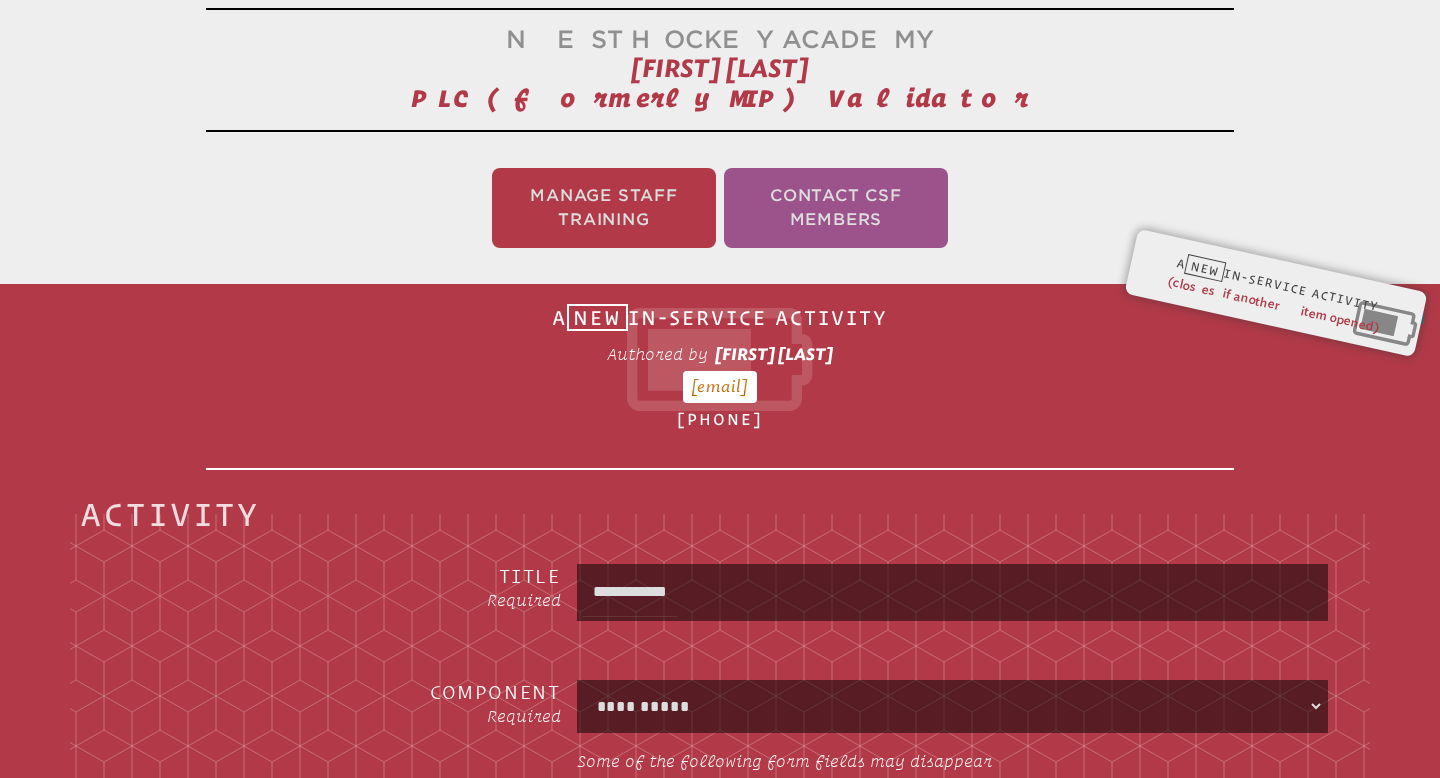 type on "**********" 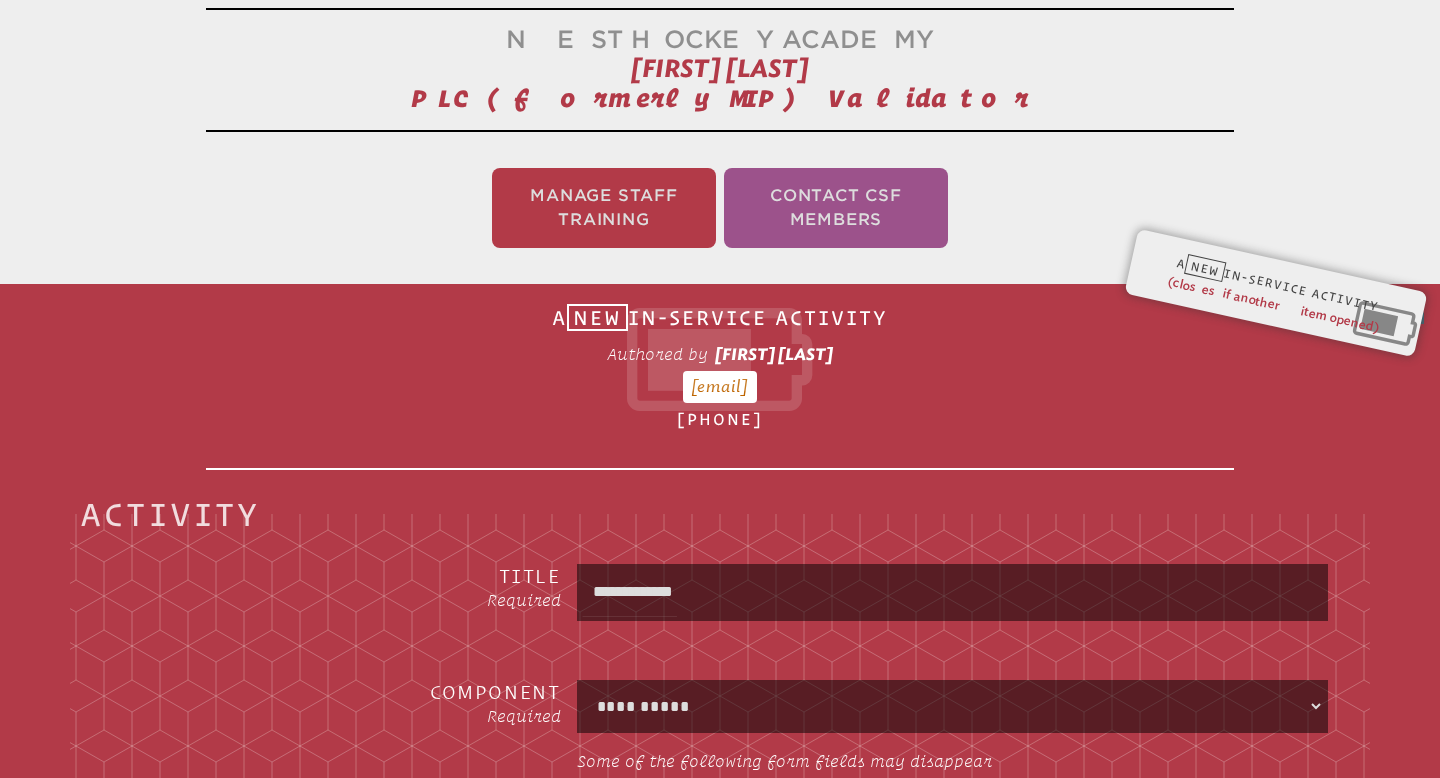 type on "**********" 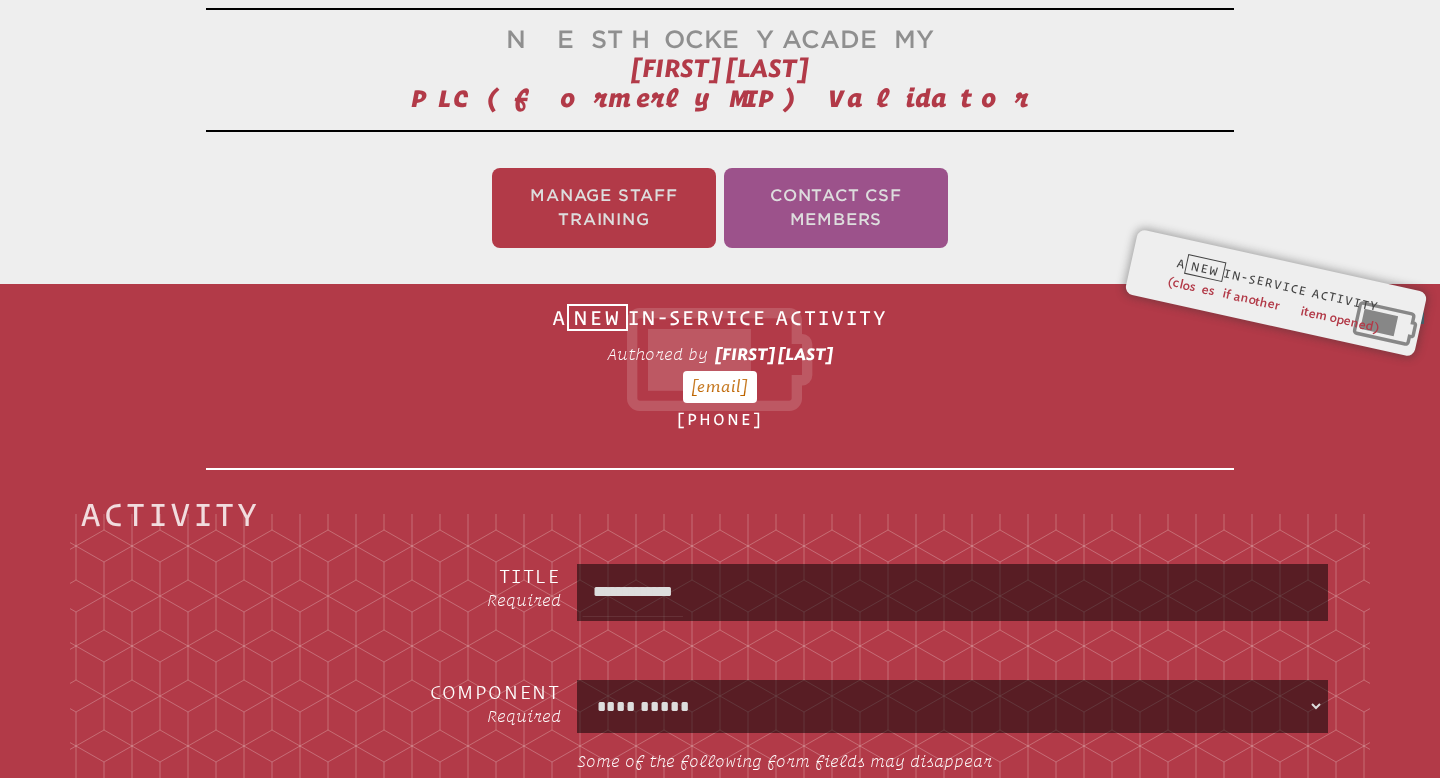 type on "**********" 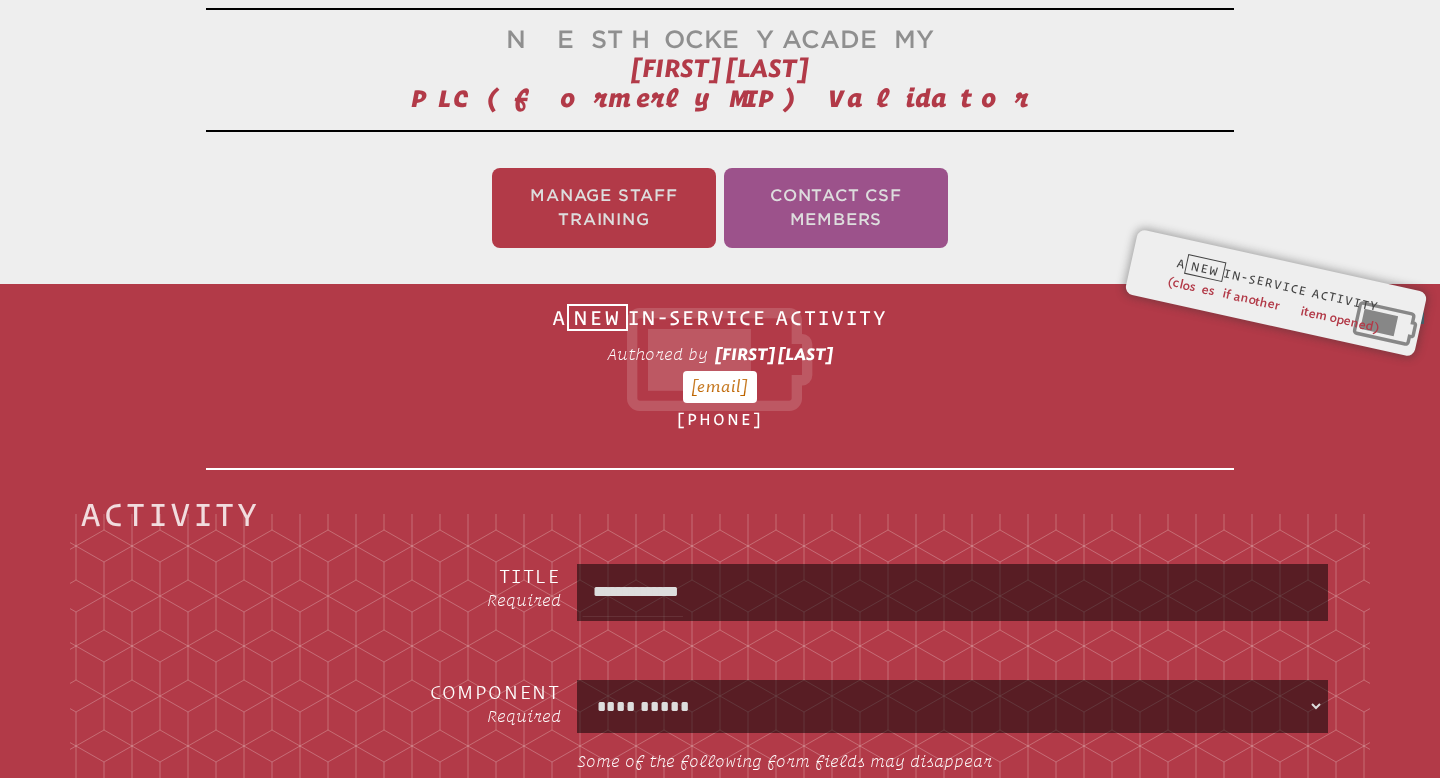 type on "**********" 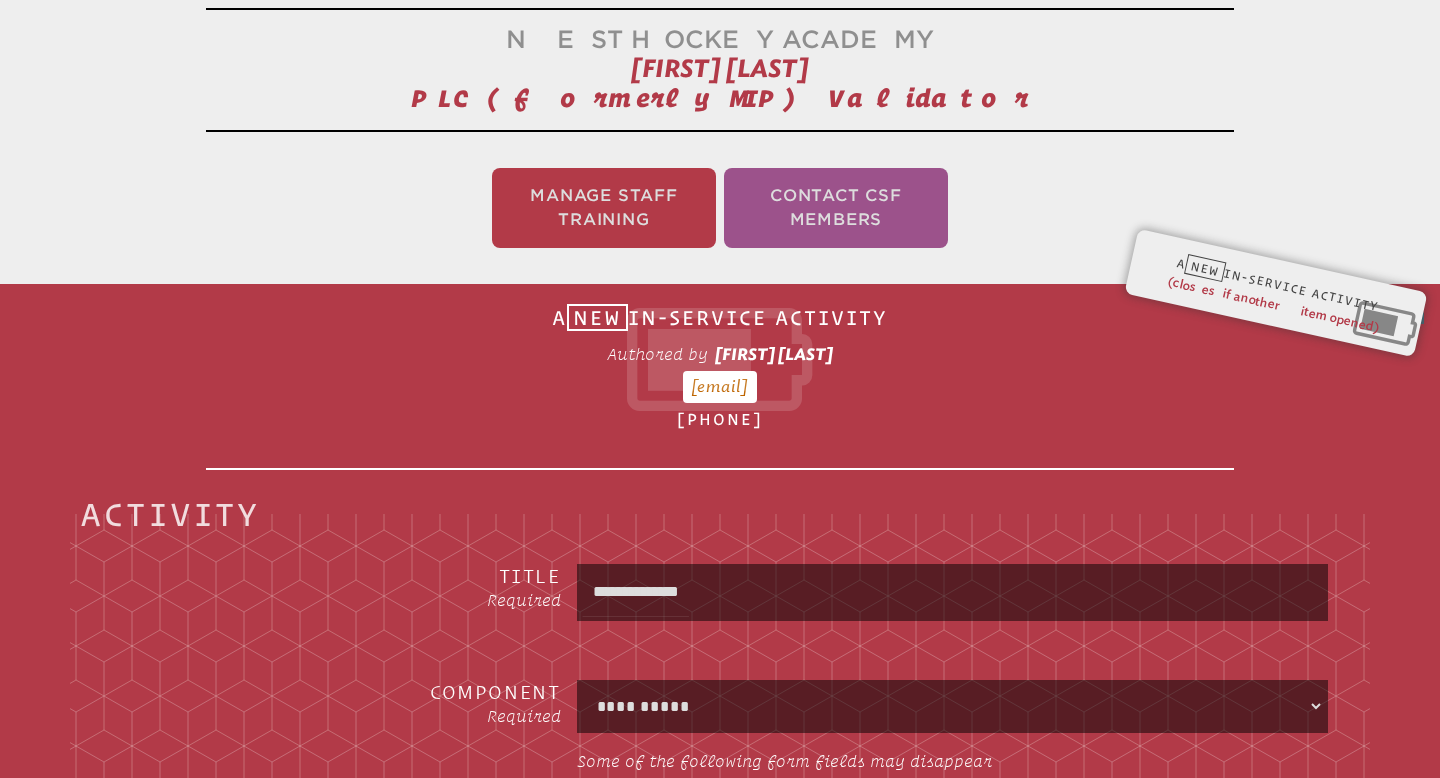 type on "**********" 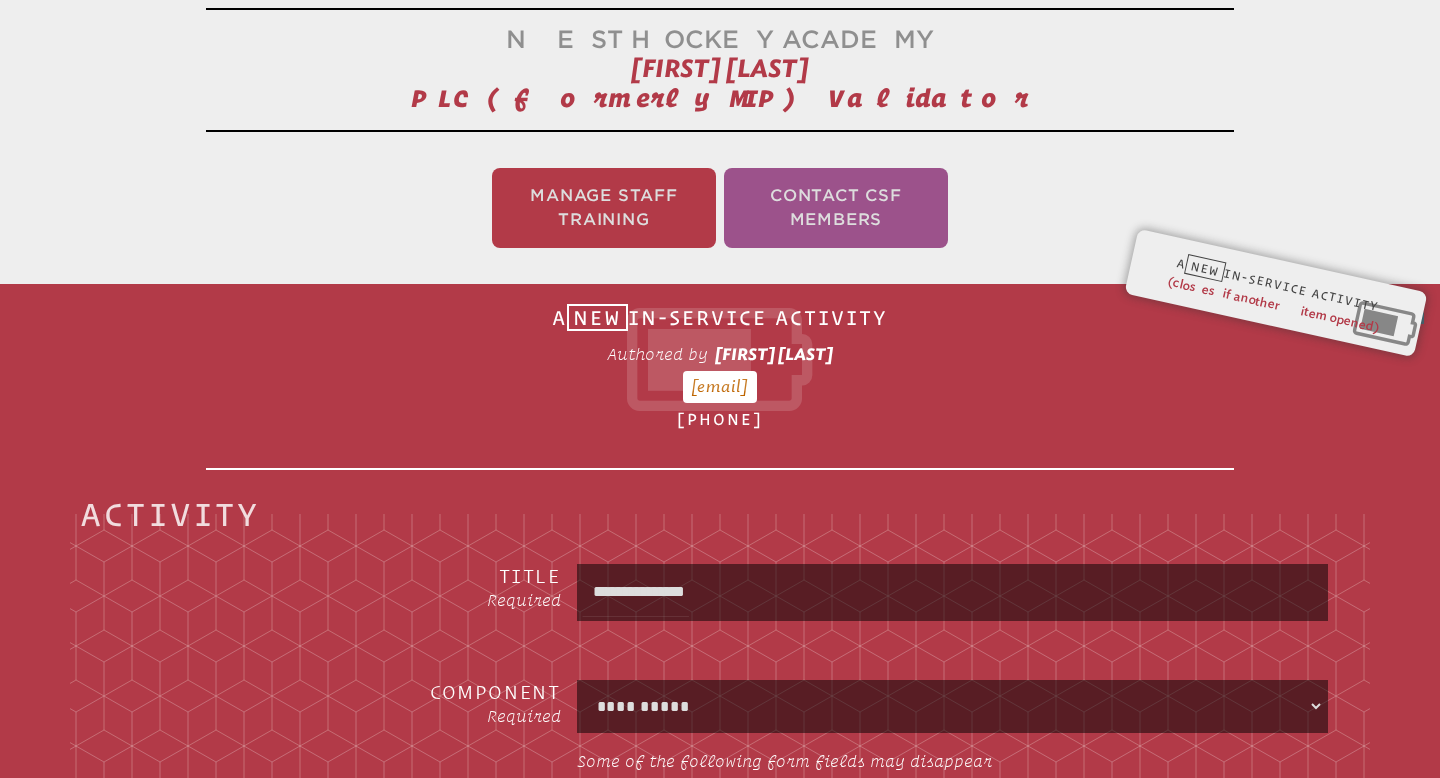 type on "**********" 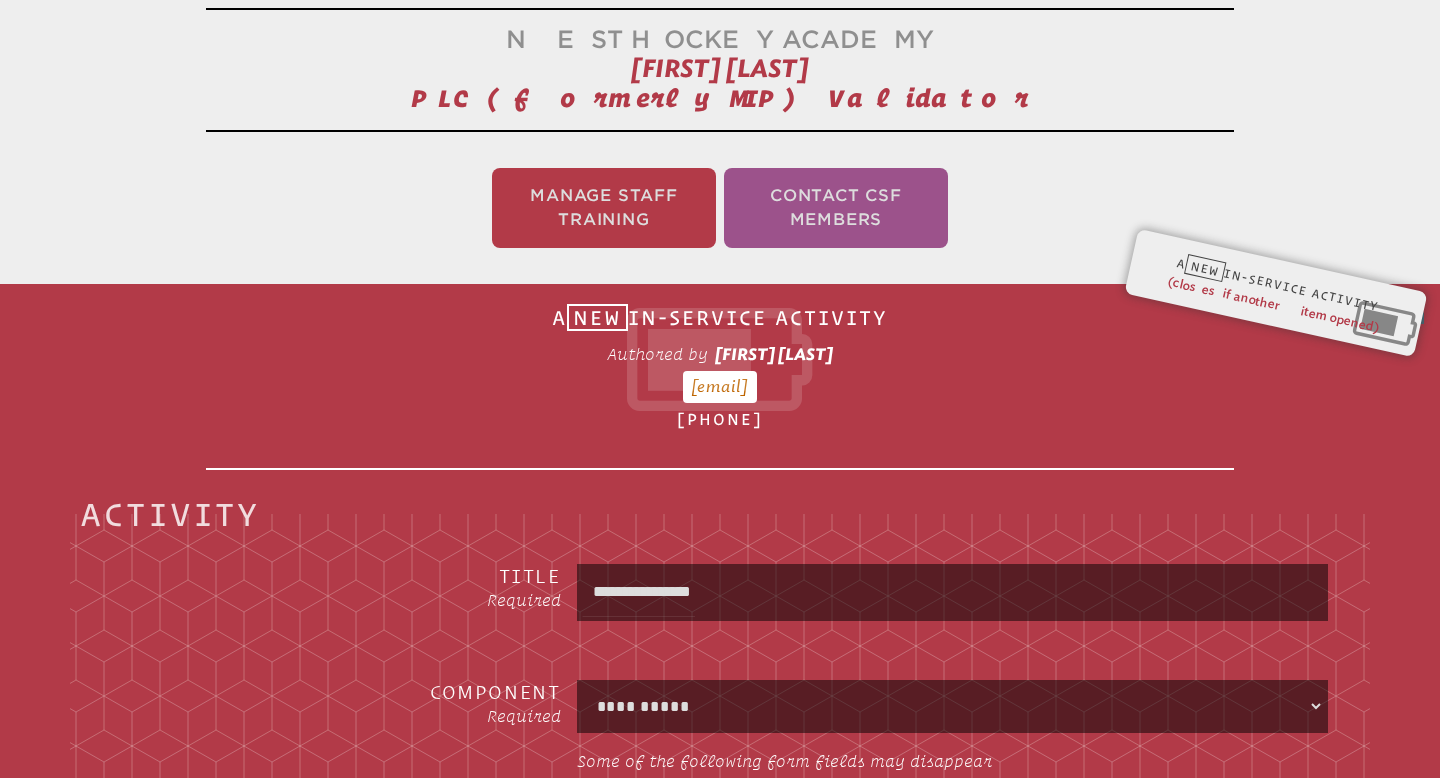 type on "**********" 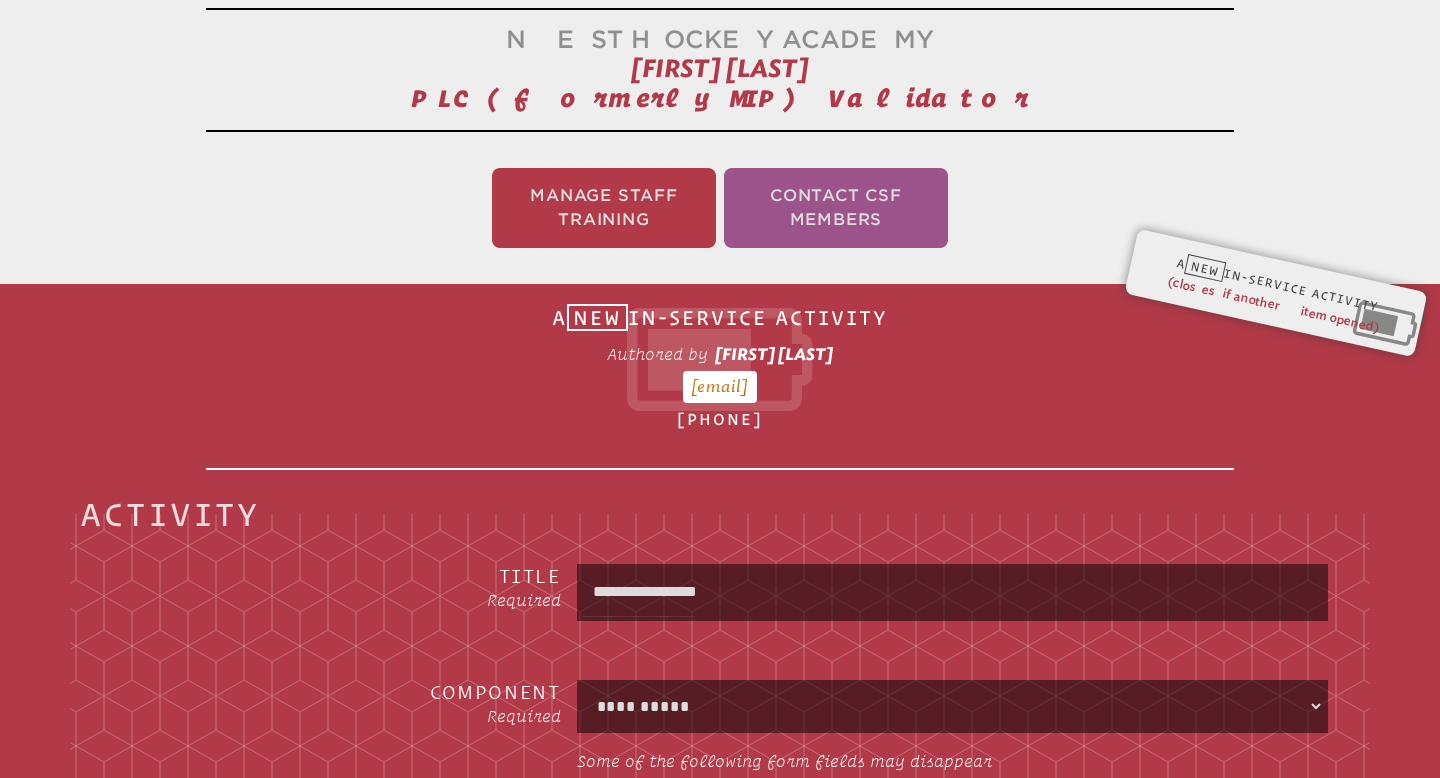 type on "**********" 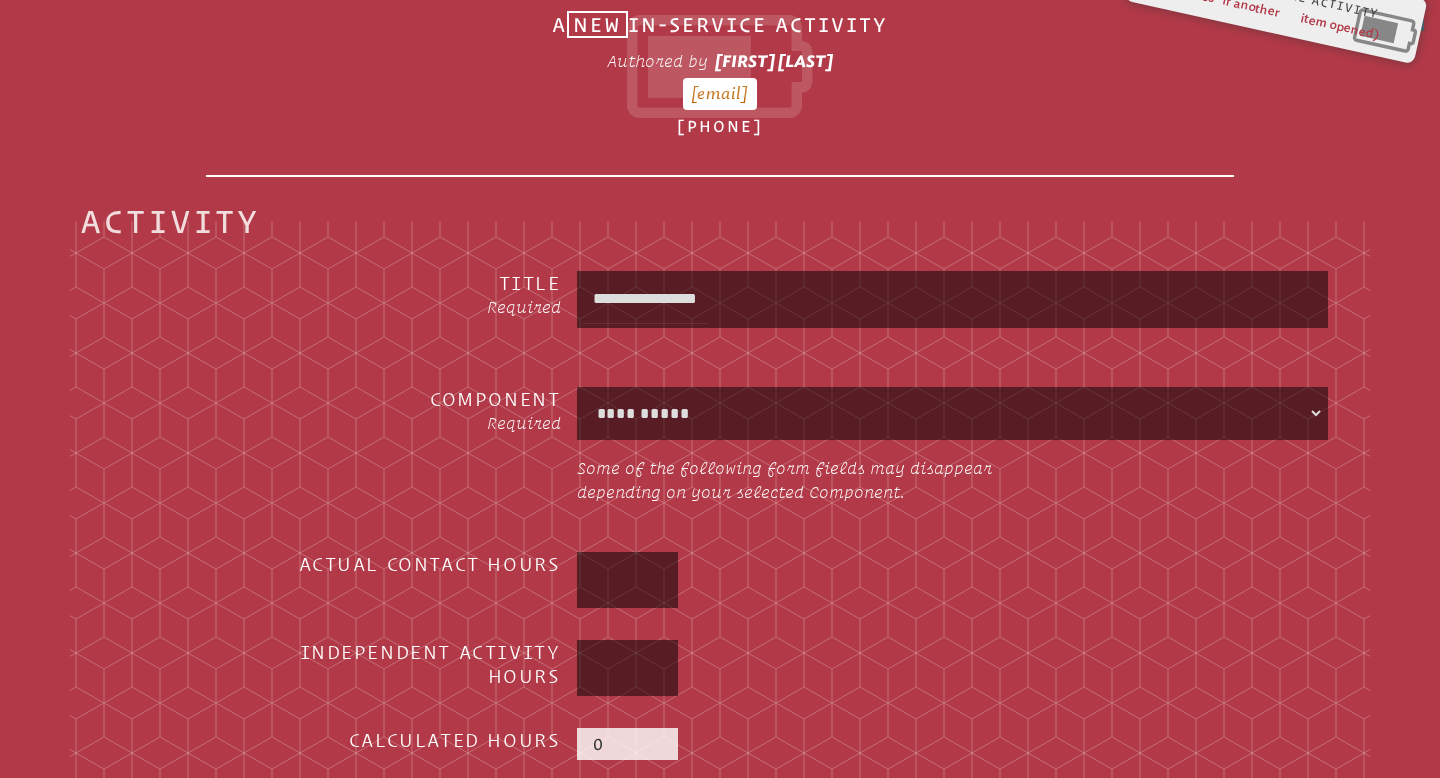 scroll, scrollTop: 662, scrollLeft: 0, axis: vertical 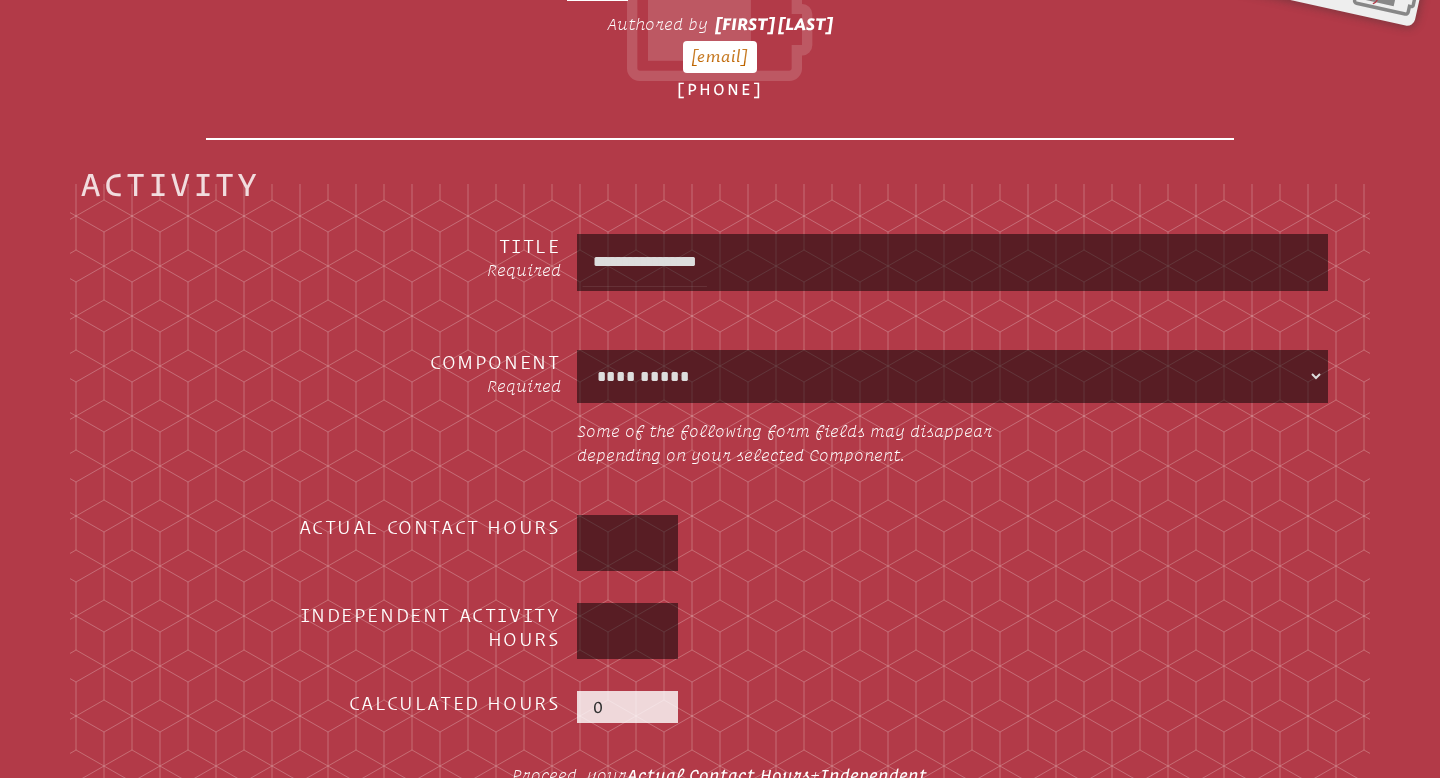 type on "**********" 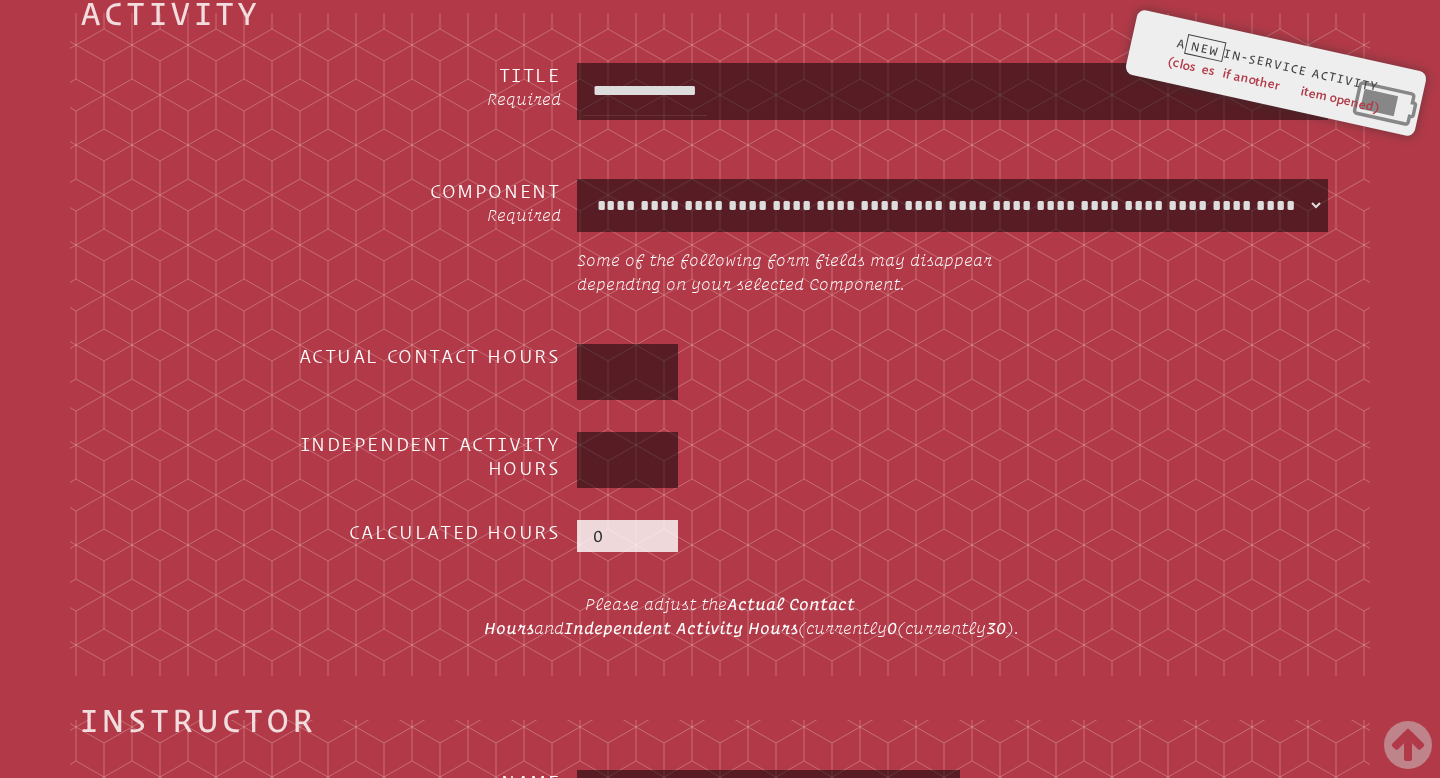 scroll, scrollTop: 836, scrollLeft: 0, axis: vertical 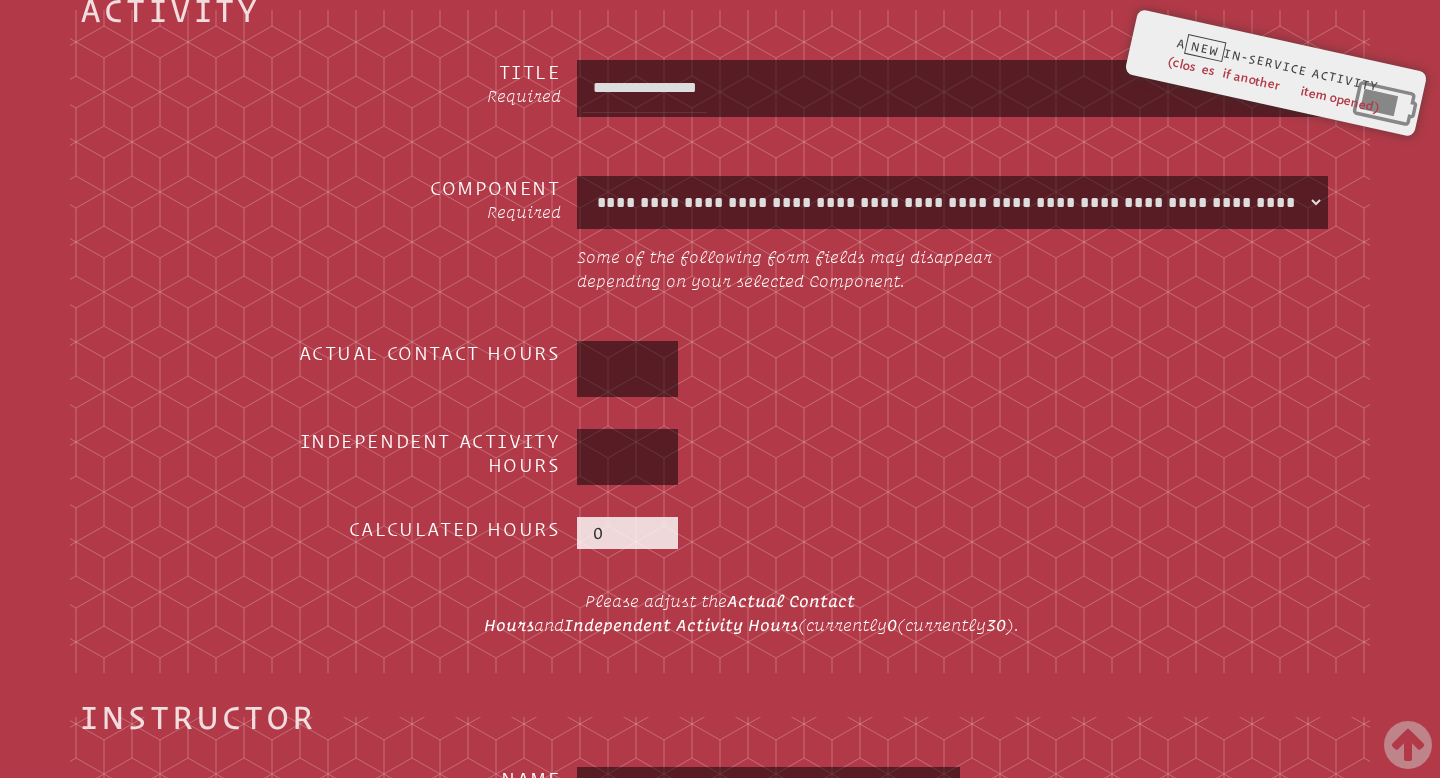 click at bounding box center [628, 369] 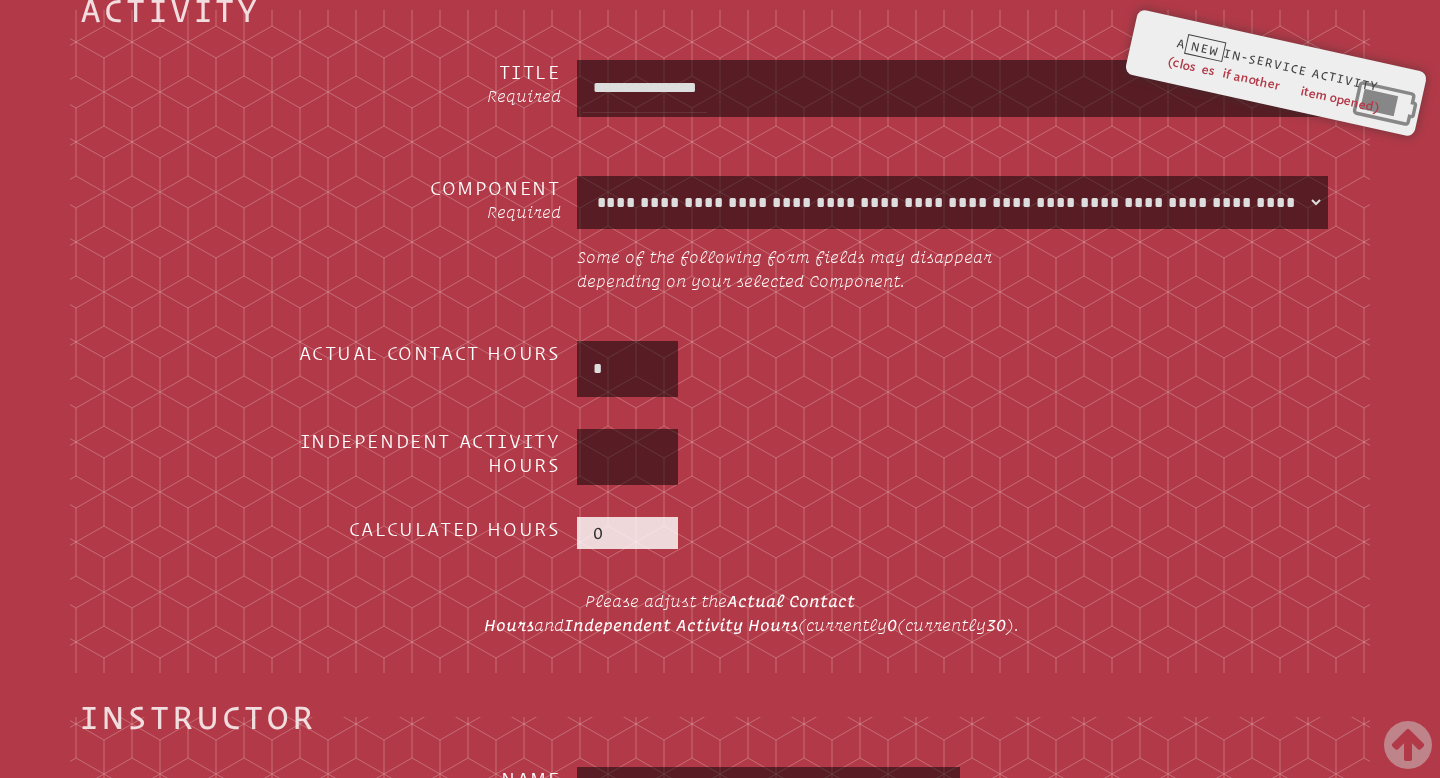 type on "*" 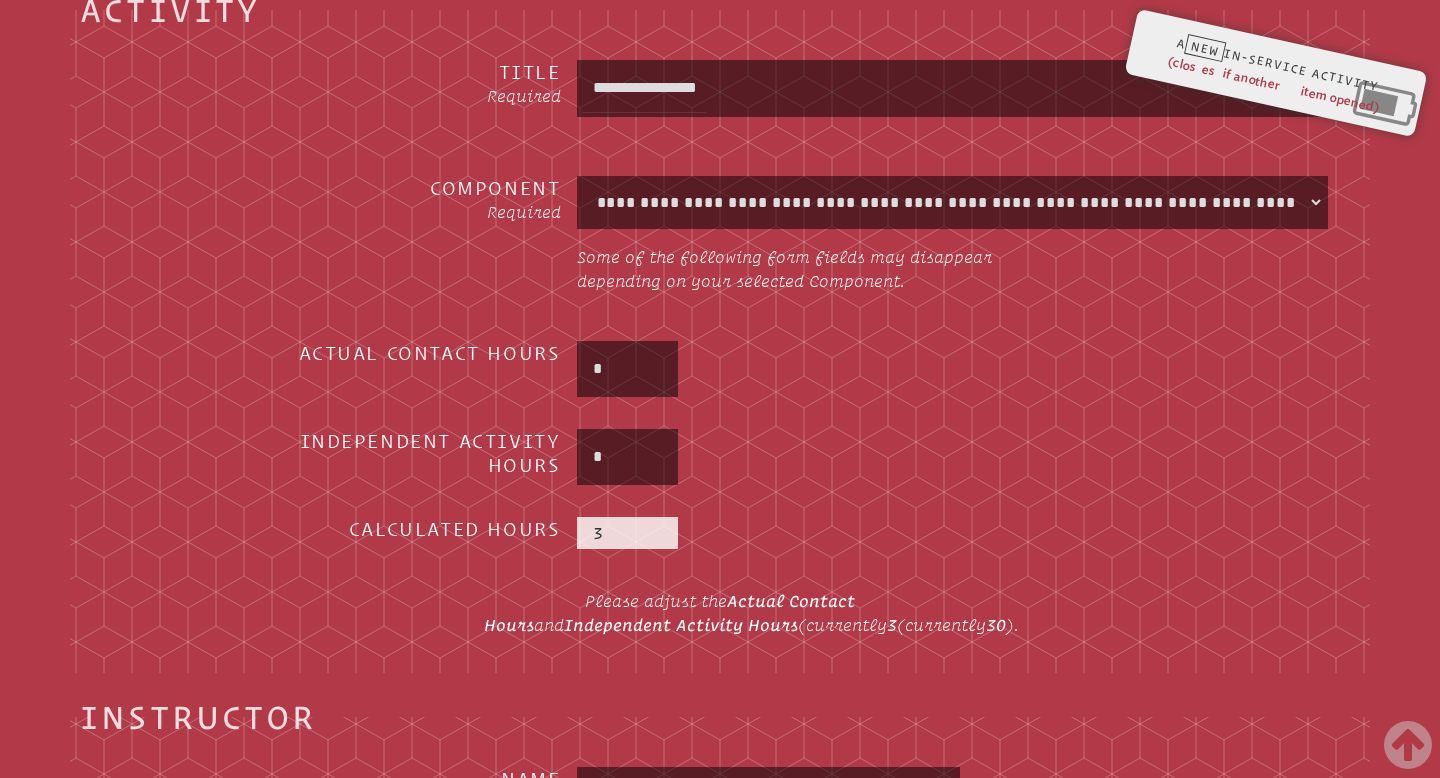 type on "*" 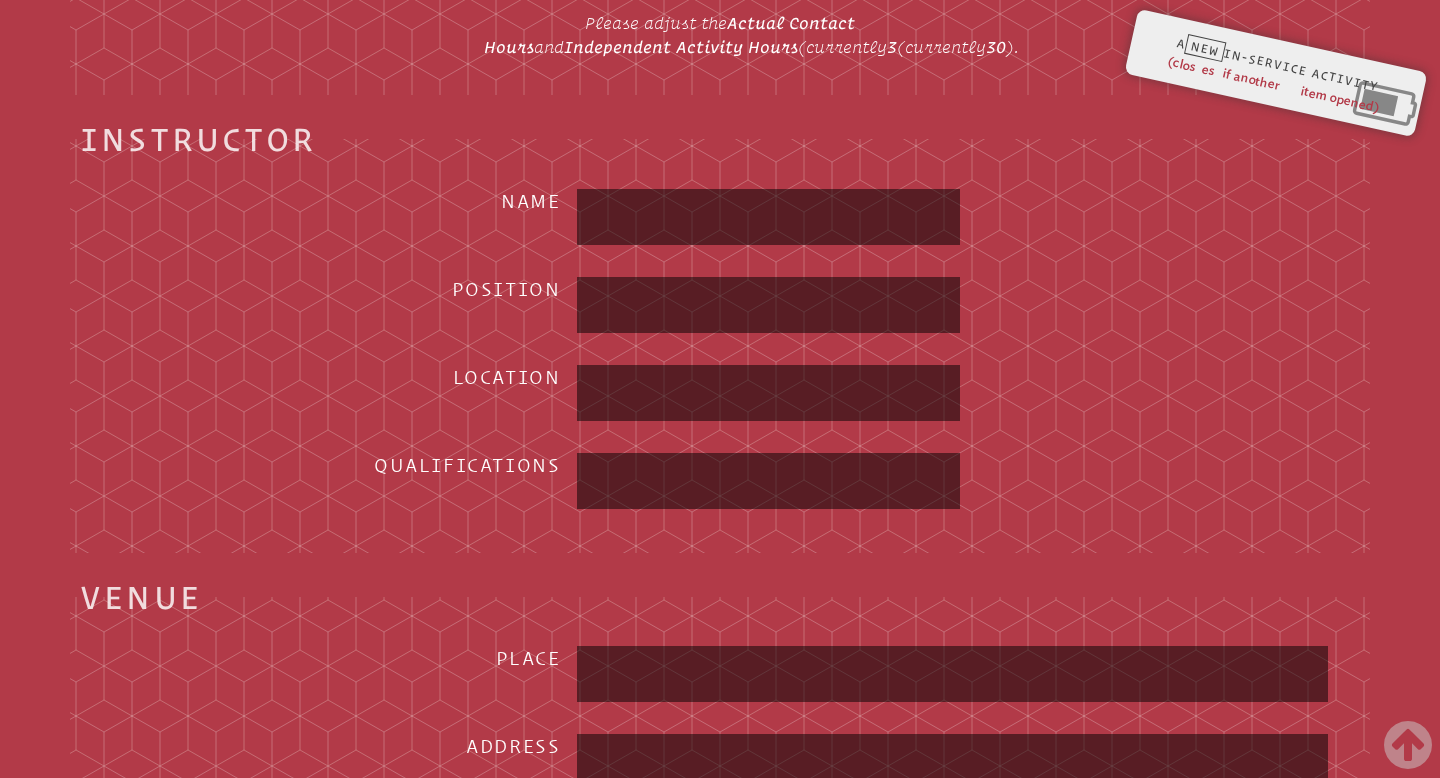 scroll, scrollTop: 1415, scrollLeft: 0, axis: vertical 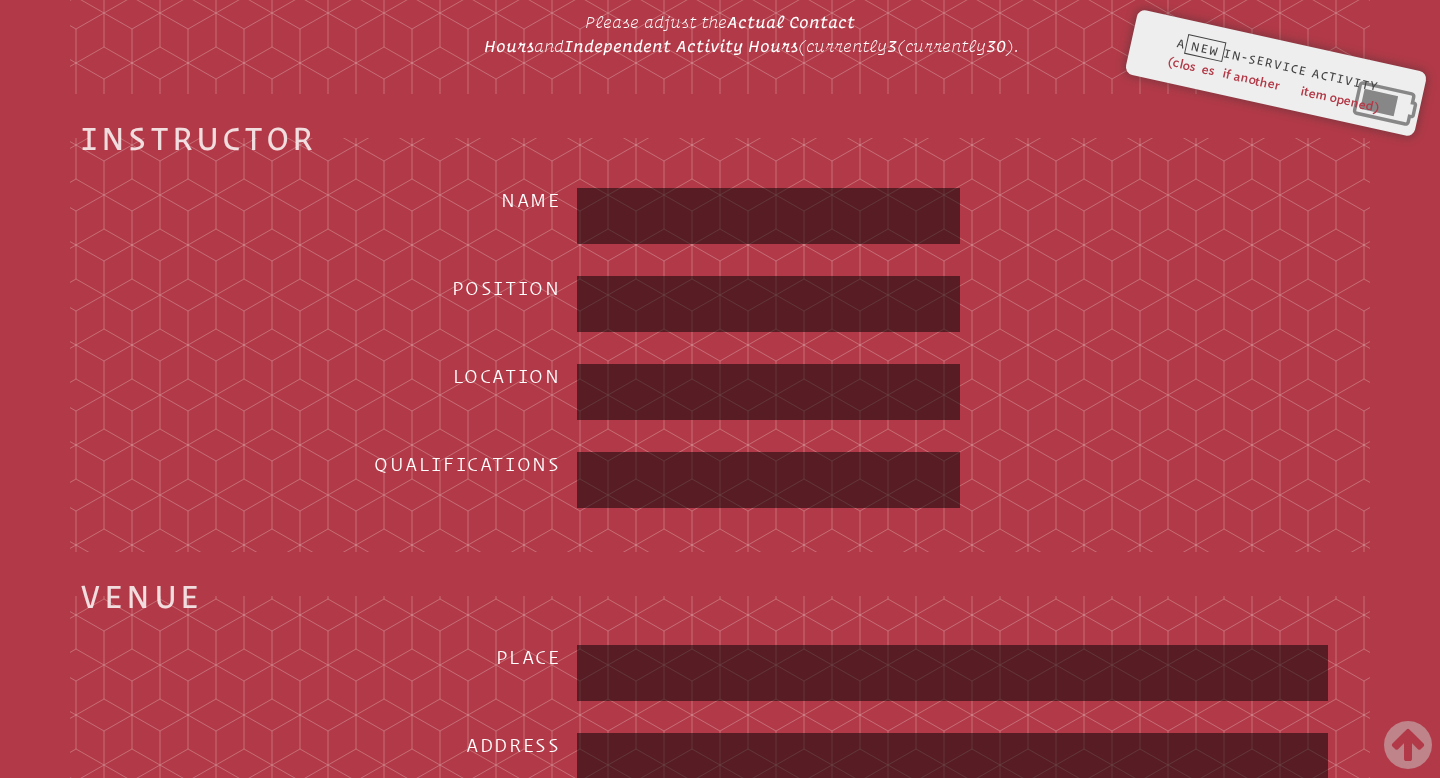 click at bounding box center [769, 216] 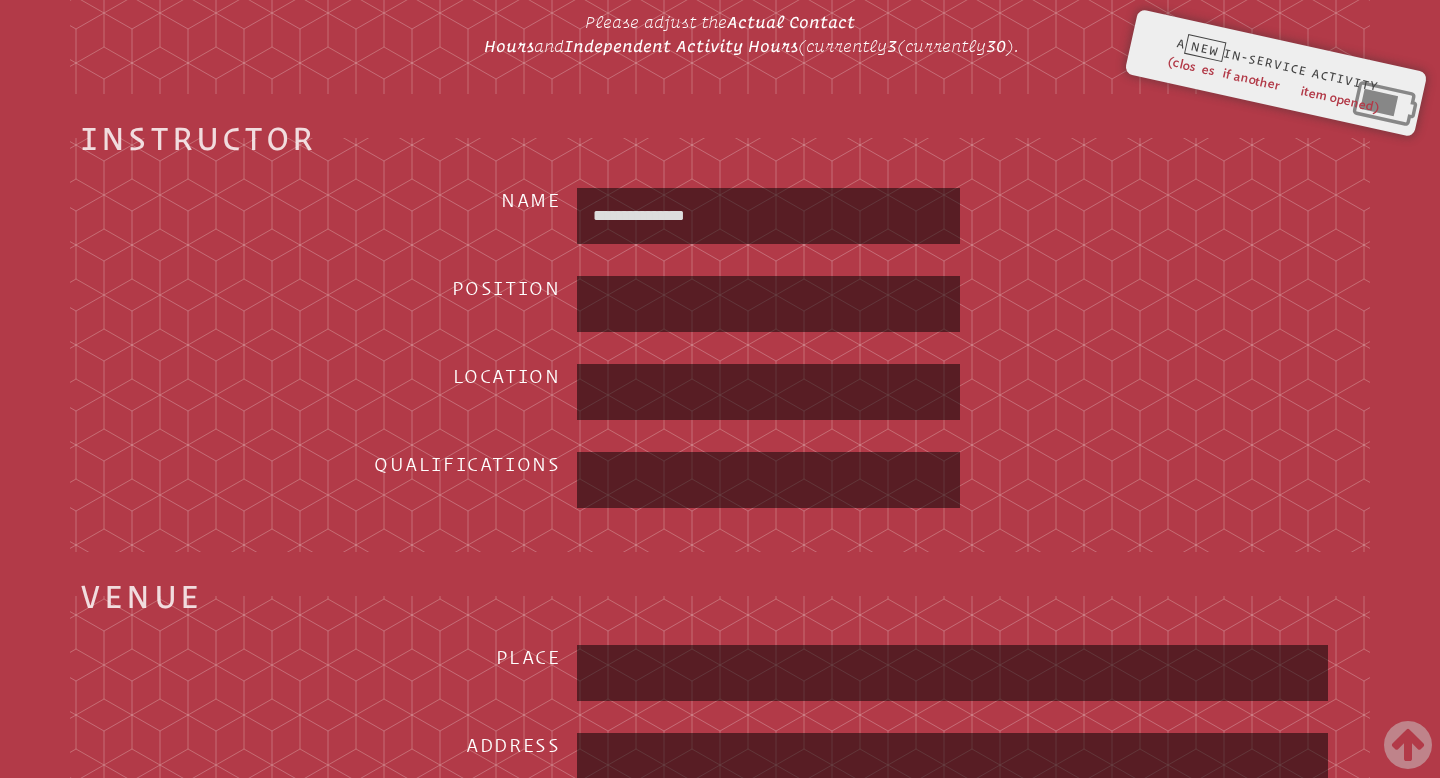 type on "**********" 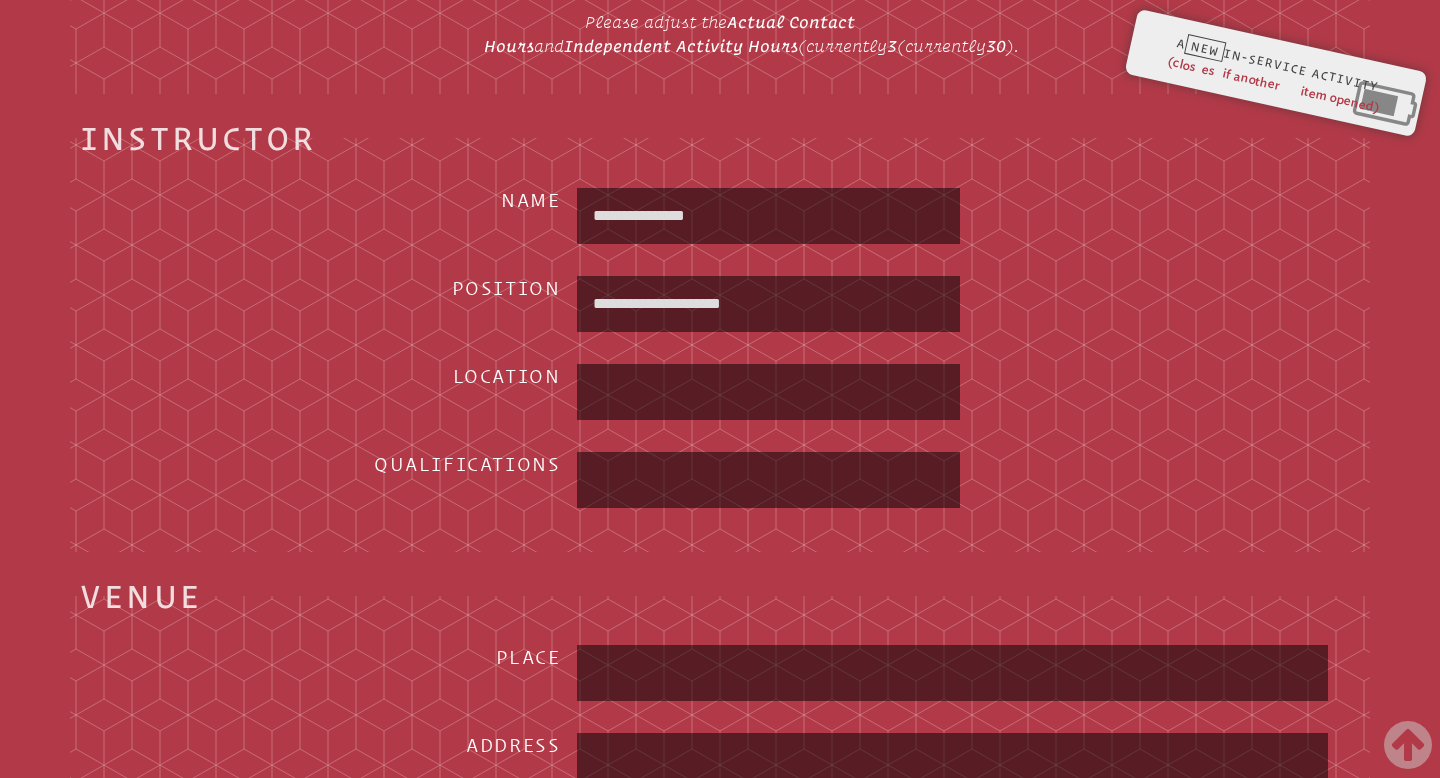 type on "**********" 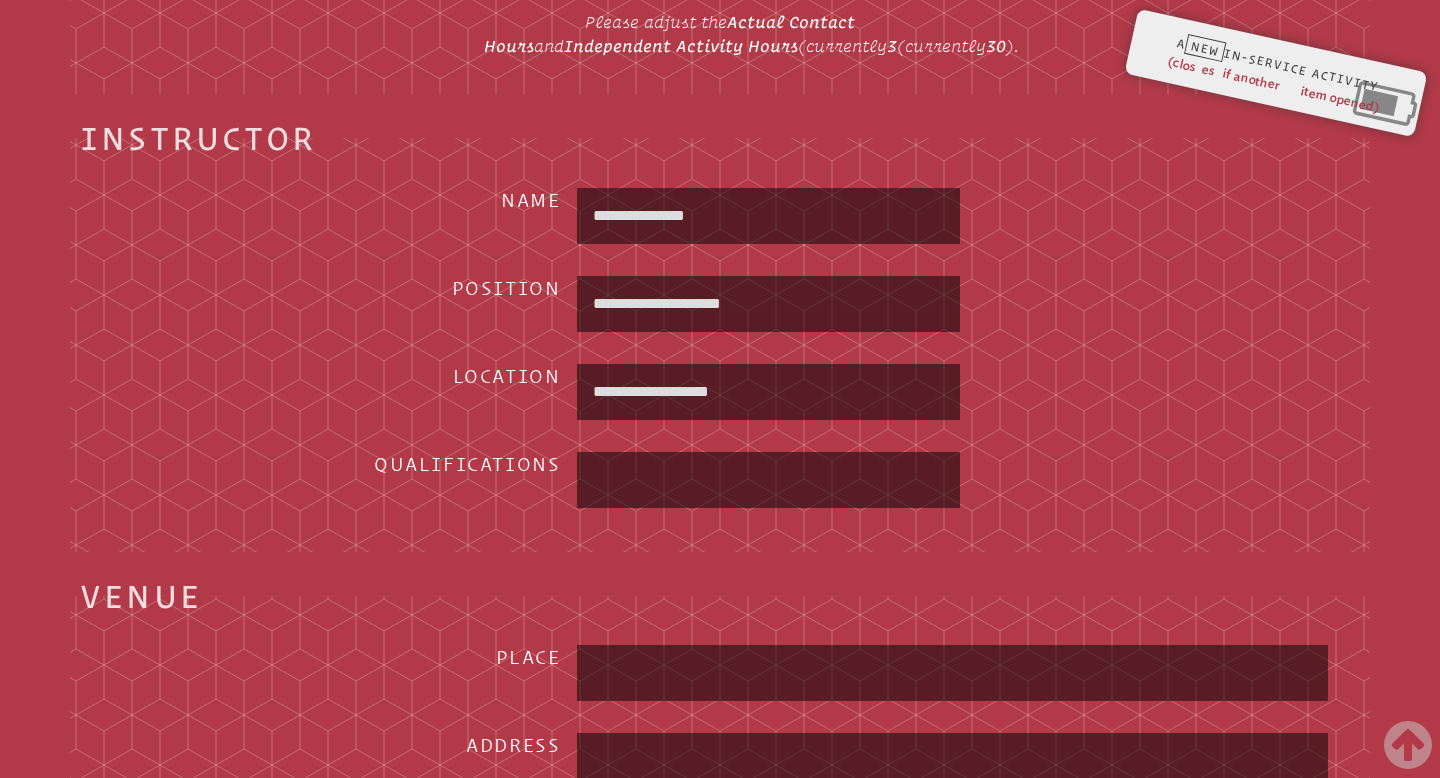 type on "**********" 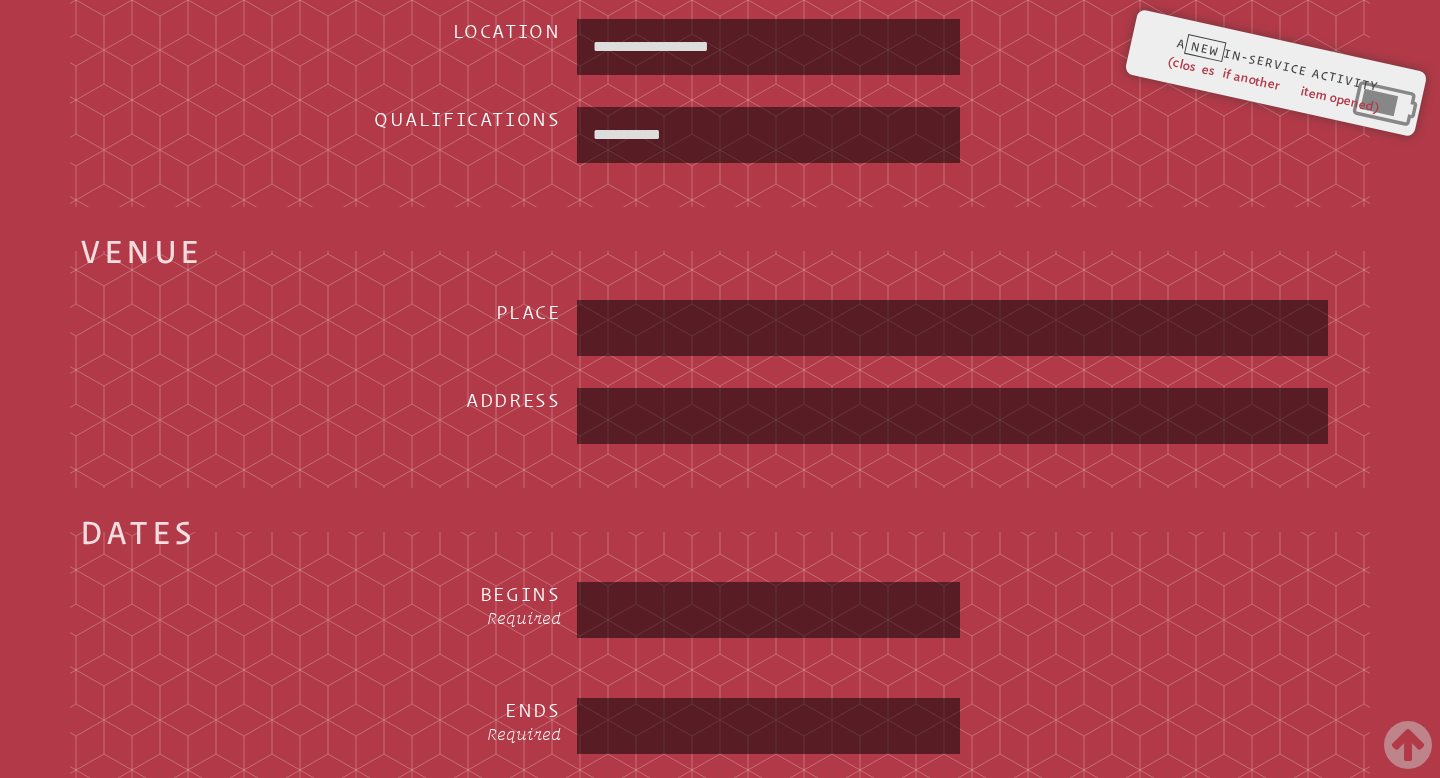 scroll, scrollTop: 1773, scrollLeft: 0, axis: vertical 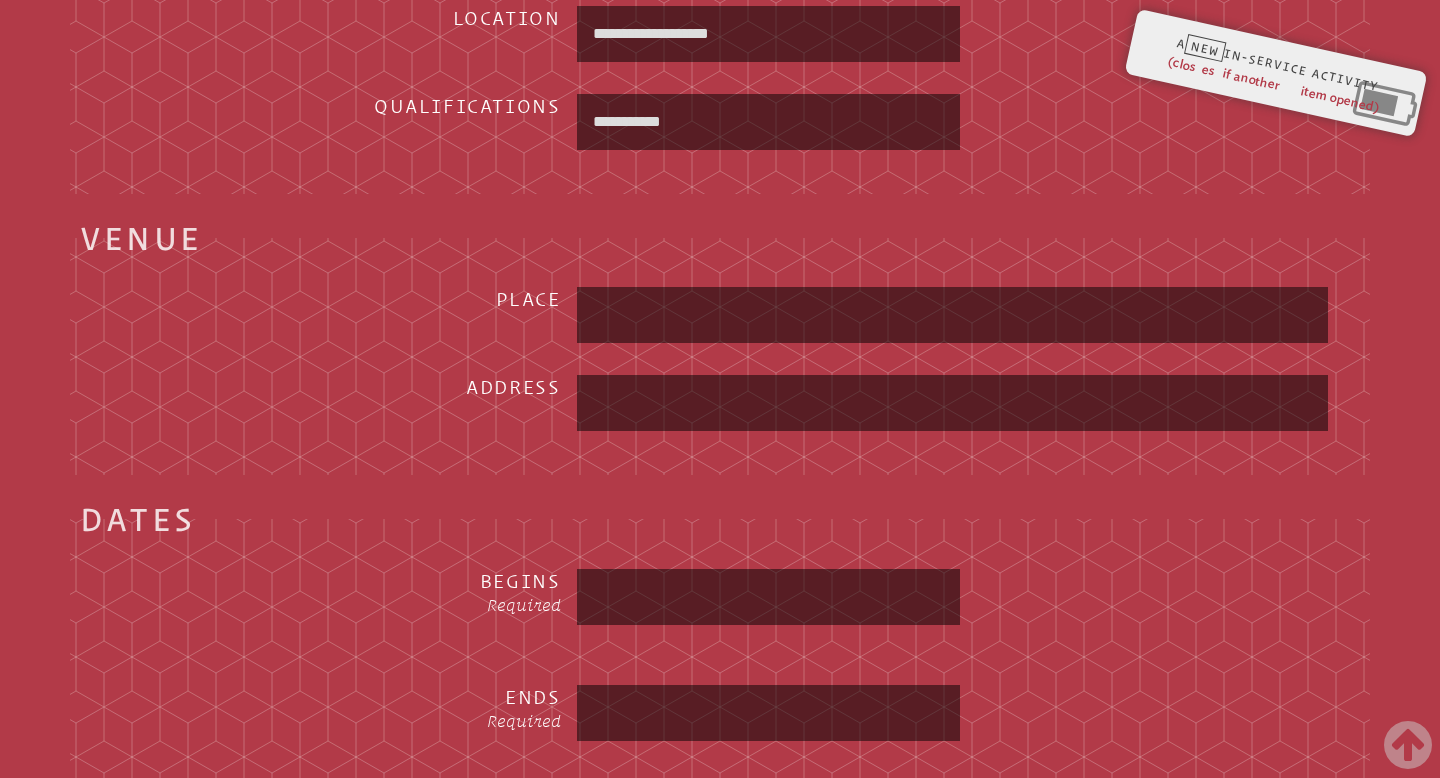 type on "**********" 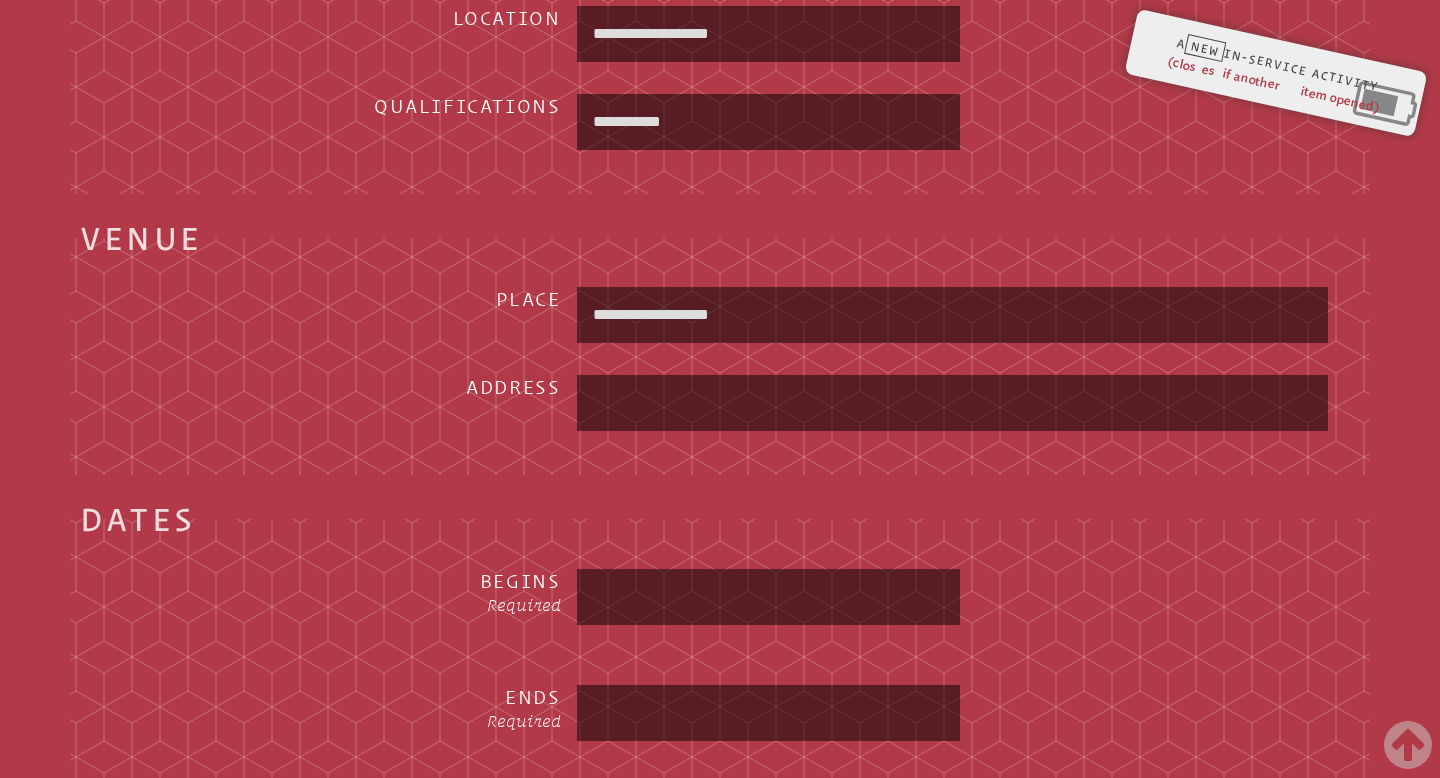 type on "**********" 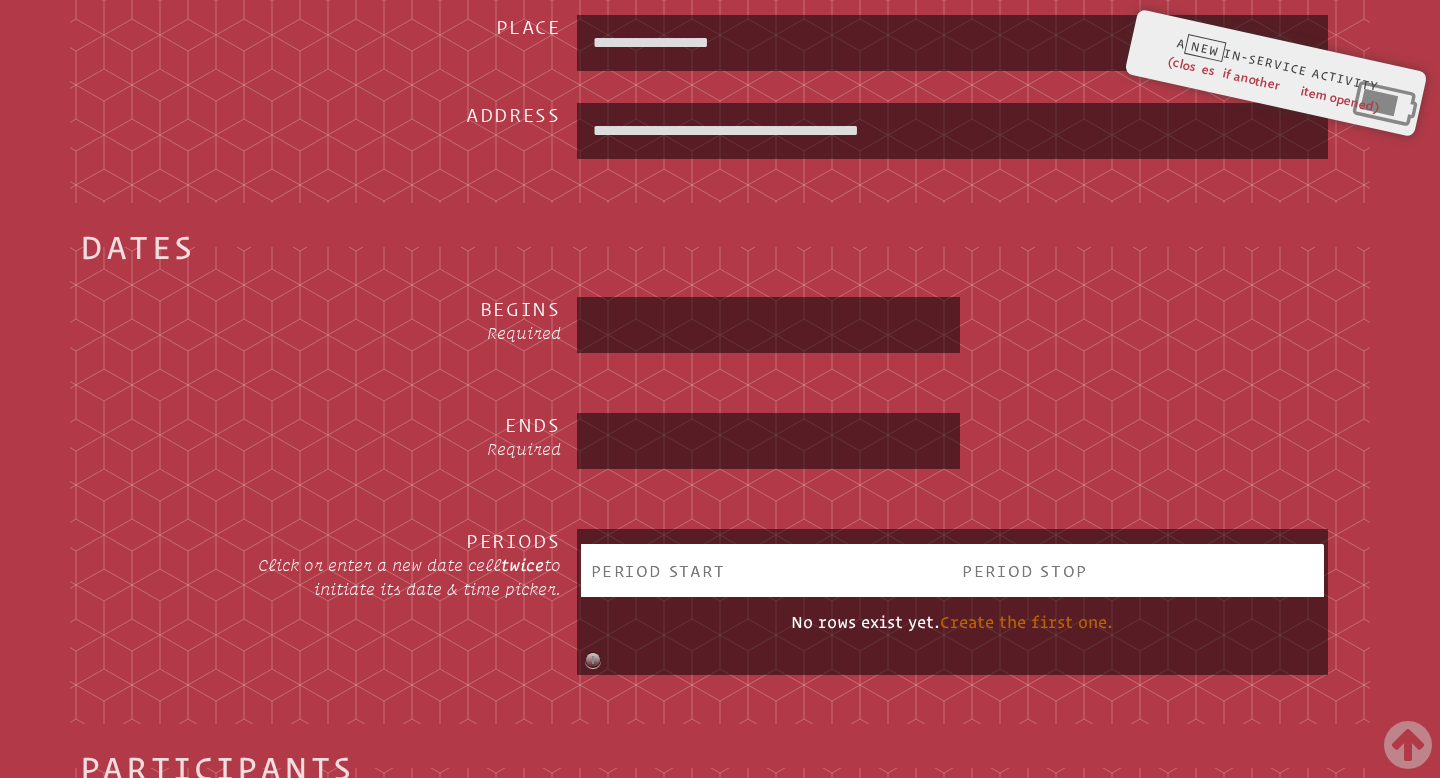 scroll, scrollTop: 2058, scrollLeft: 0, axis: vertical 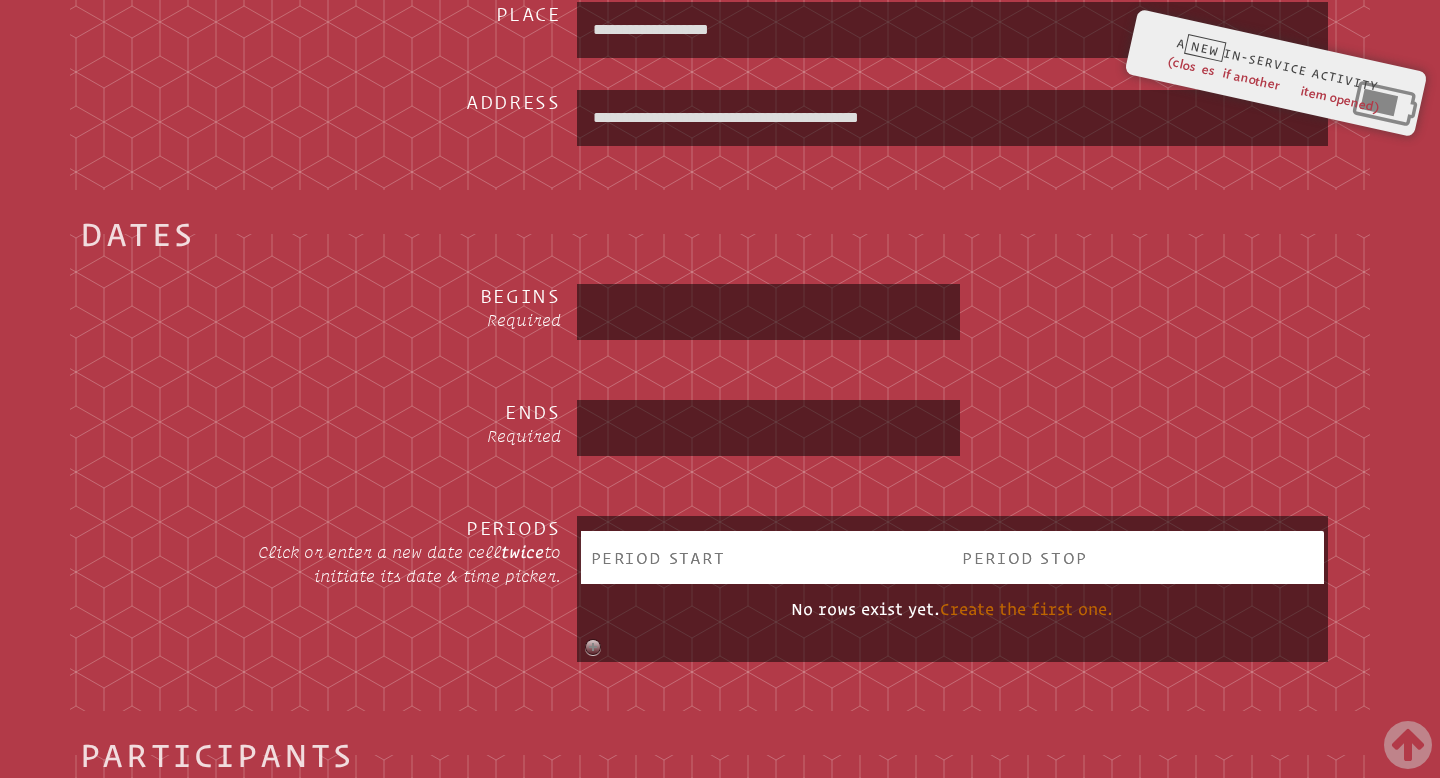 type on "**********" 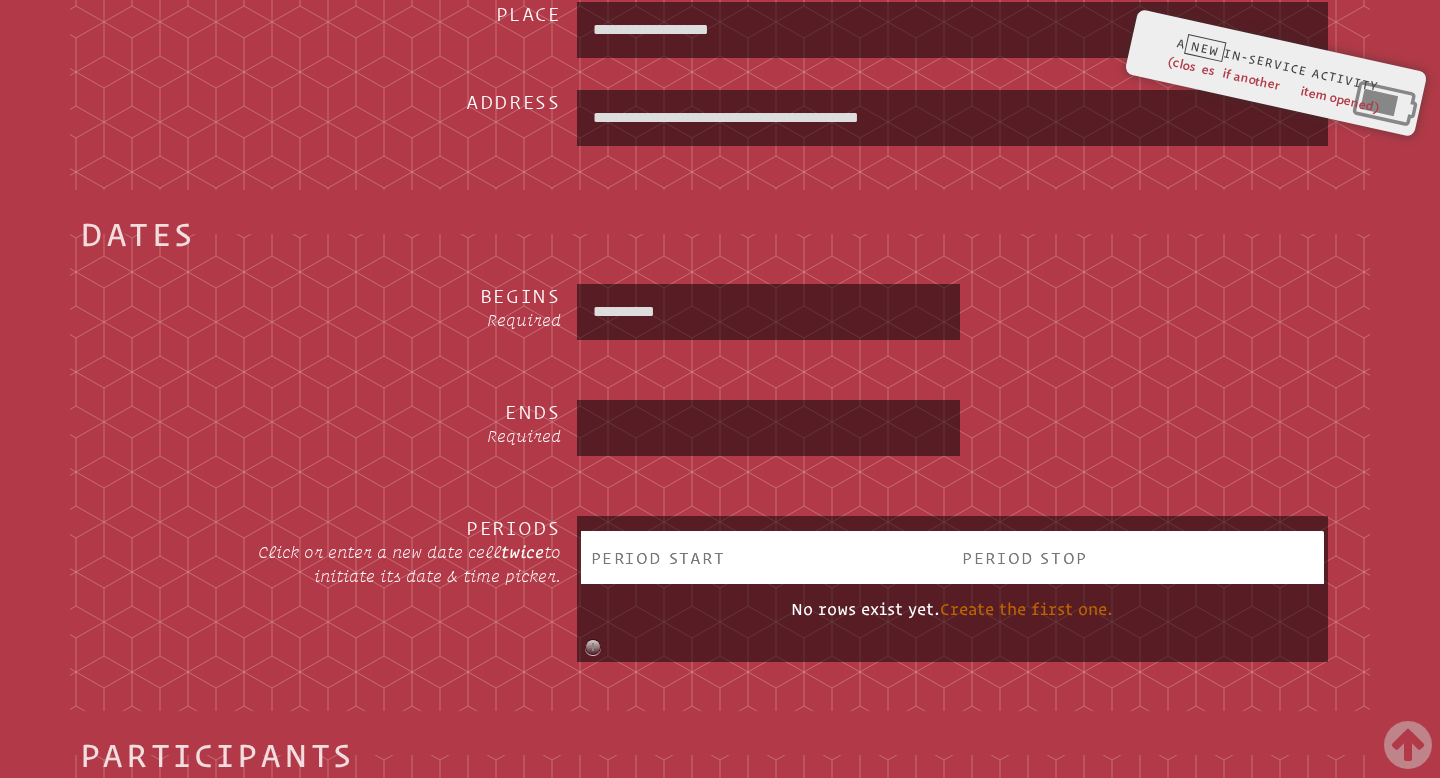 type on "**********" 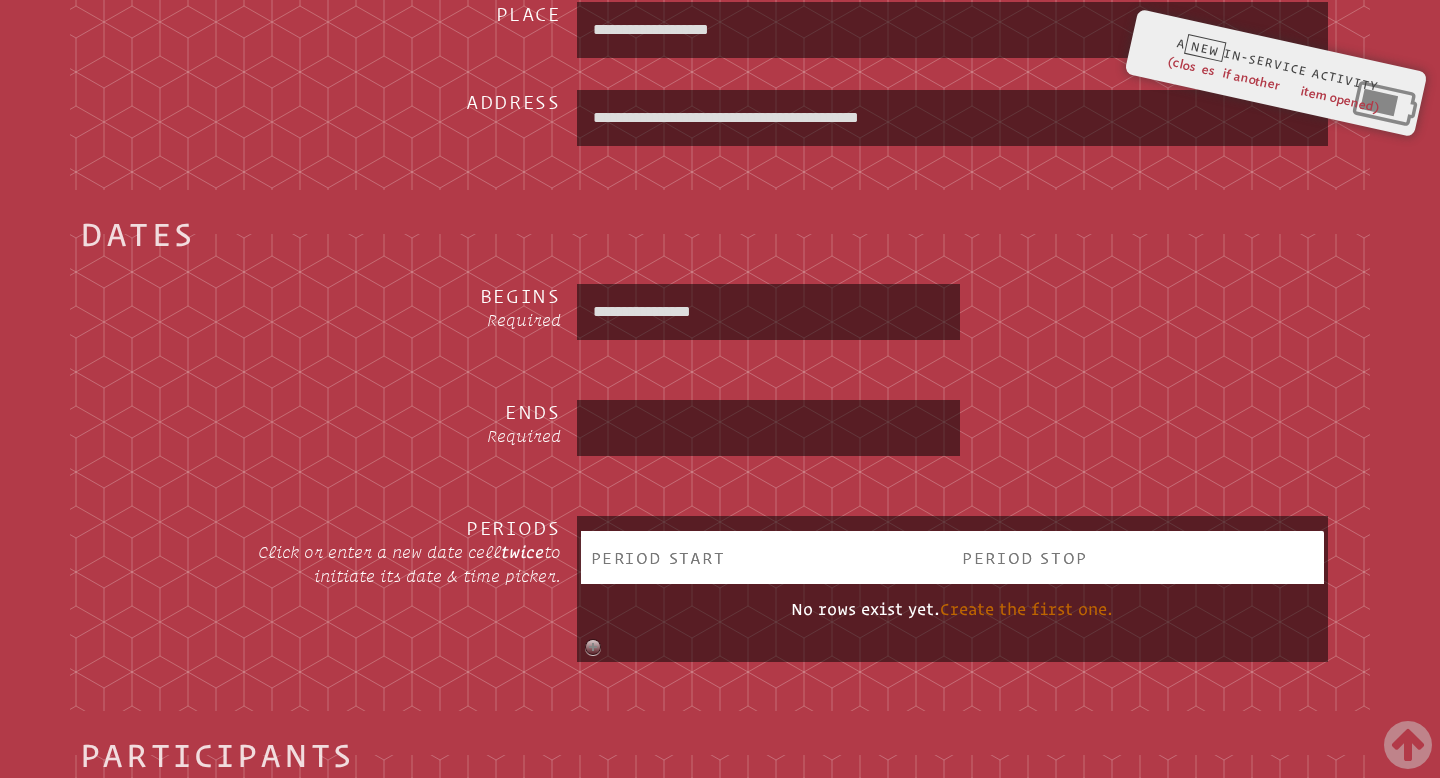 click at bounding box center (769, 428) 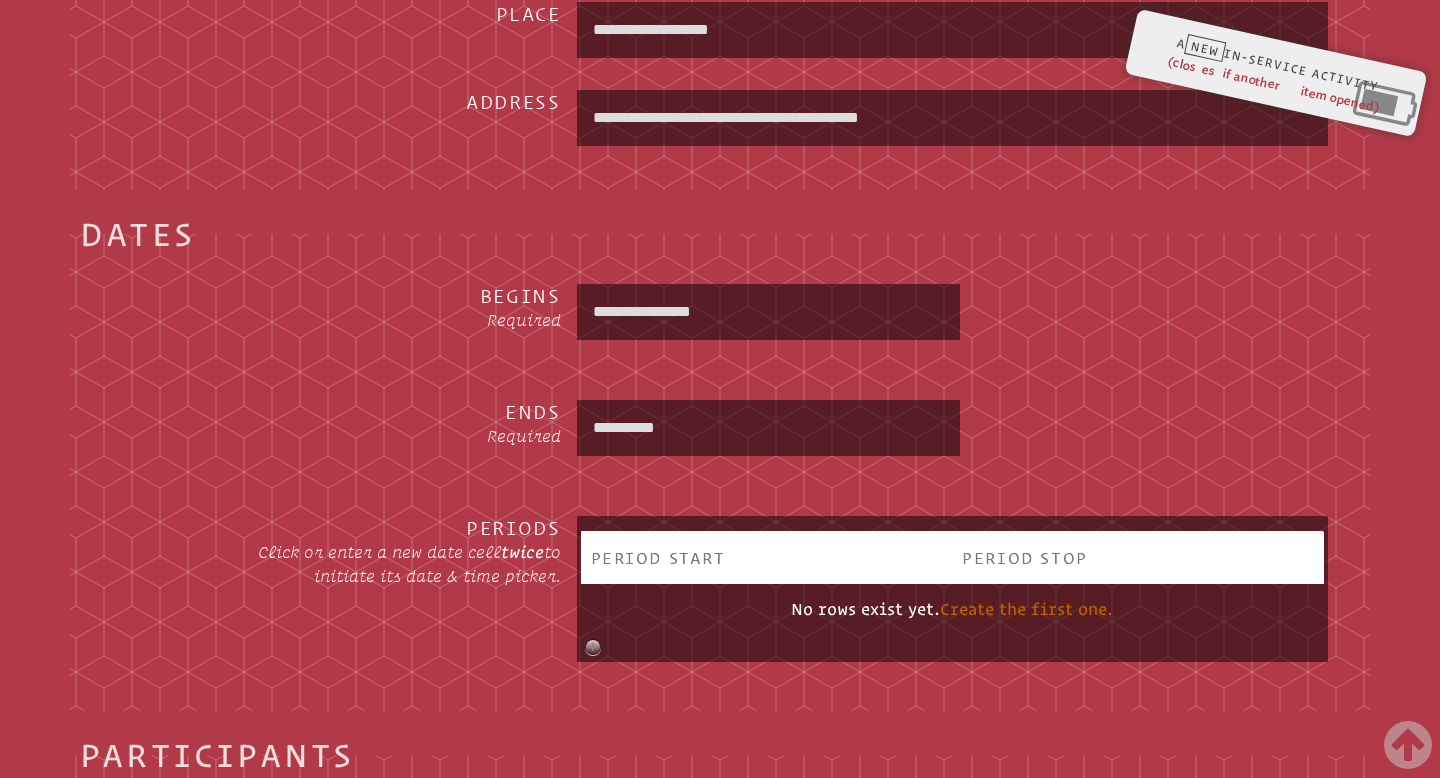 type on "**********" 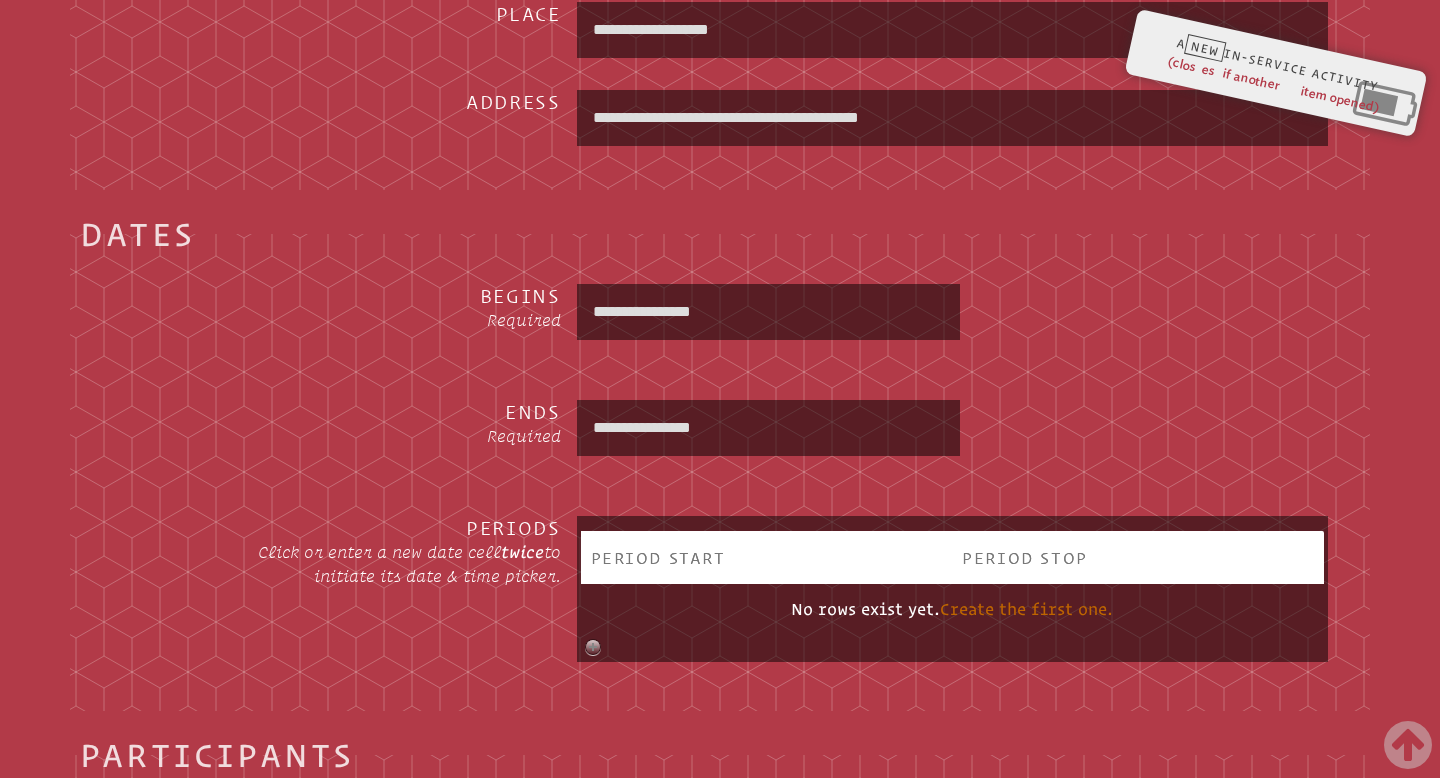 click on "**********" at bounding box center (720, 466) 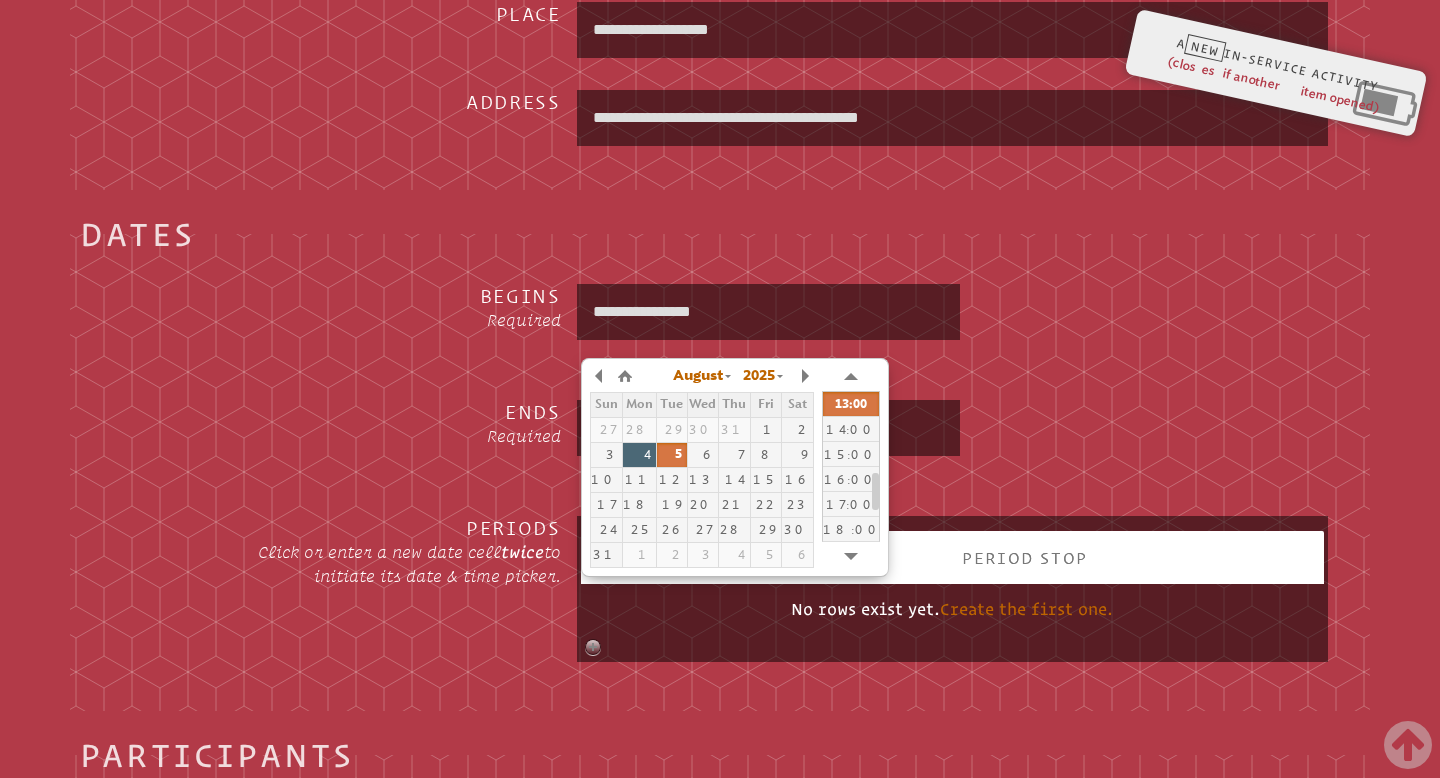 click on "4" at bounding box center (639, 455) 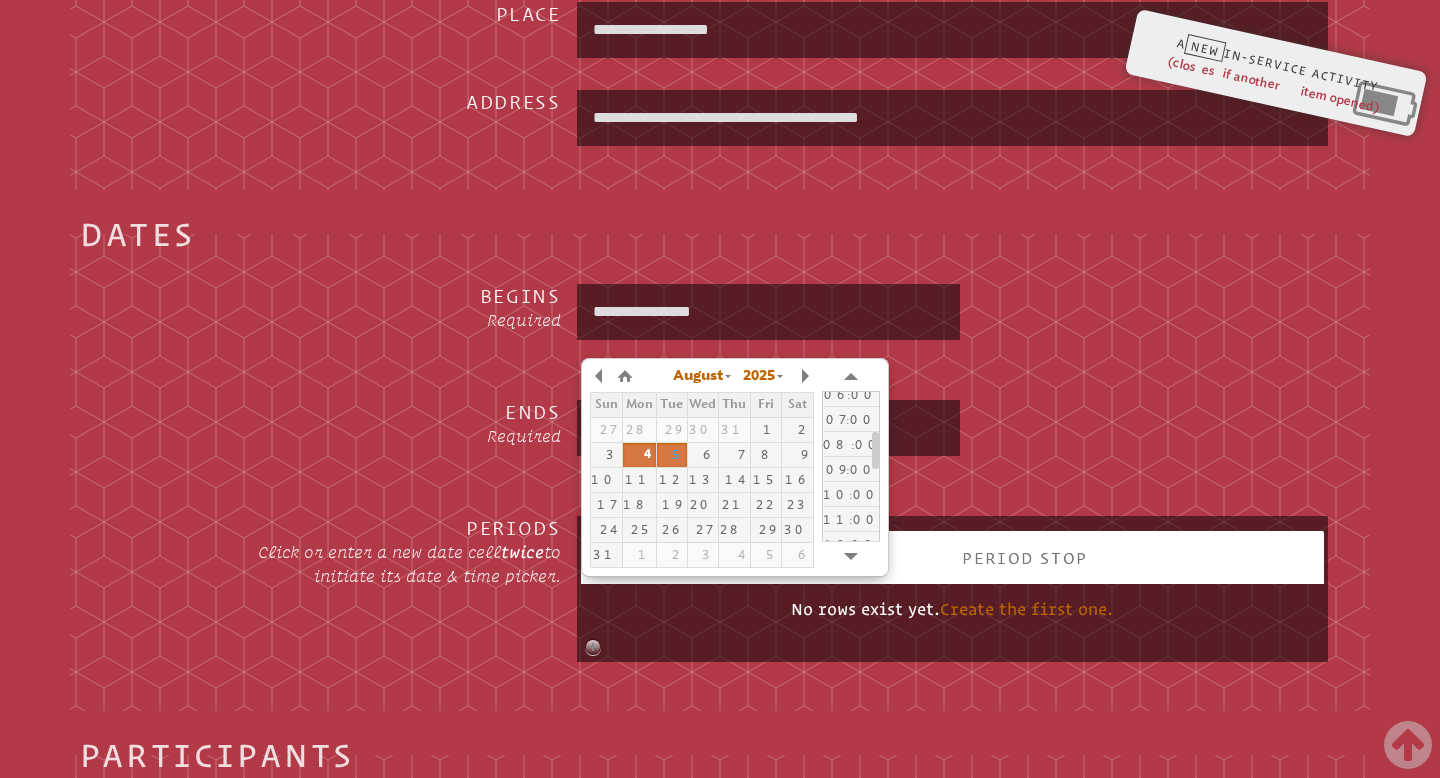 drag, startPoint x: 878, startPoint y: 482, endPoint x: 879, endPoint y: 442, distance: 40.012497 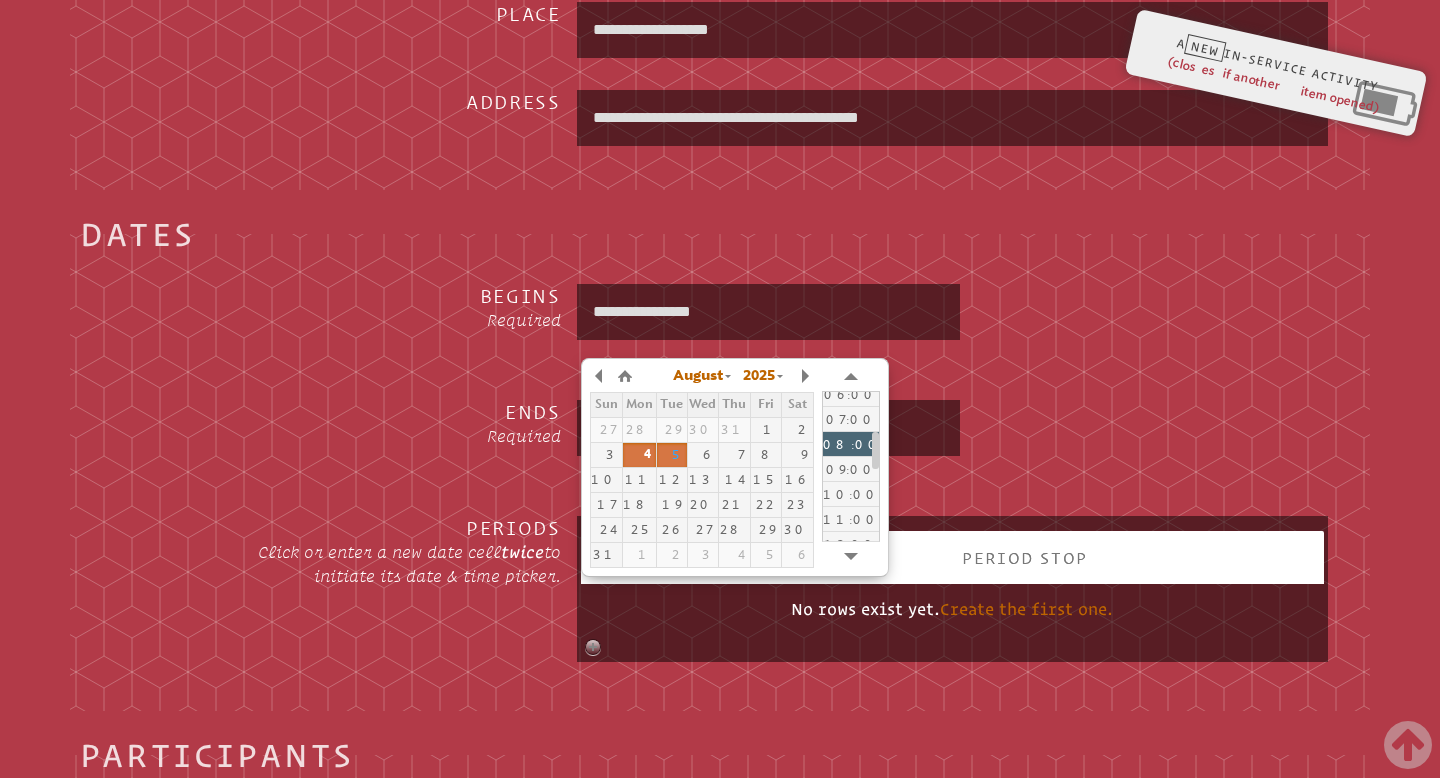 click on "08:00" at bounding box center [851, 443] 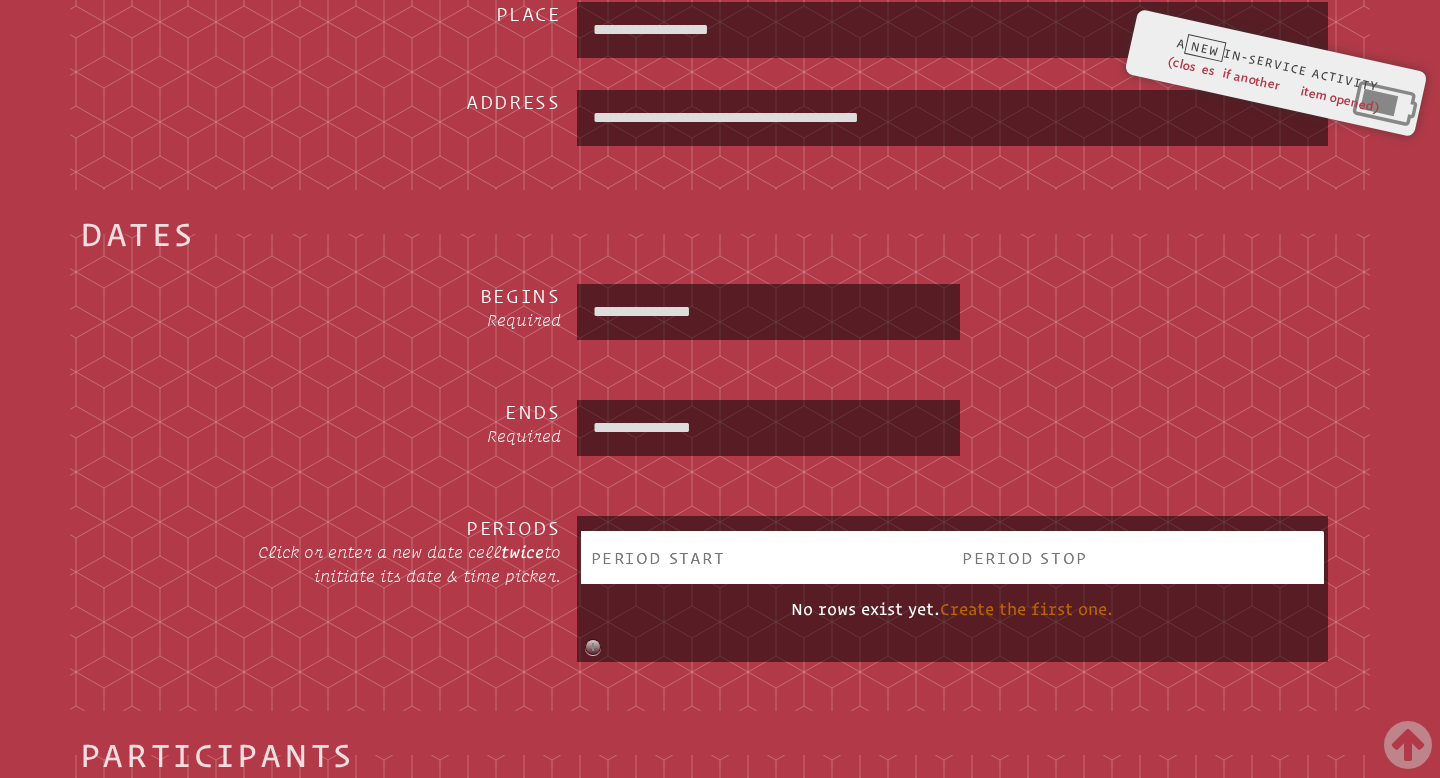 click on "**********" at bounding box center (769, 428) 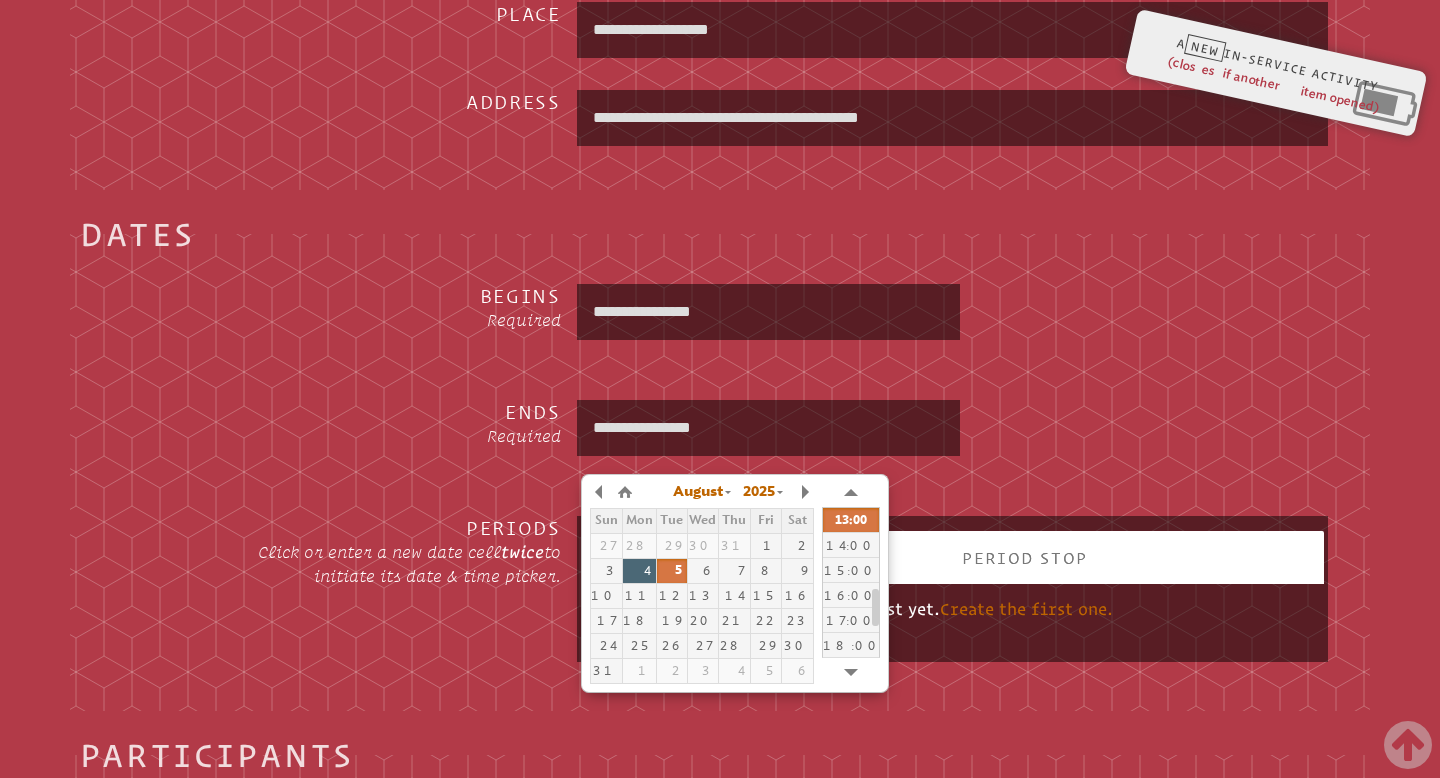 click on "4" at bounding box center [639, 571] 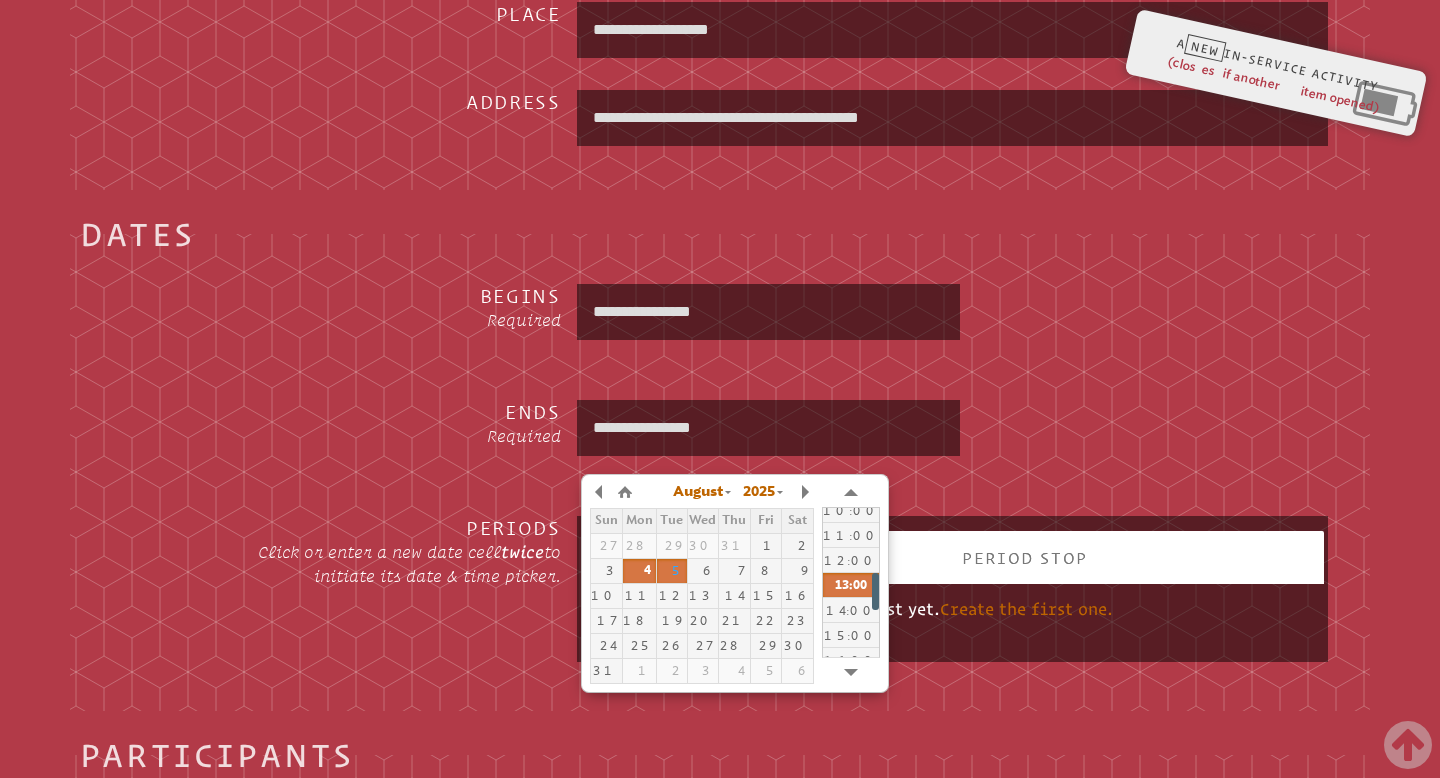 drag, startPoint x: 877, startPoint y: 607, endPoint x: 877, endPoint y: 592, distance: 15 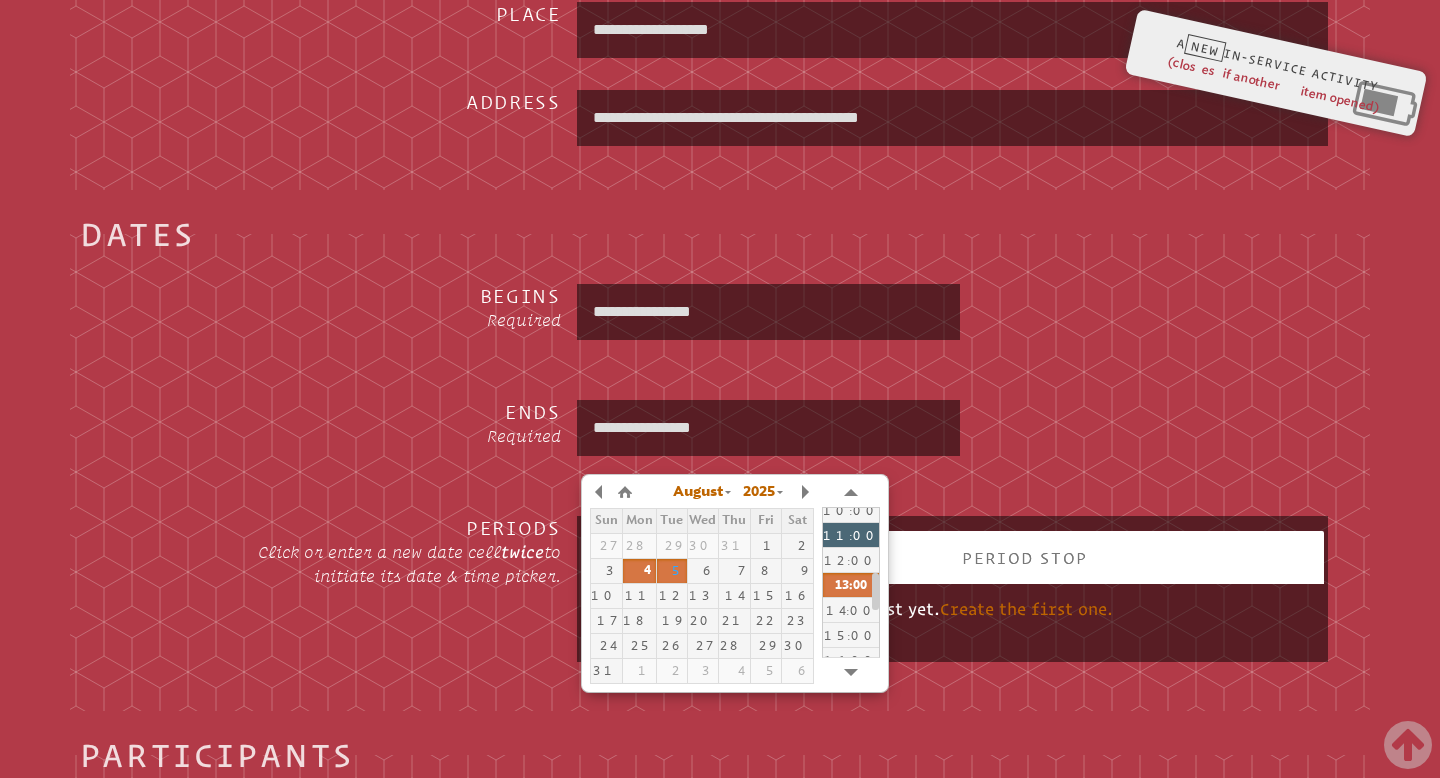 click on "11:00" at bounding box center (851, 534) 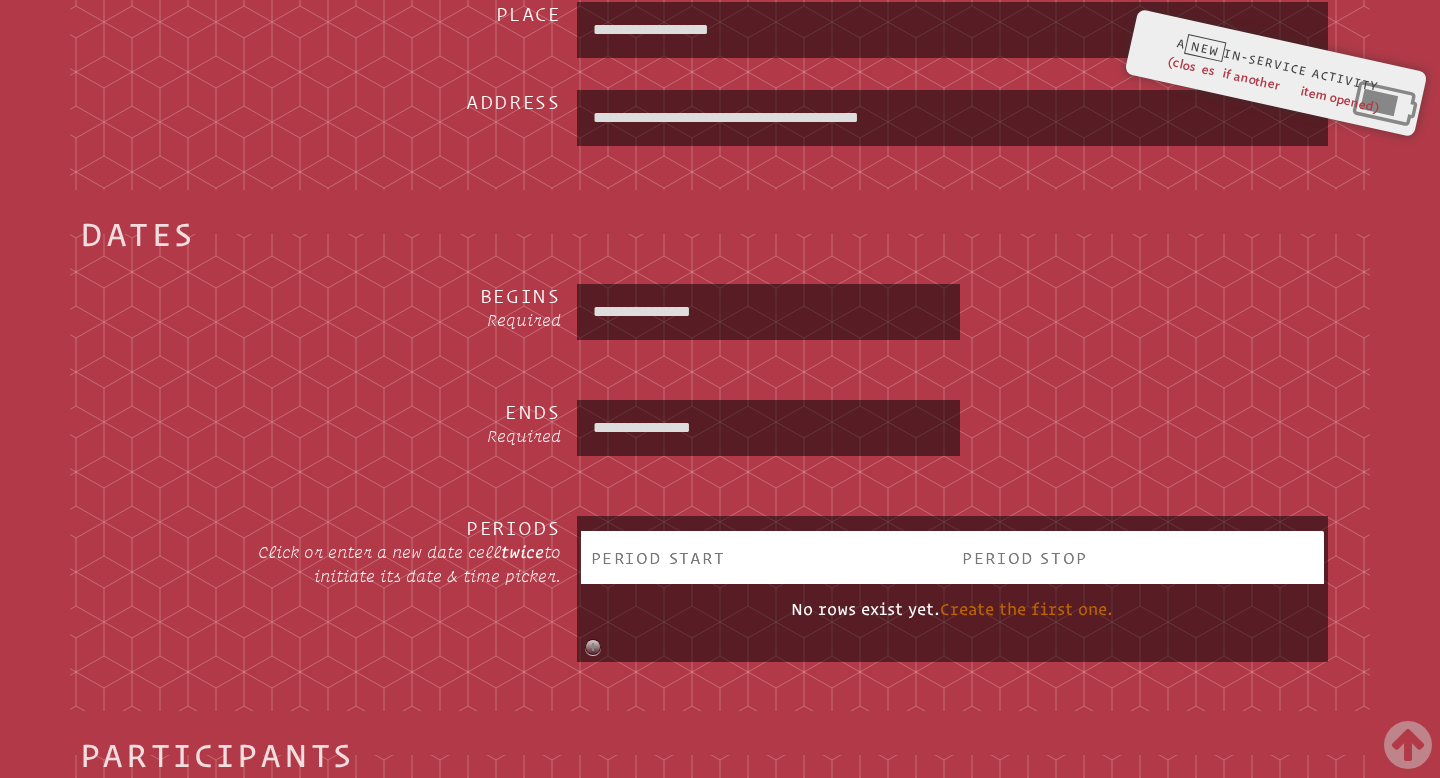 type on "**********" 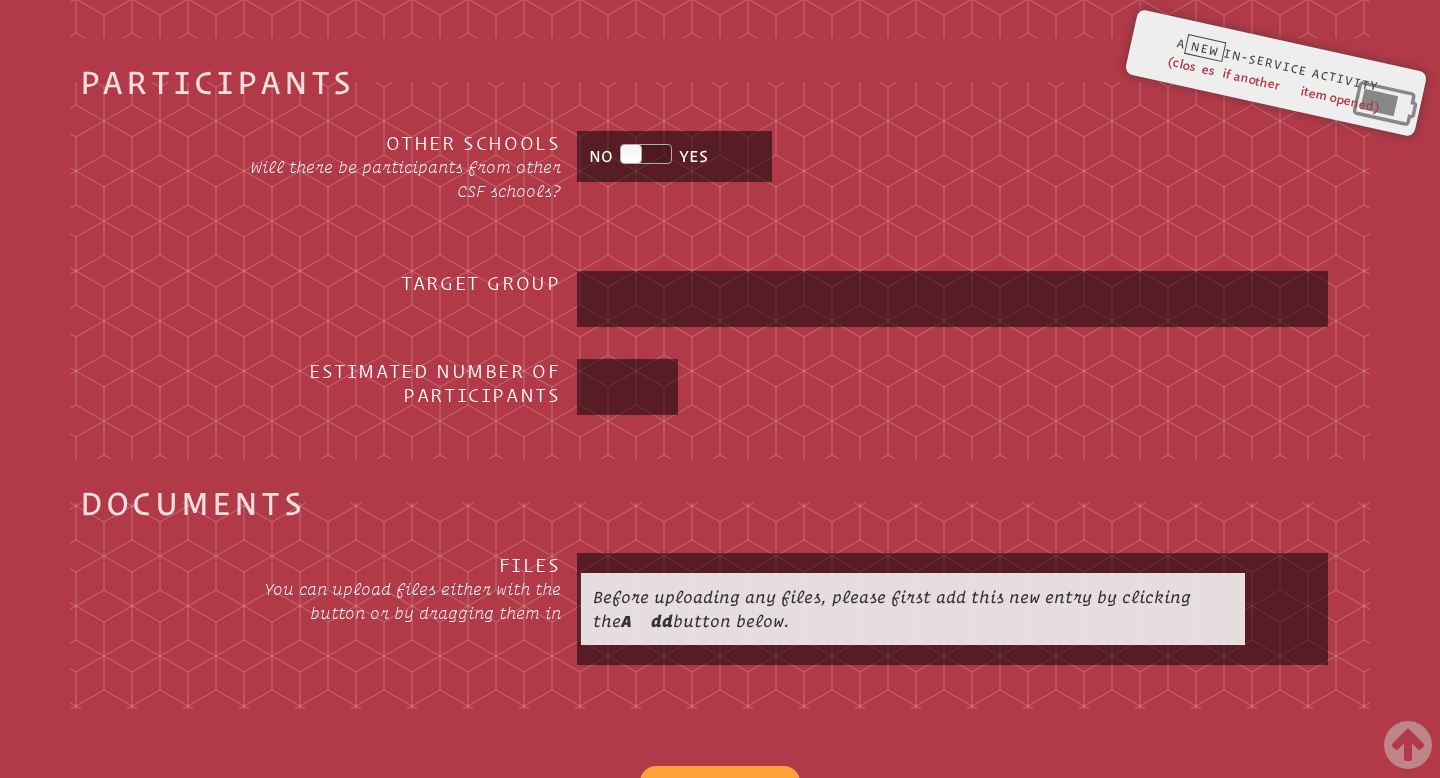 scroll, scrollTop: 2754, scrollLeft: 0, axis: vertical 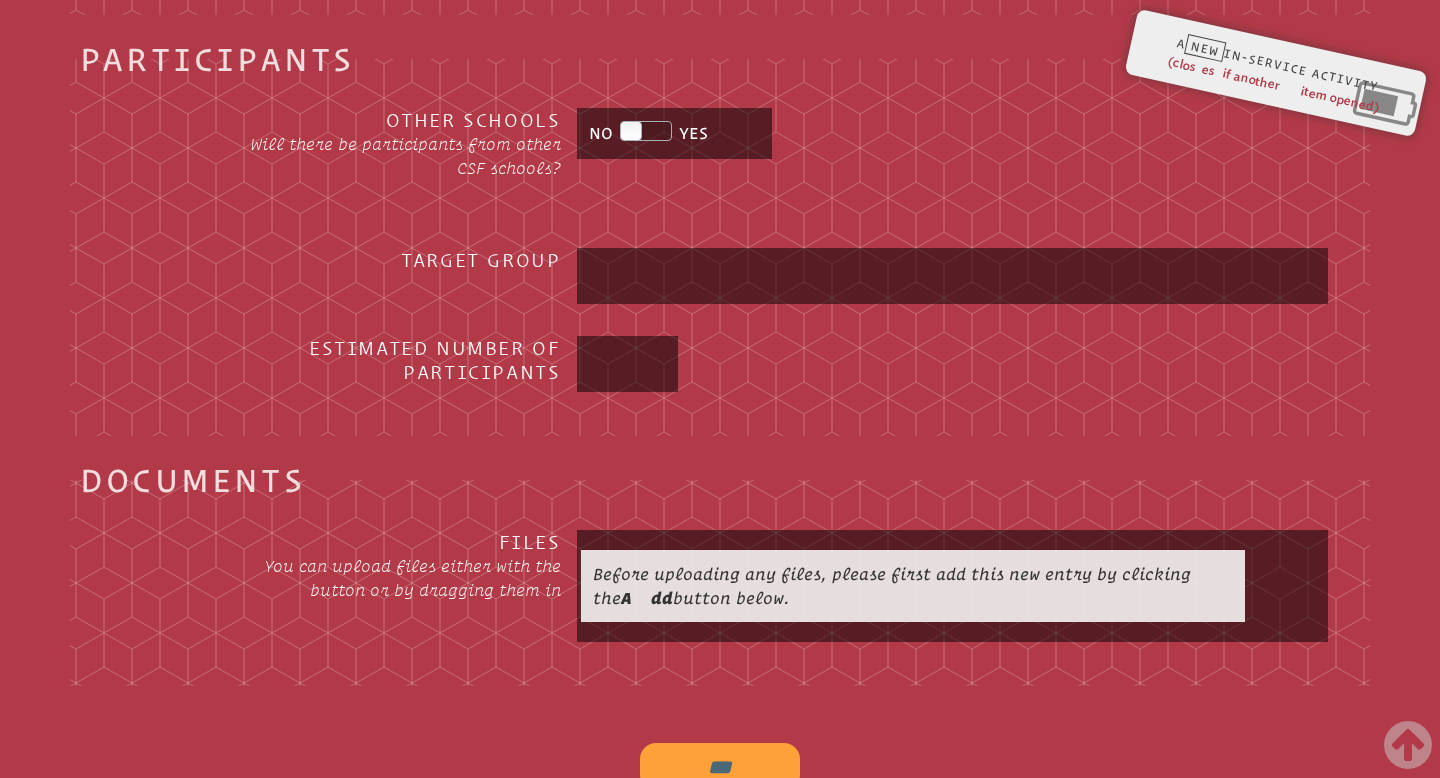 click at bounding box center (952, 276) 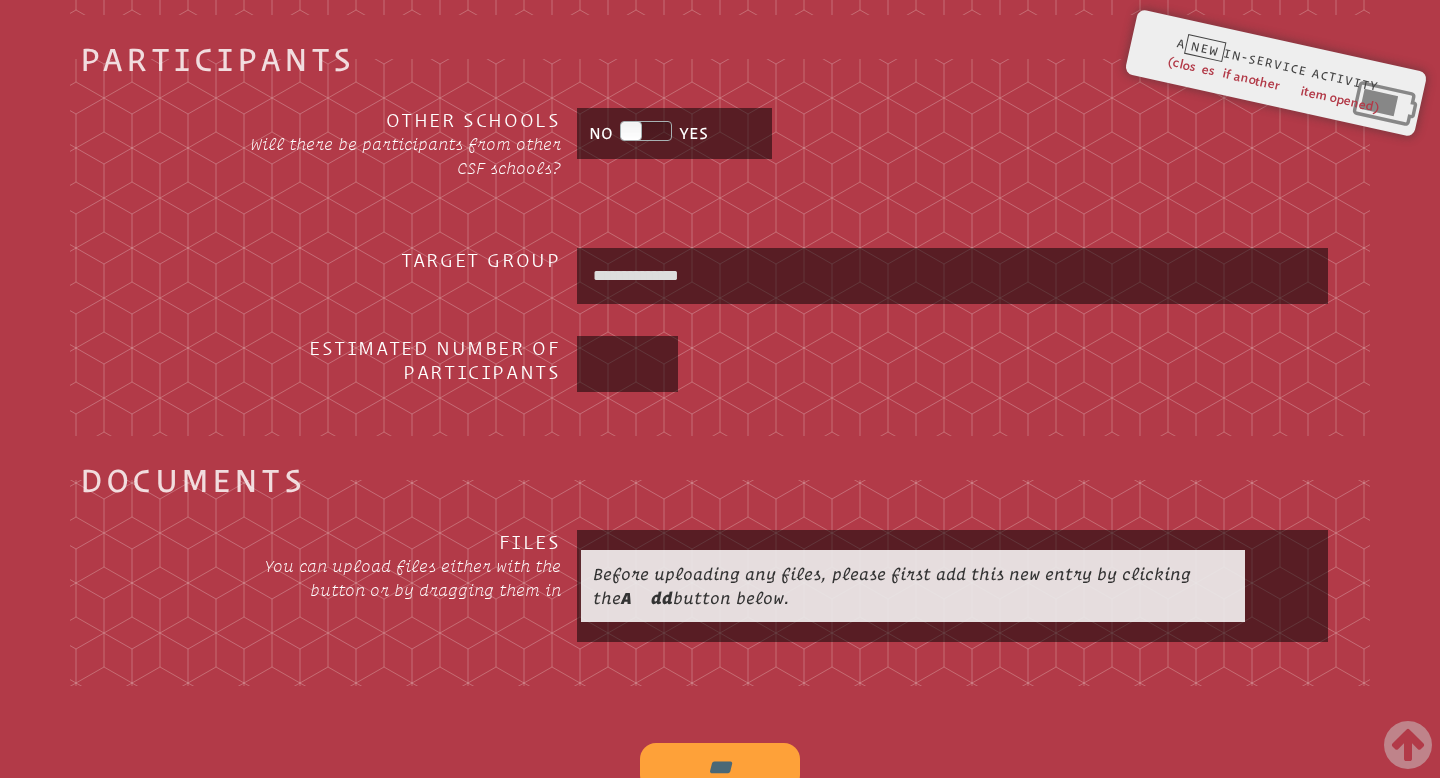 type on "**********" 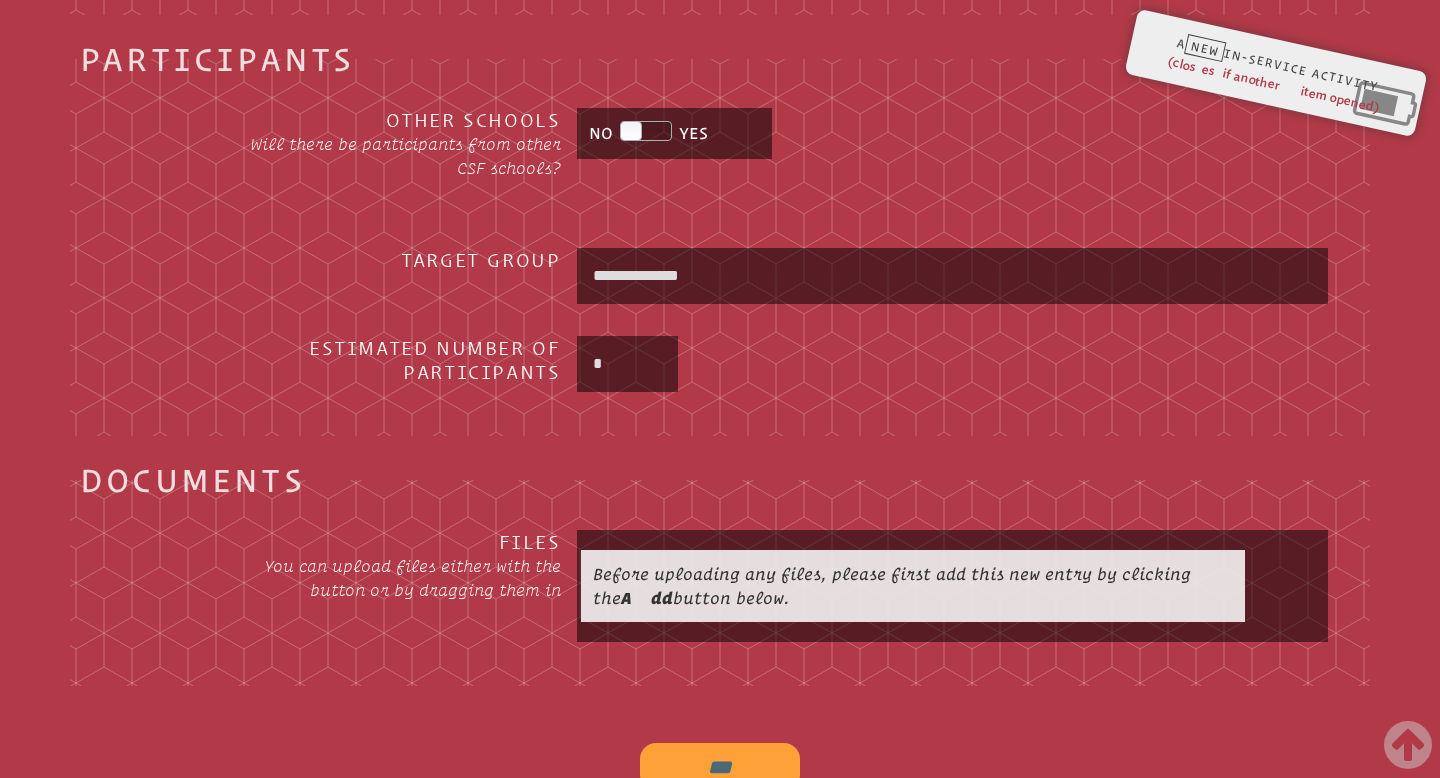 type on "*" 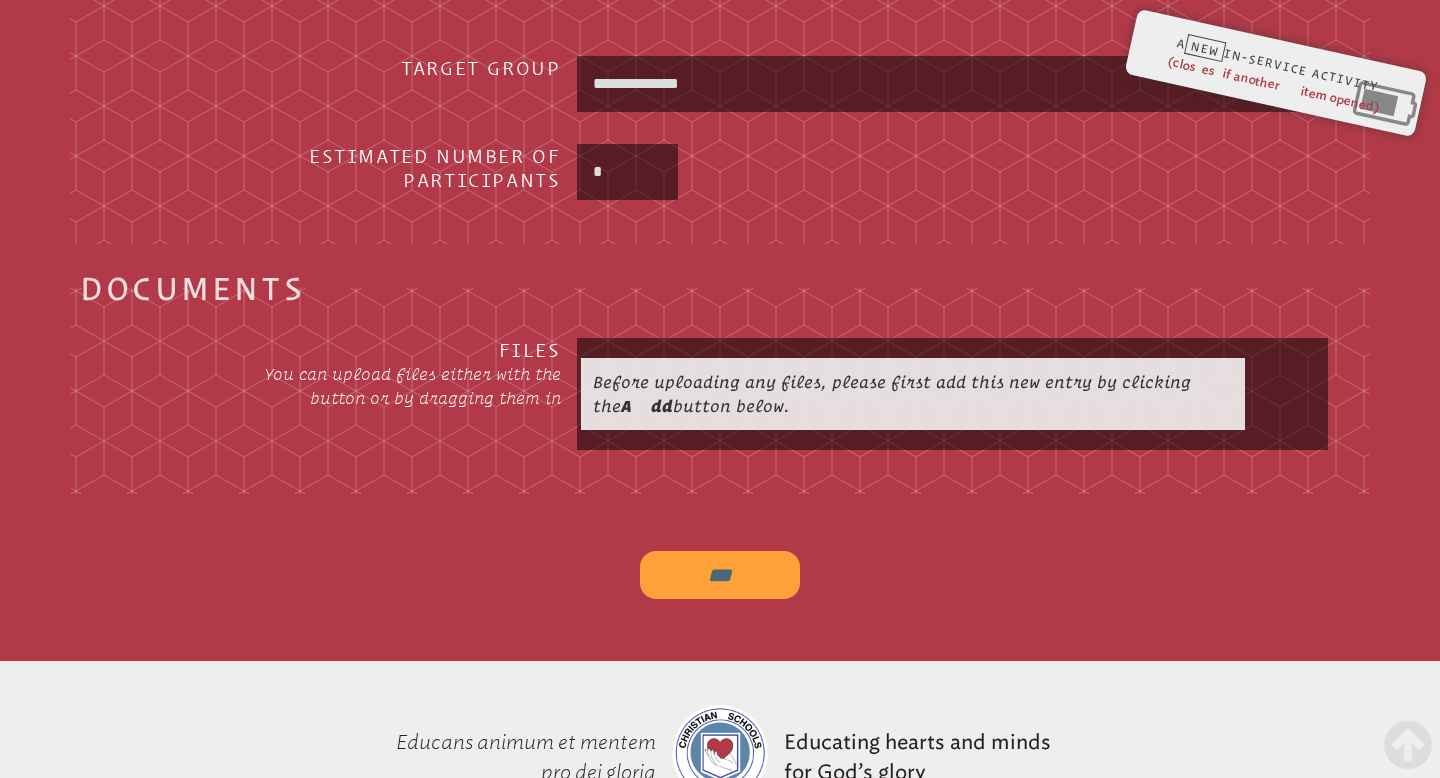 scroll, scrollTop: 2948, scrollLeft: 0, axis: vertical 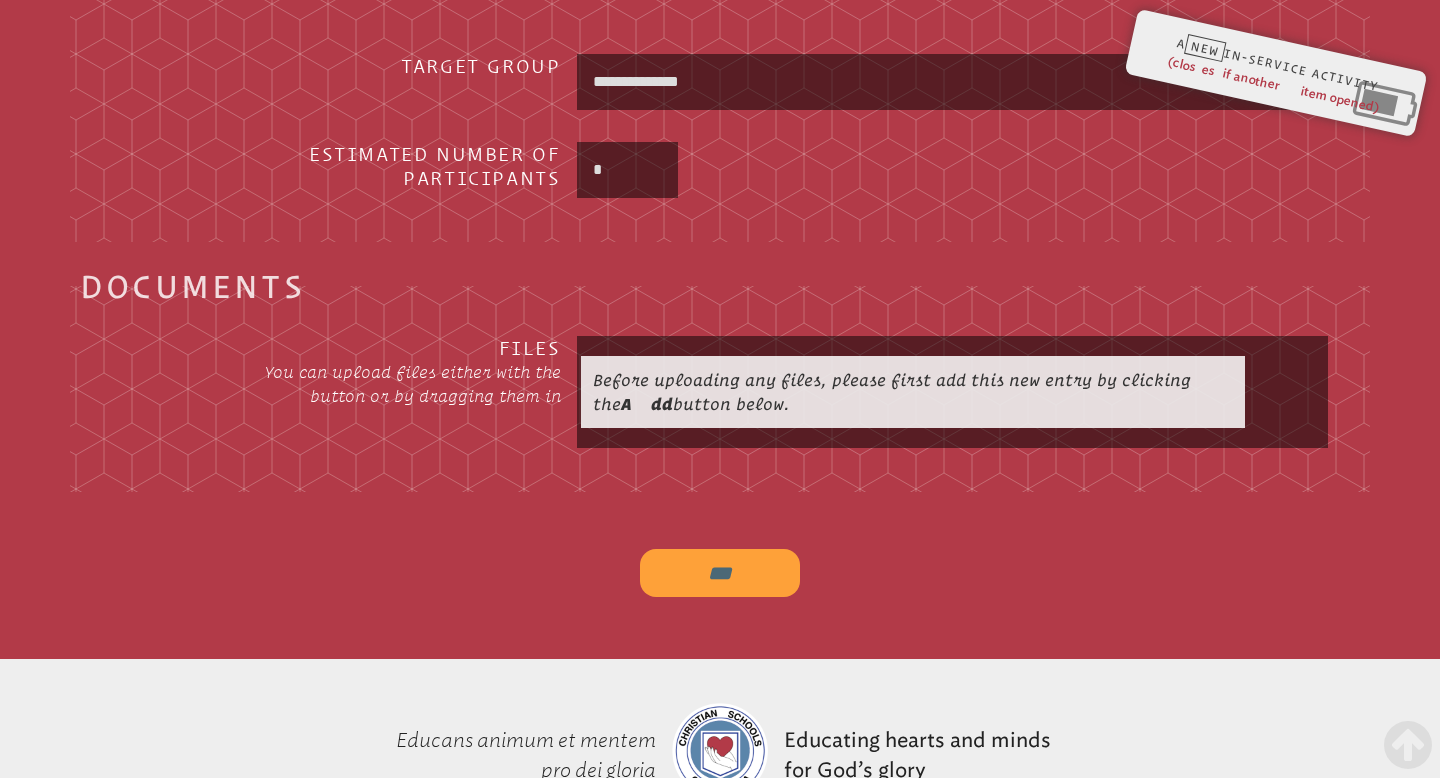 click on "***" at bounding box center (720, 573) 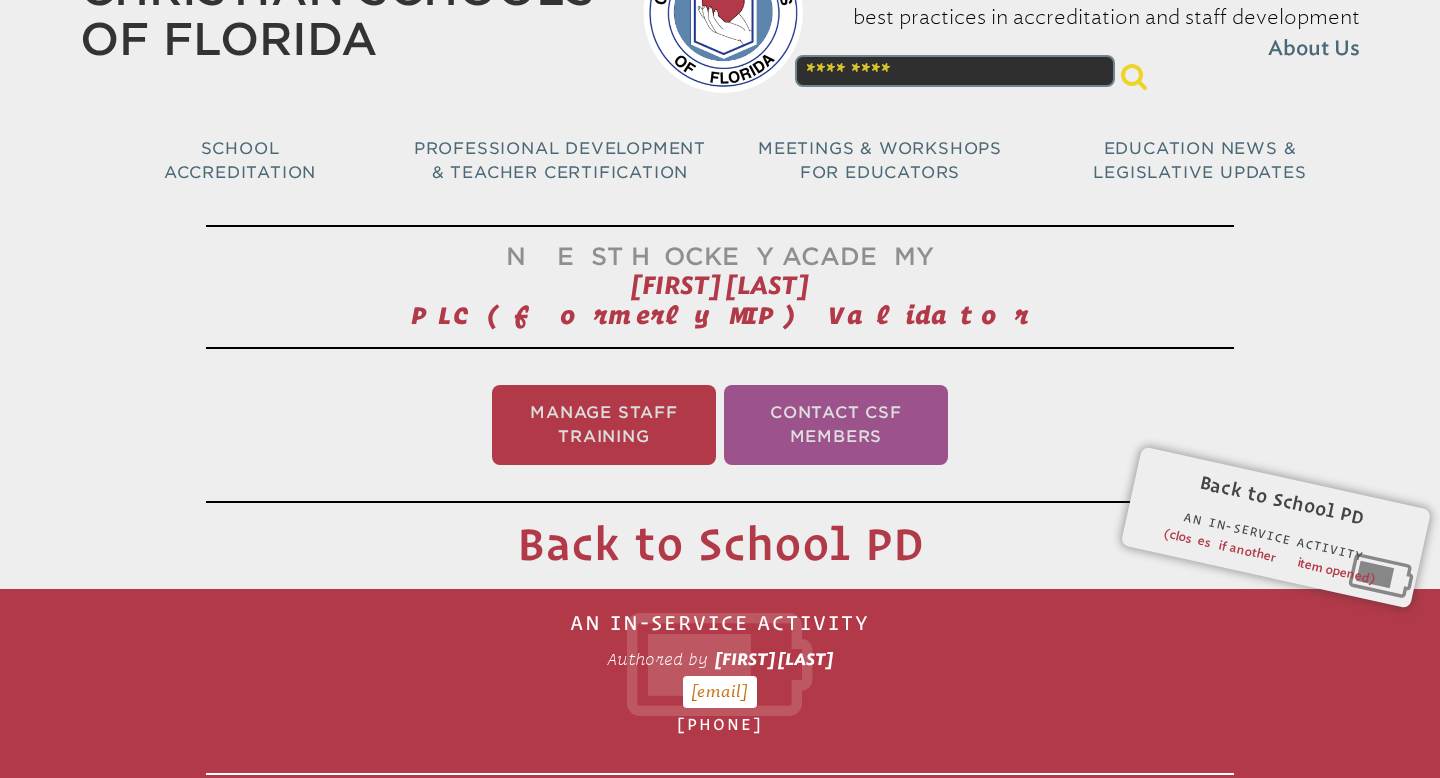 scroll, scrollTop: 0, scrollLeft: 0, axis: both 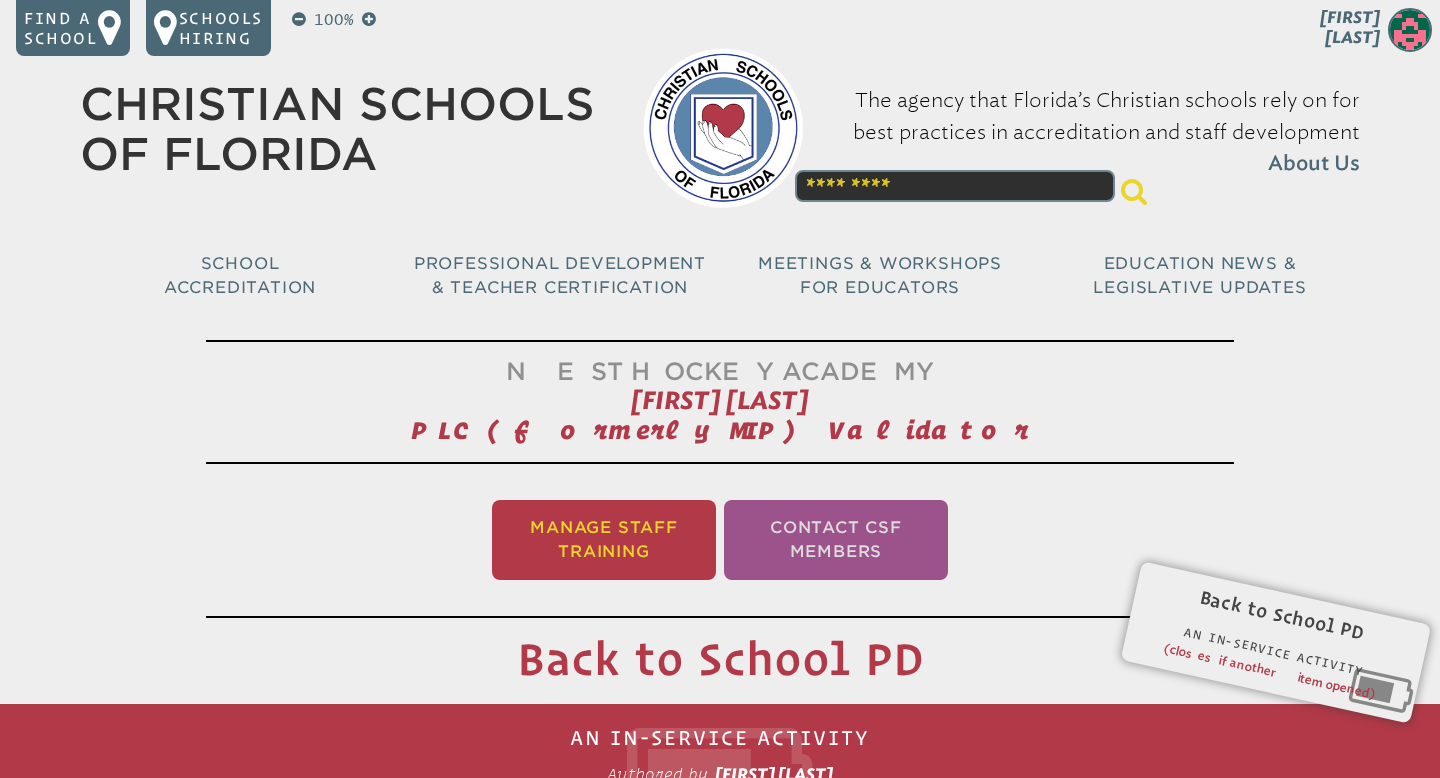 click on "Manage Staff Training" at bounding box center (604, 540) 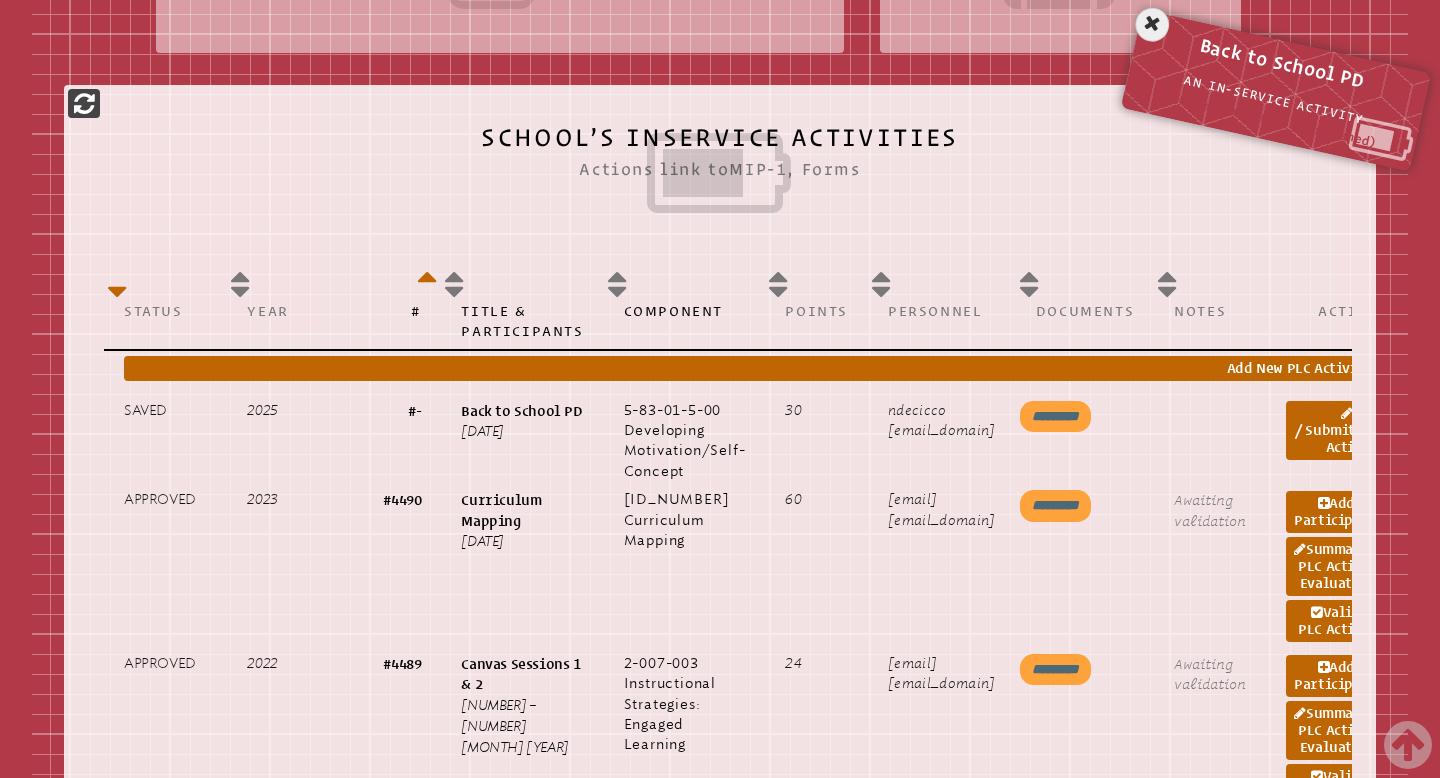 scroll, scrollTop: 835, scrollLeft: 0, axis: vertical 